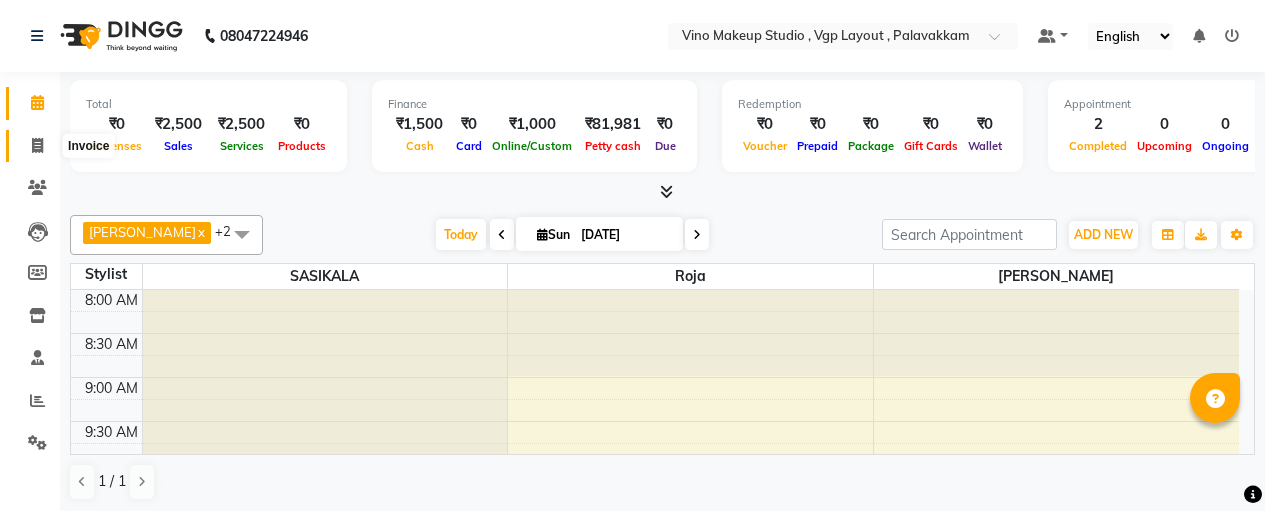 scroll, scrollTop: 0, scrollLeft: 0, axis: both 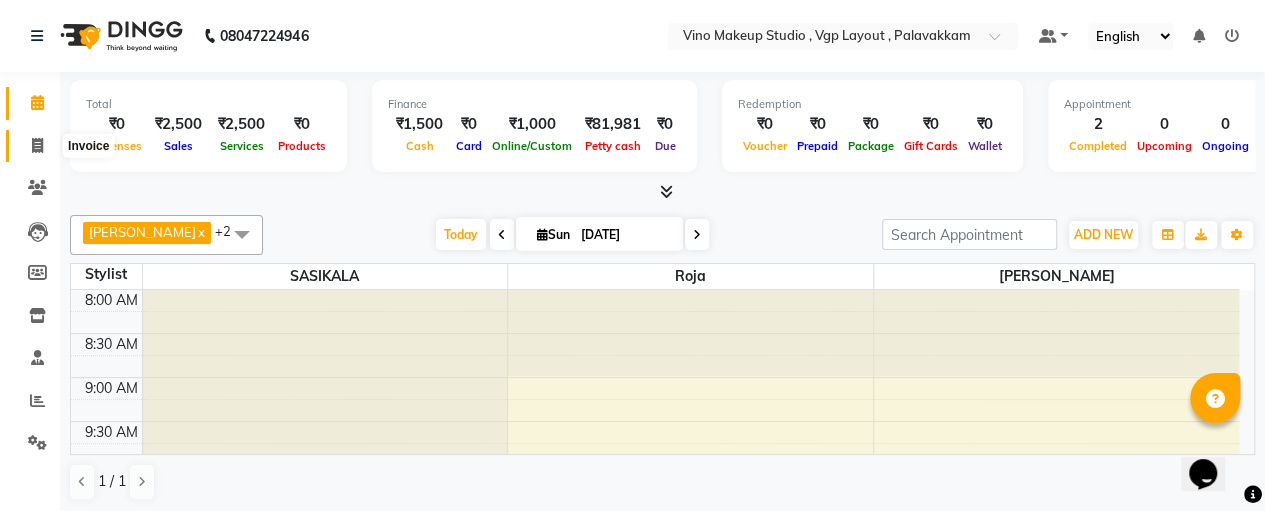 click 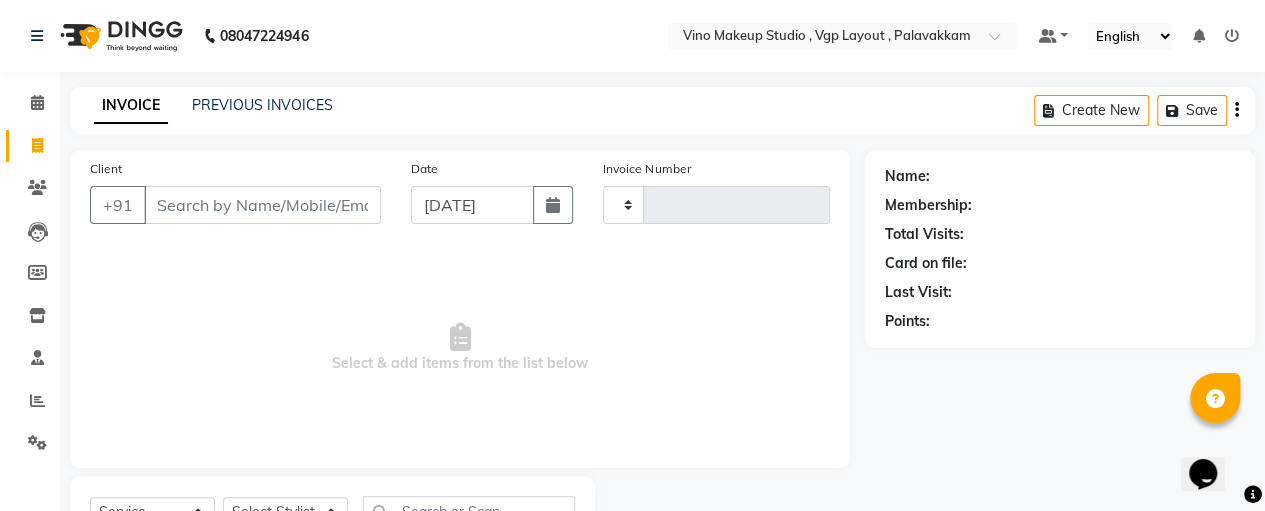 type on "0418" 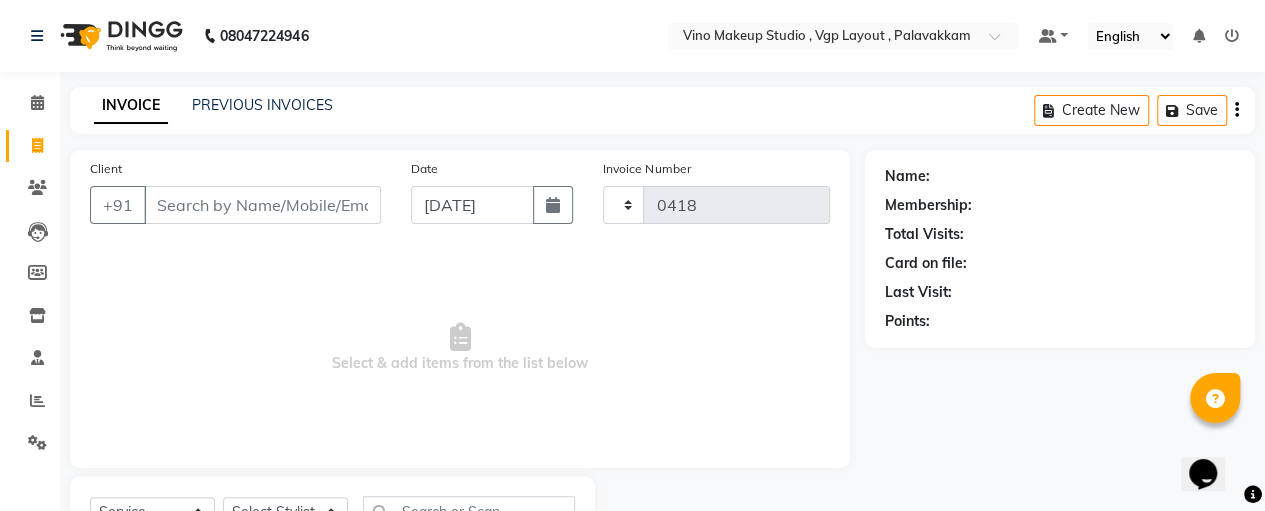 select on "7459" 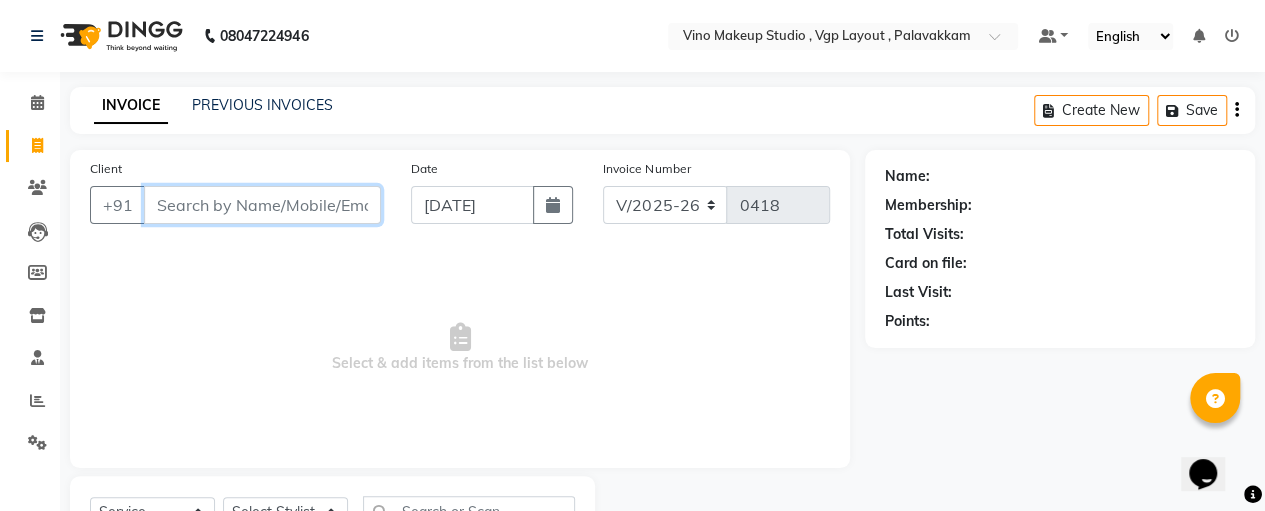 click on "Client" at bounding box center [262, 205] 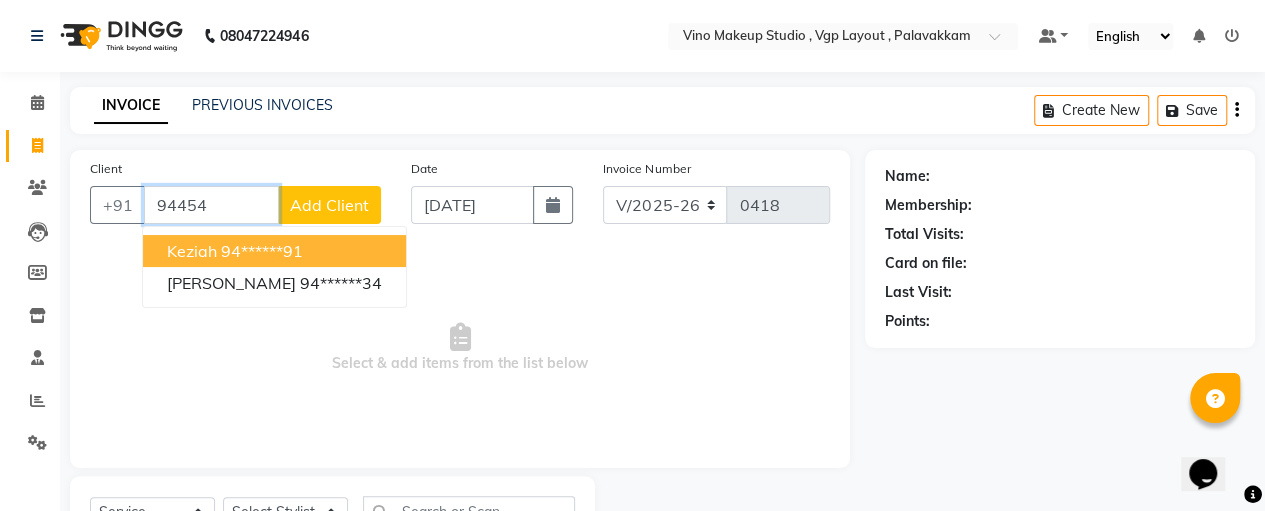 click on "94454" at bounding box center (211, 205) 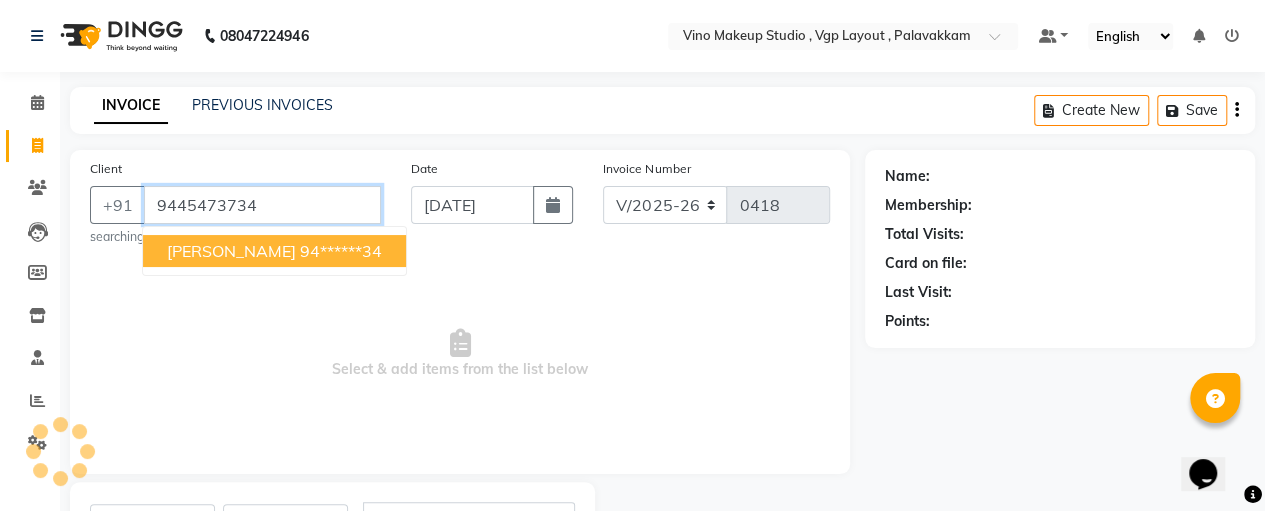 type on "9445473734" 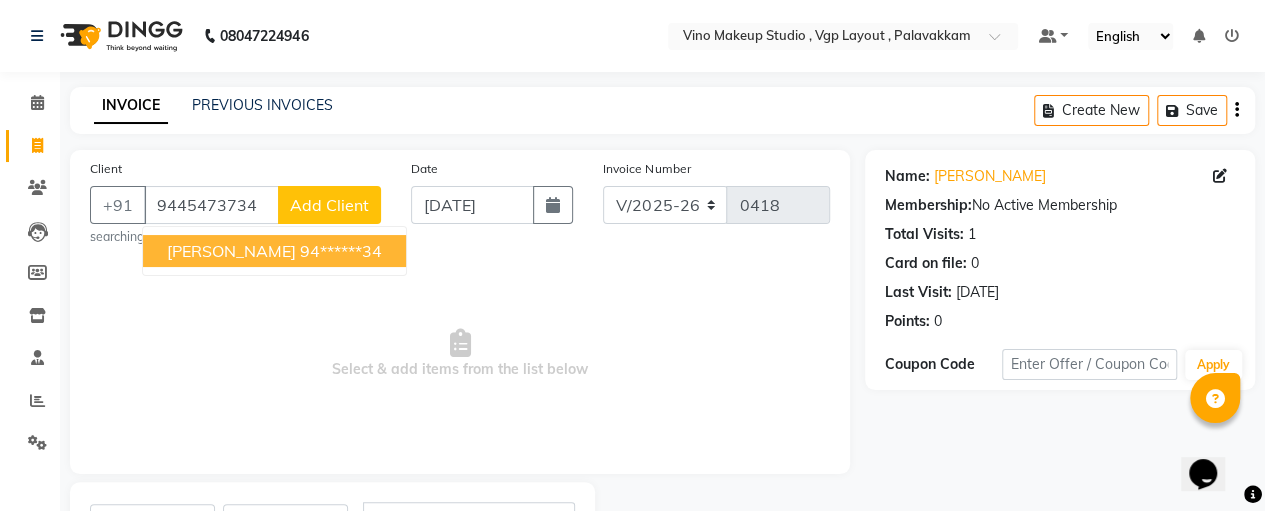click on "Add Client" 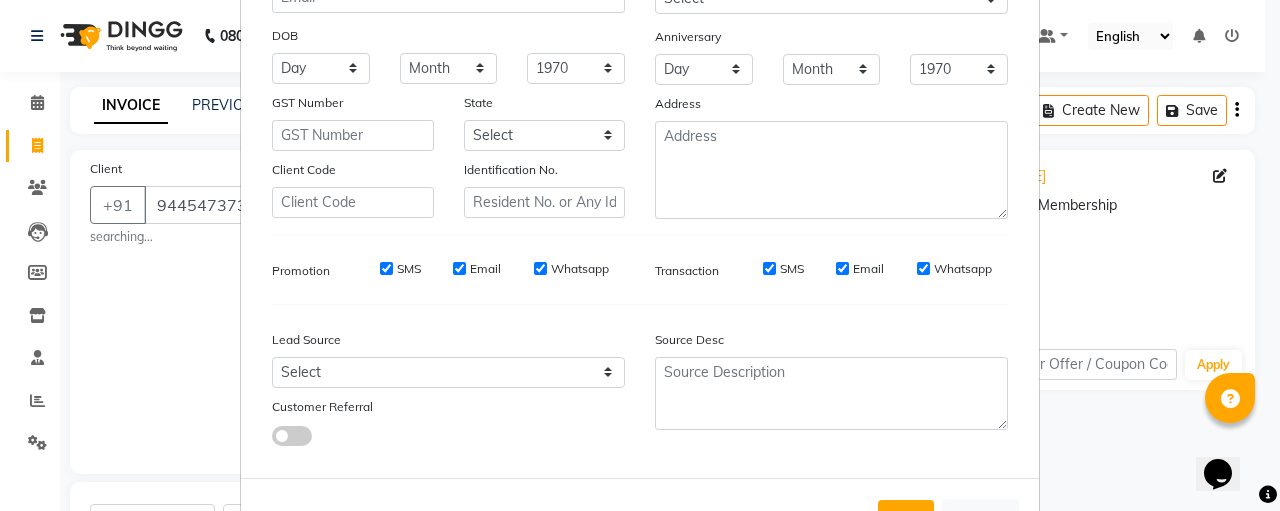 scroll, scrollTop: 334, scrollLeft: 0, axis: vertical 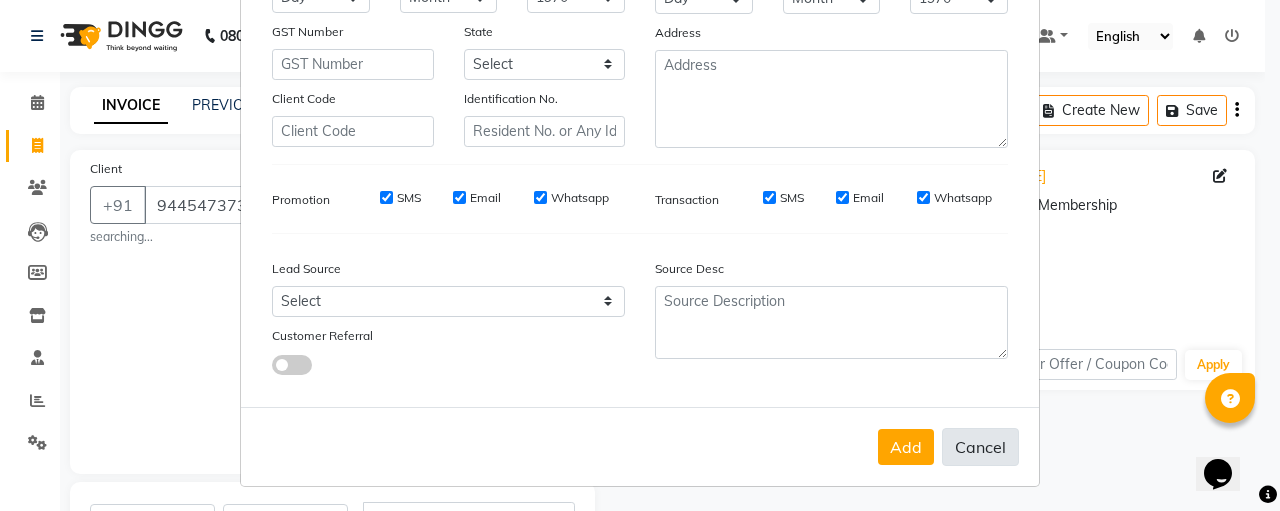 click on "Cancel" at bounding box center [980, 447] 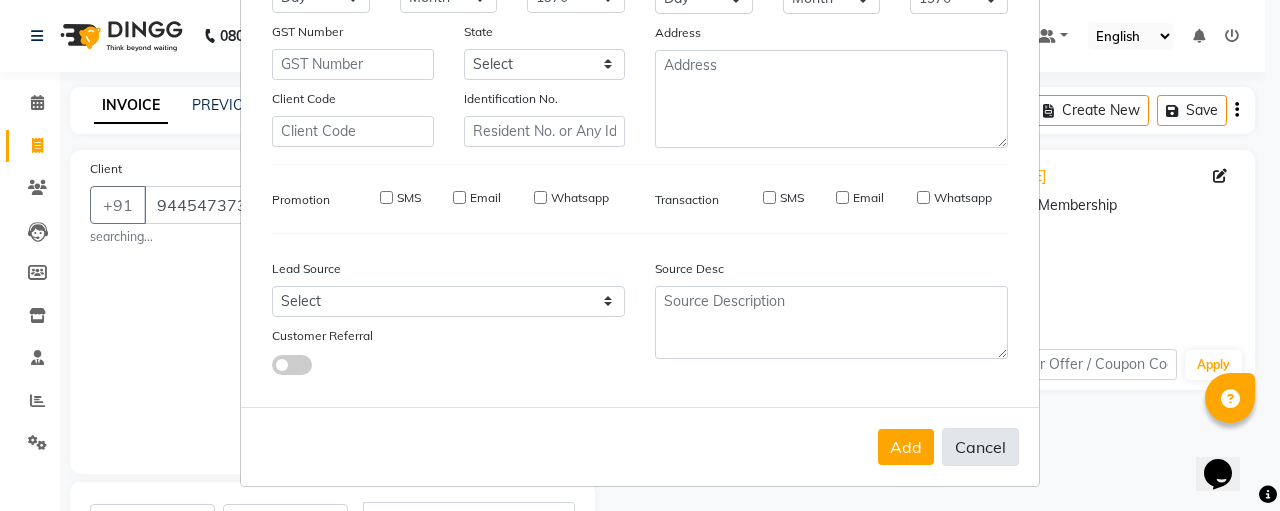 select 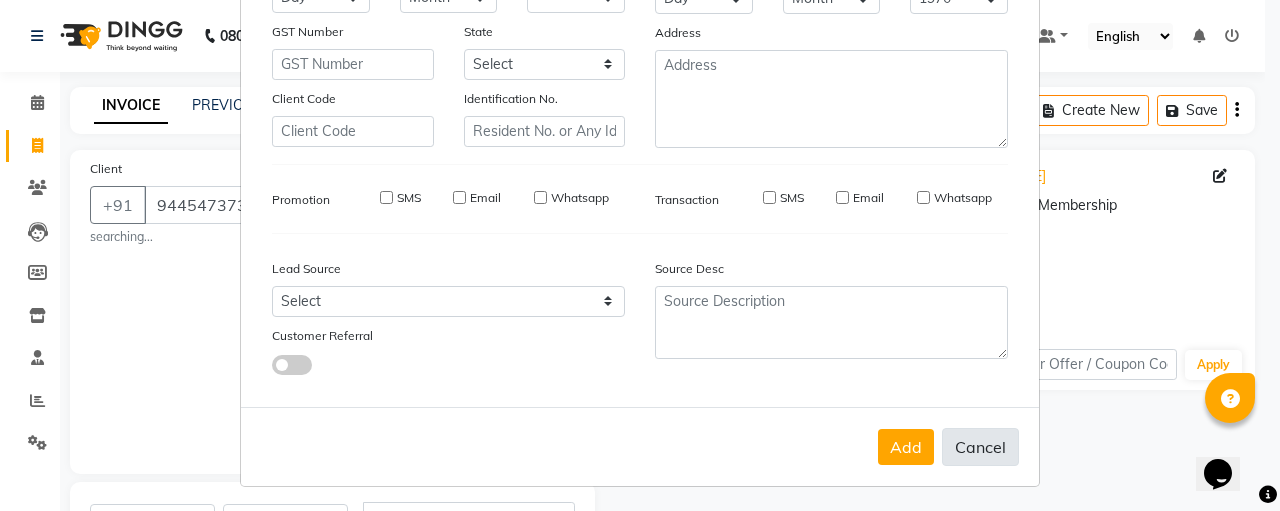 select 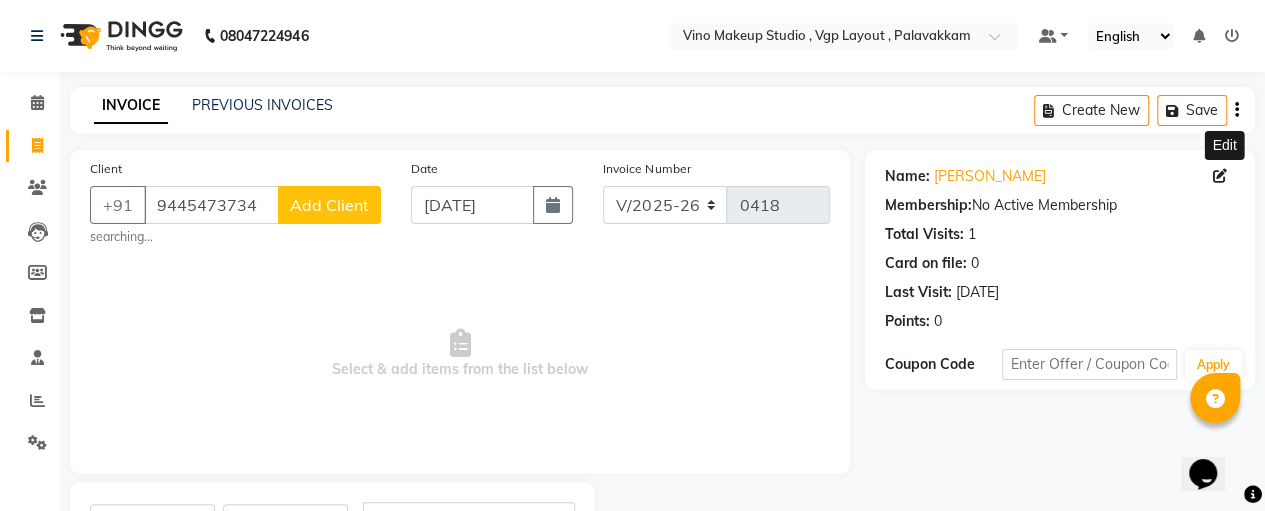 click 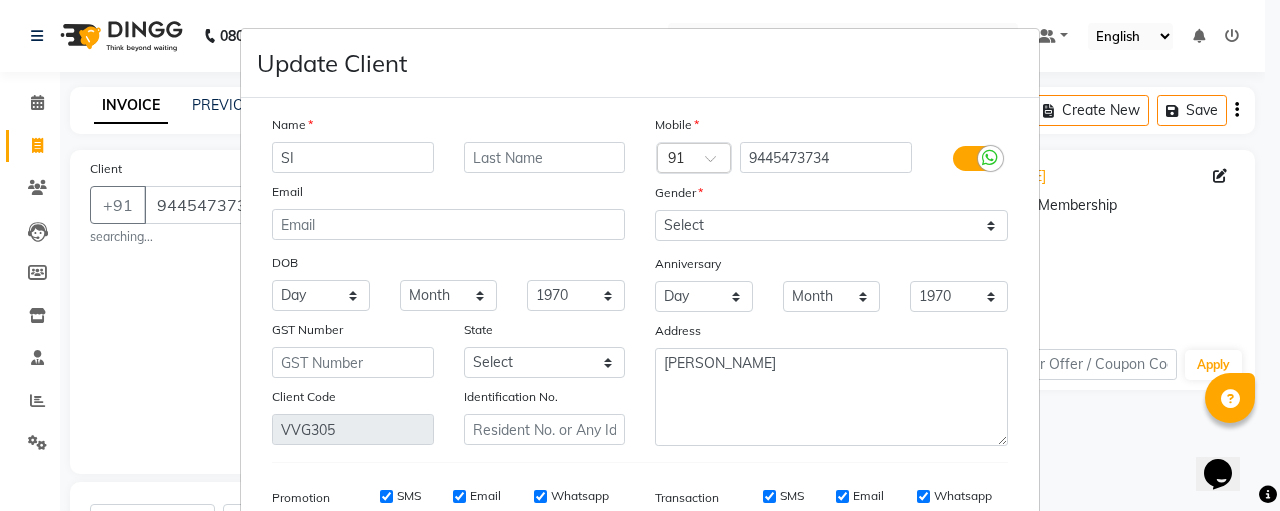 type on "S" 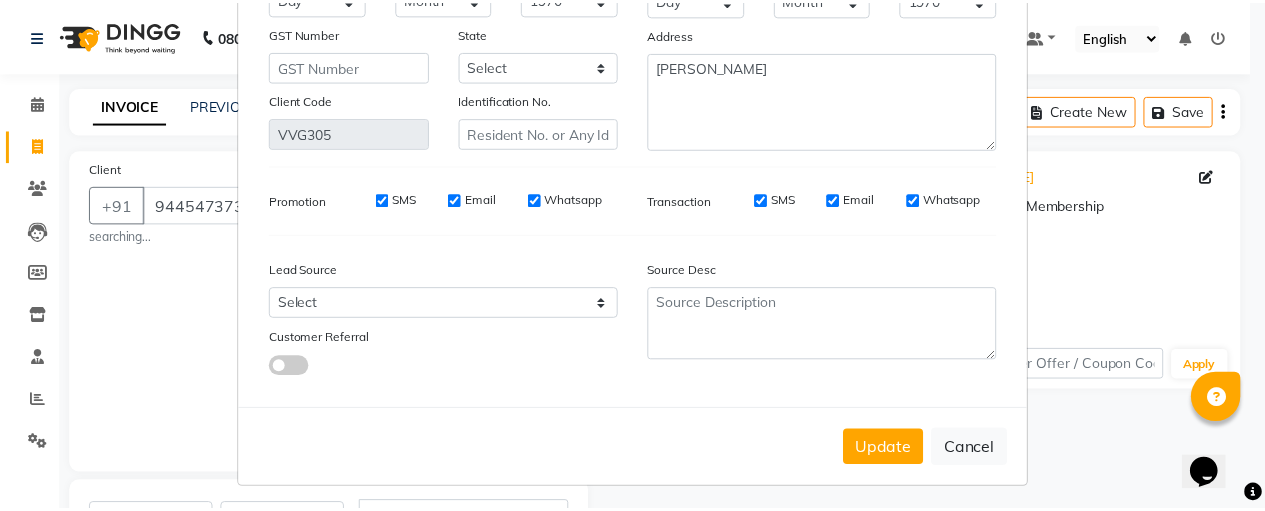 scroll, scrollTop: 298, scrollLeft: 0, axis: vertical 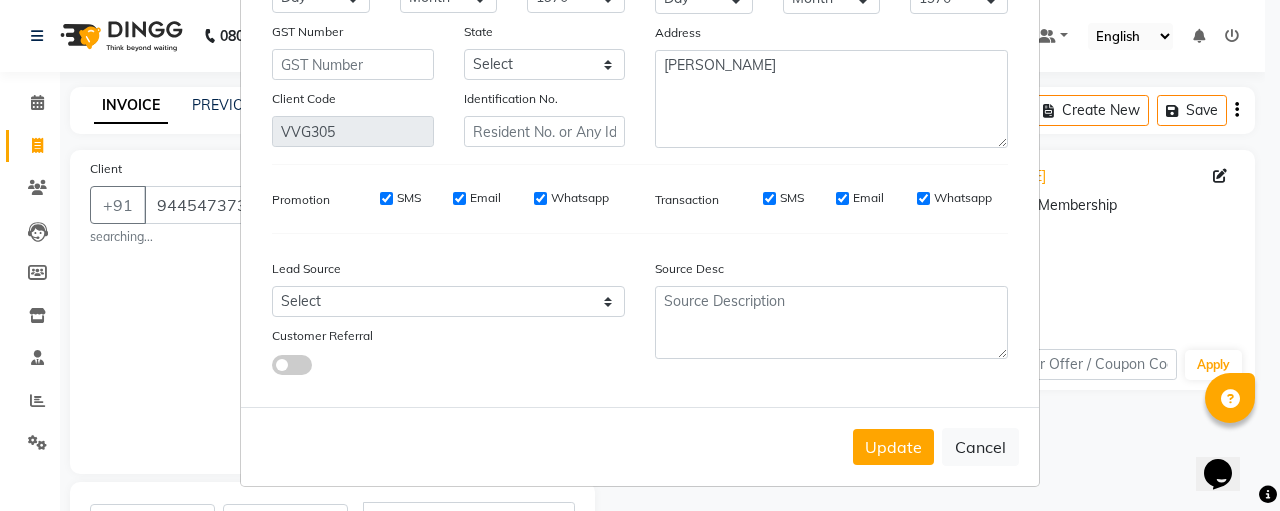 type on "ABI" 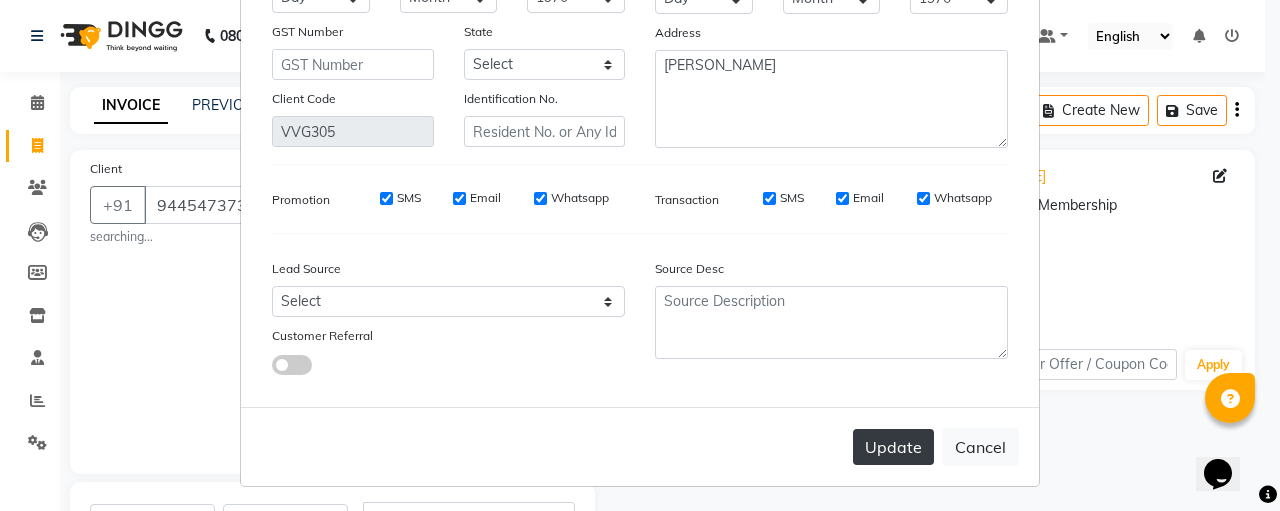 click on "Update" at bounding box center (893, 447) 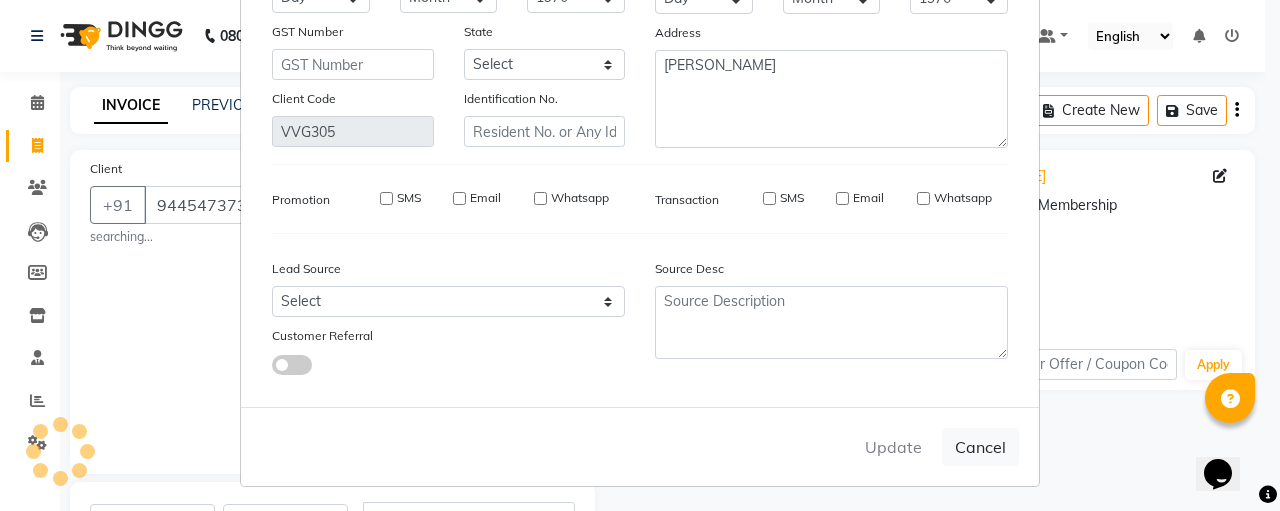 type on "94******34" 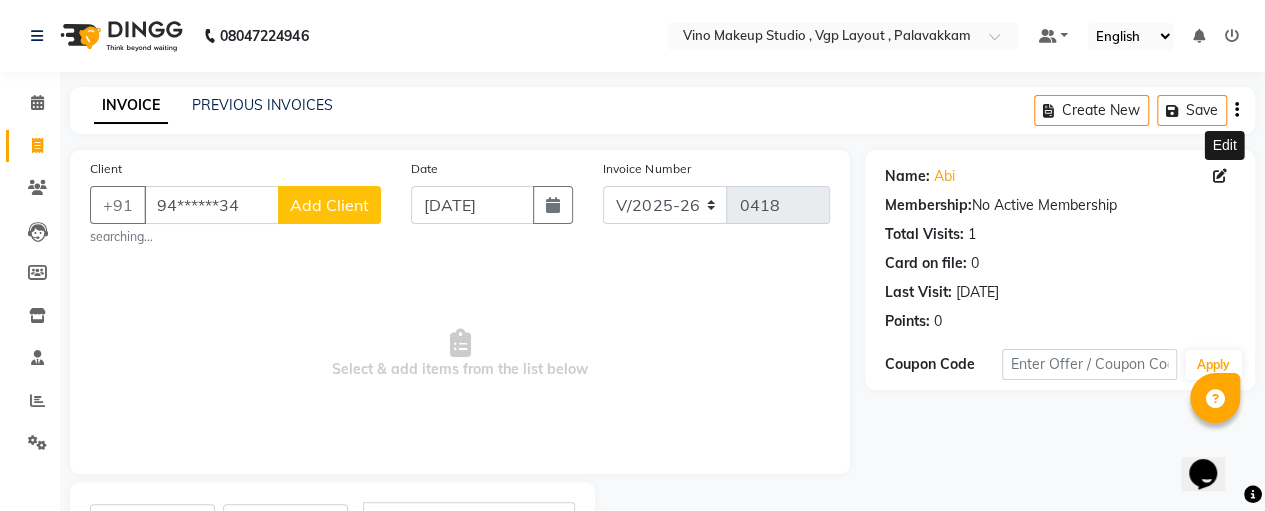 scroll, scrollTop: 95, scrollLeft: 0, axis: vertical 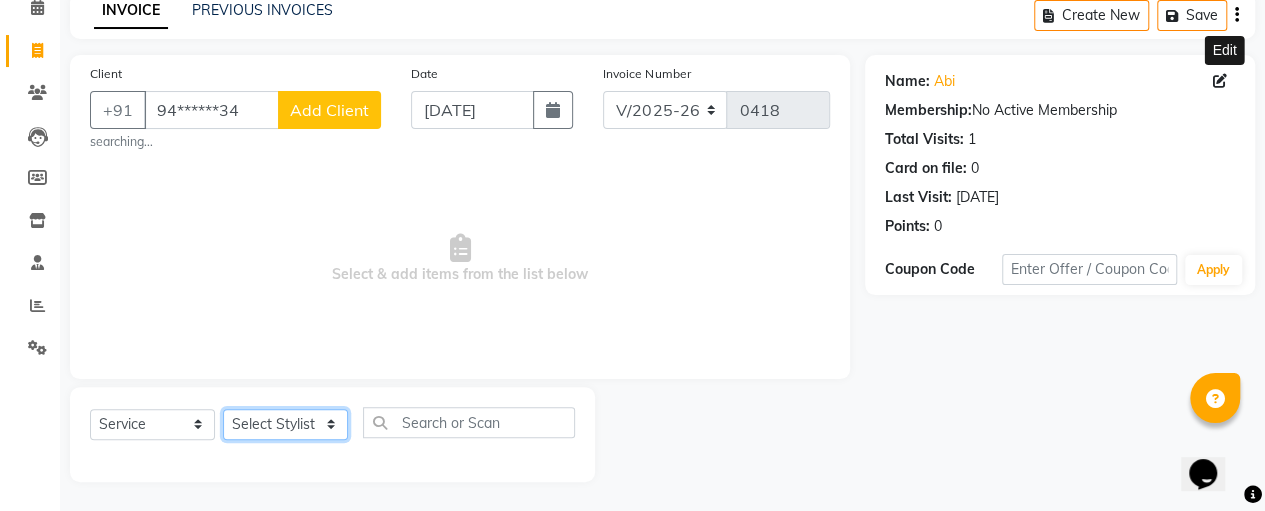click on "Select Stylist [PERSON_NAME] [PERSON_NAME] SASIKALA" 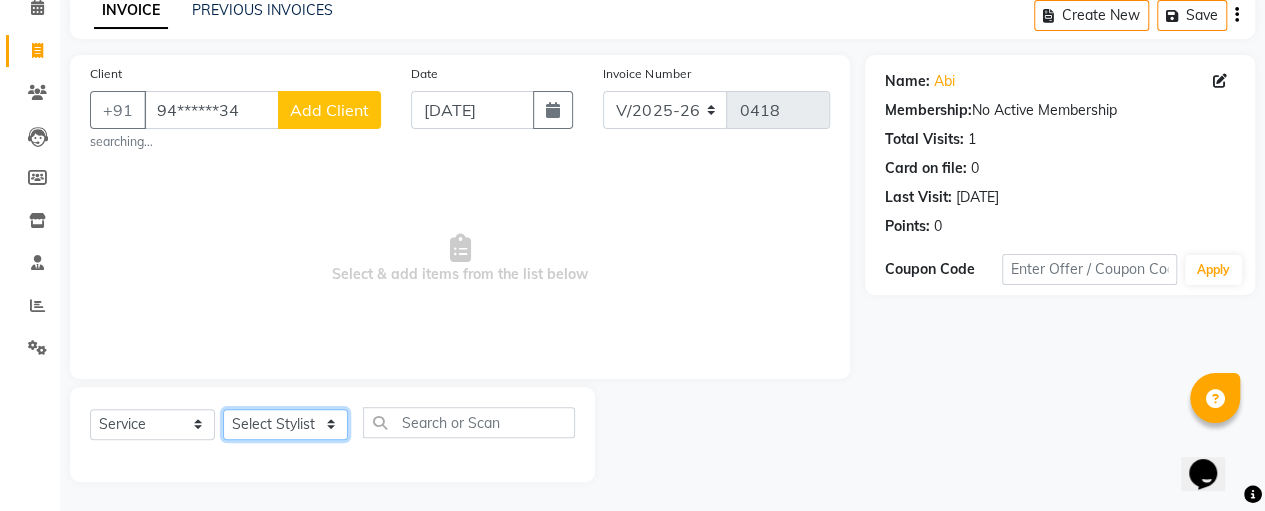select on "82806" 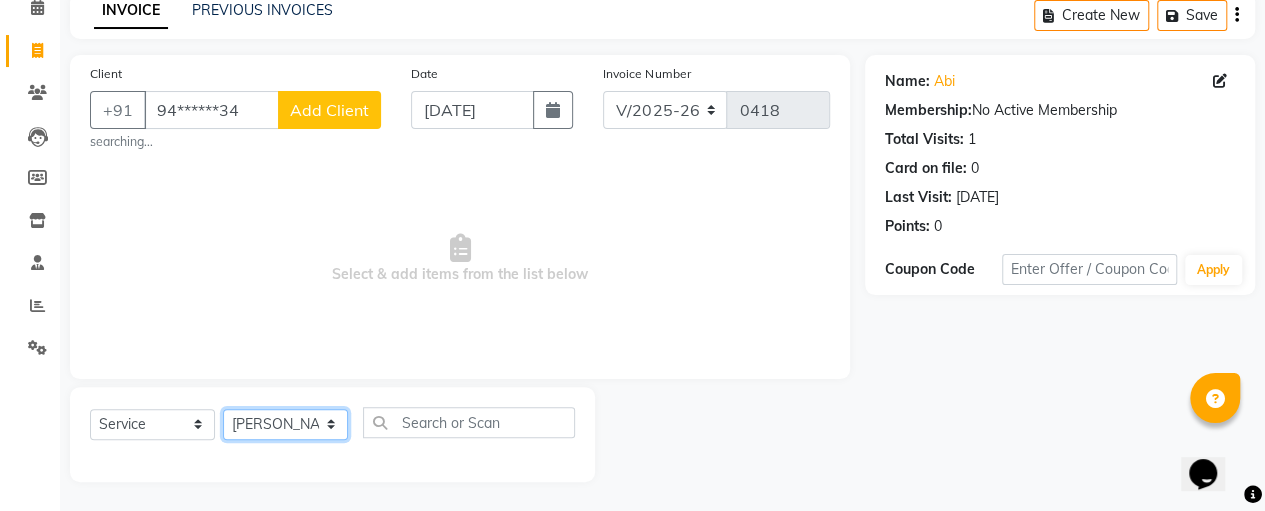 click on "Select Stylist [PERSON_NAME] [PERSON_NAME] SASIKALA" 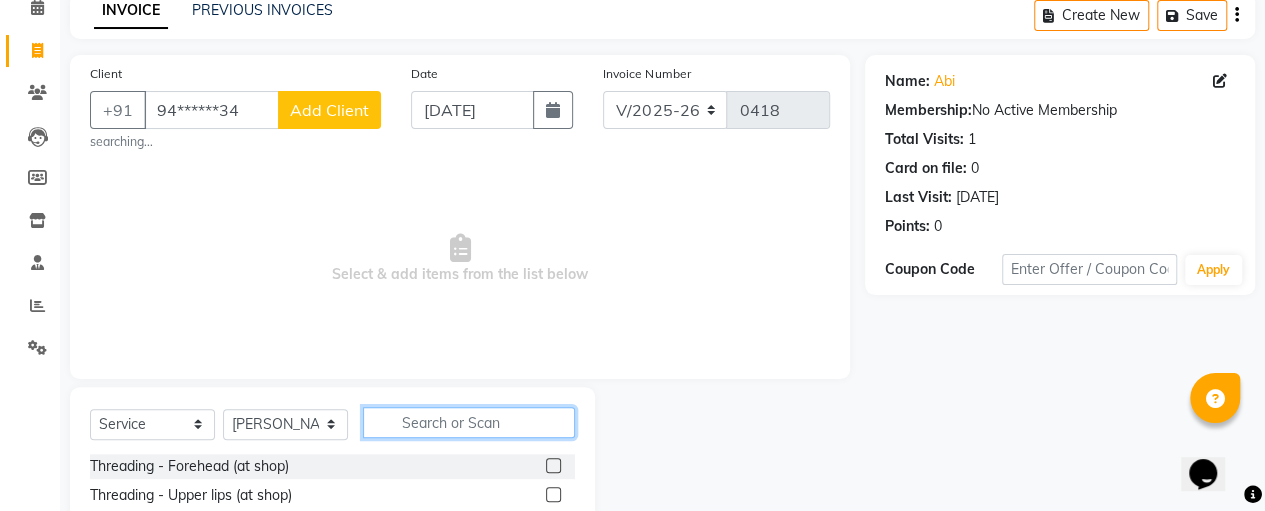 click 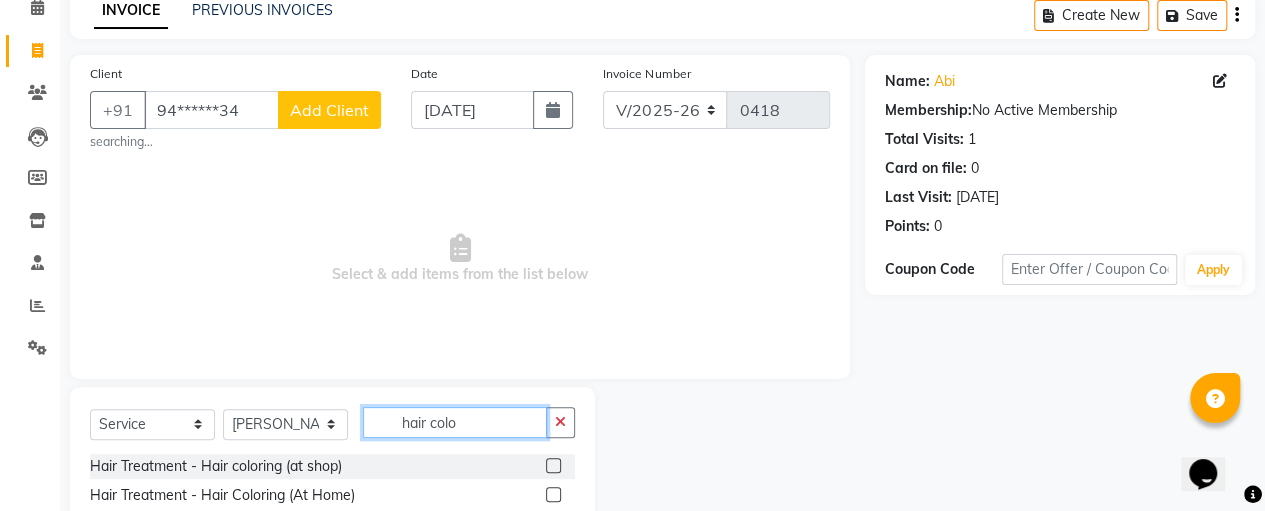 scroll, scrollTop: 181, scrollLeft: 0, axis: vertical 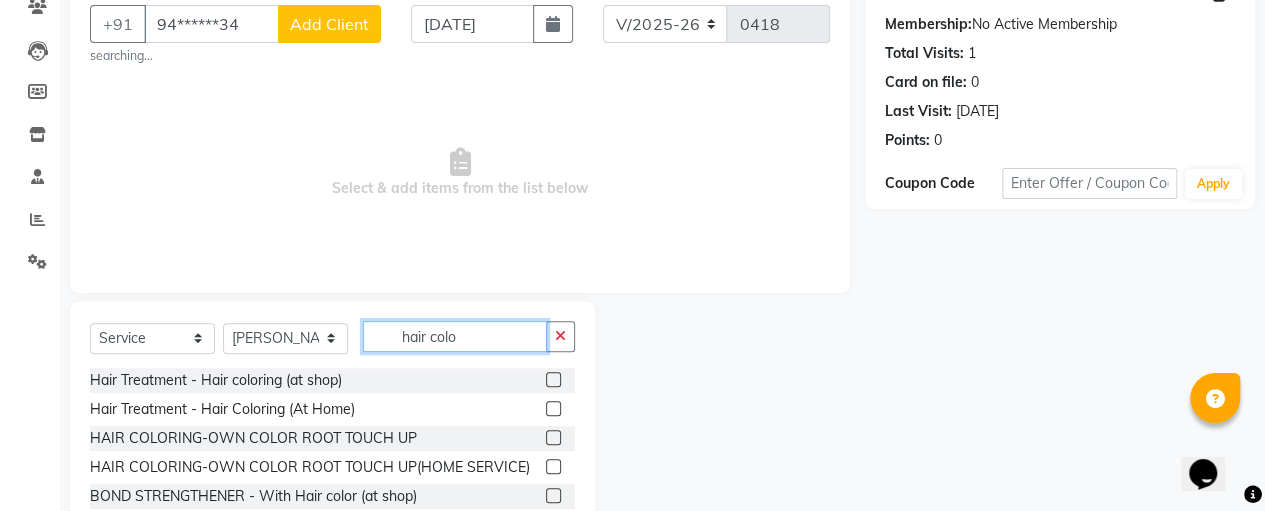 type on "hair colo" 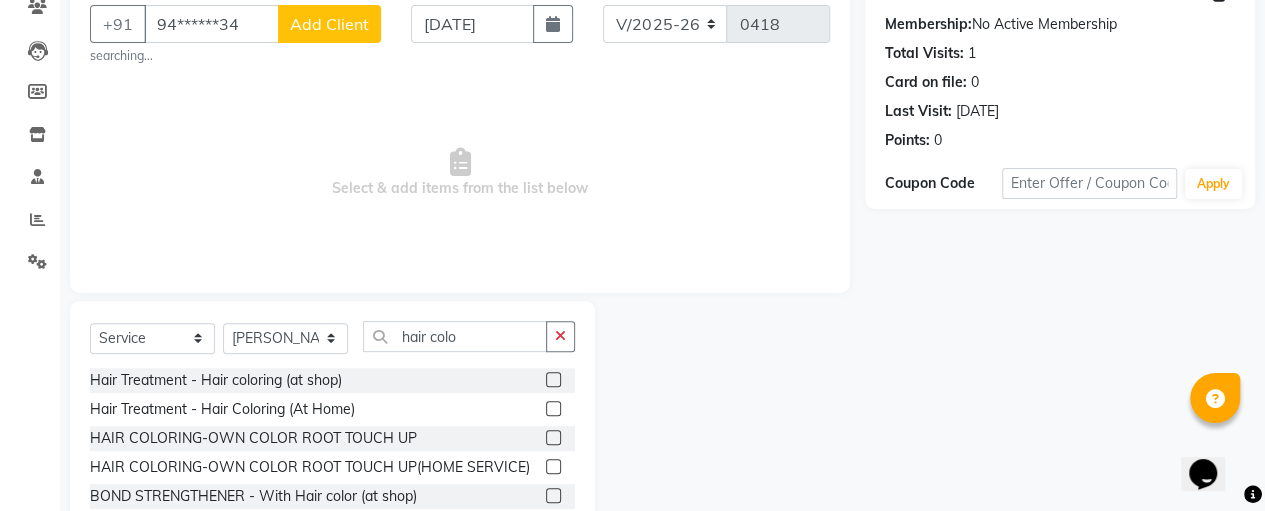 click 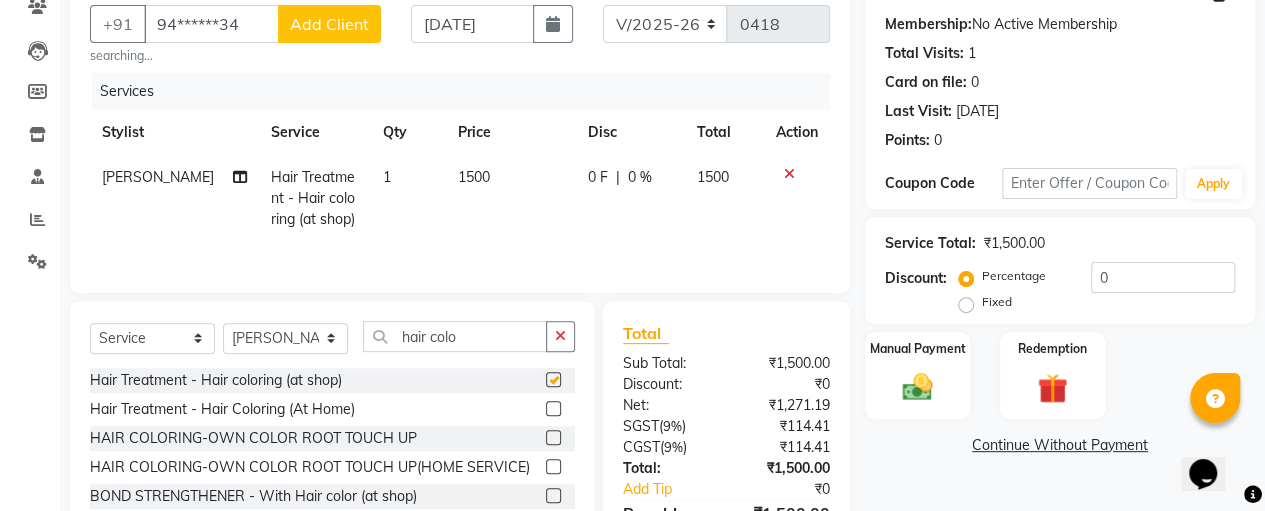checkbox on "false" 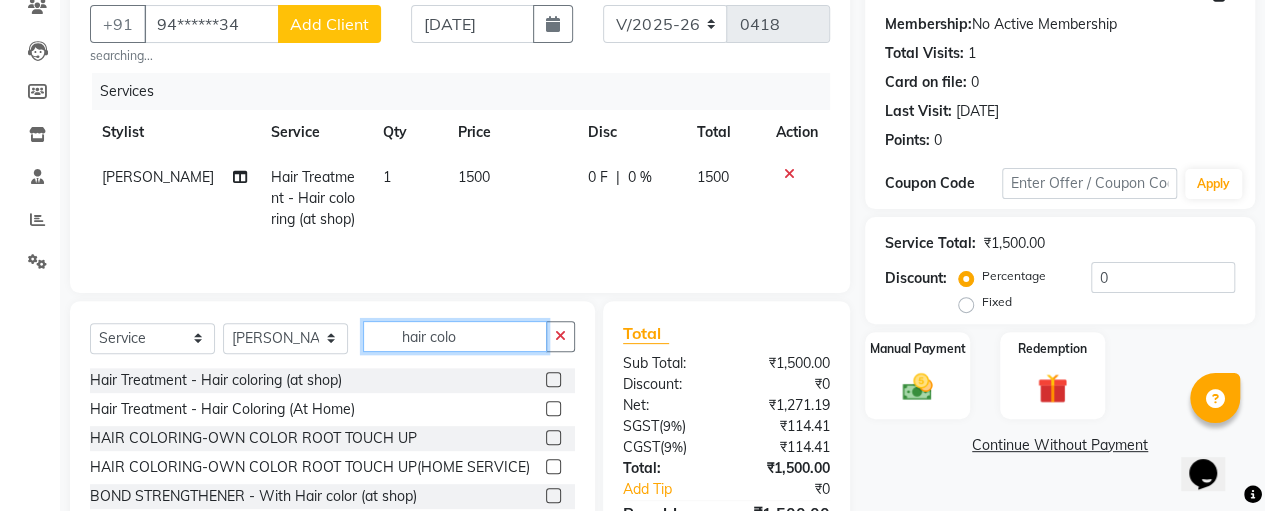 click on "hair colo" 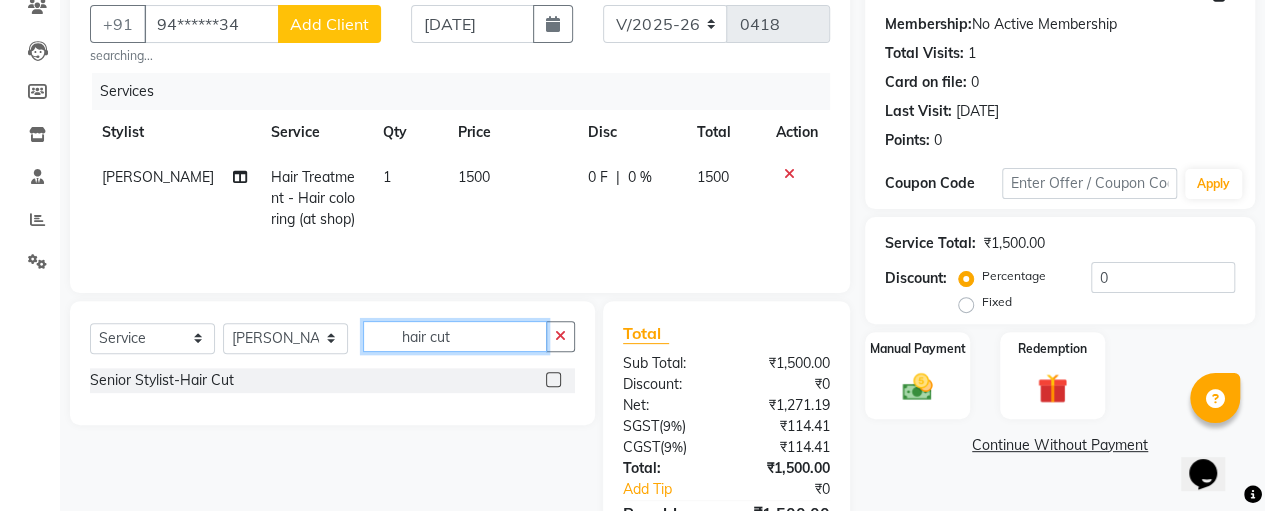 type on "hair cut" 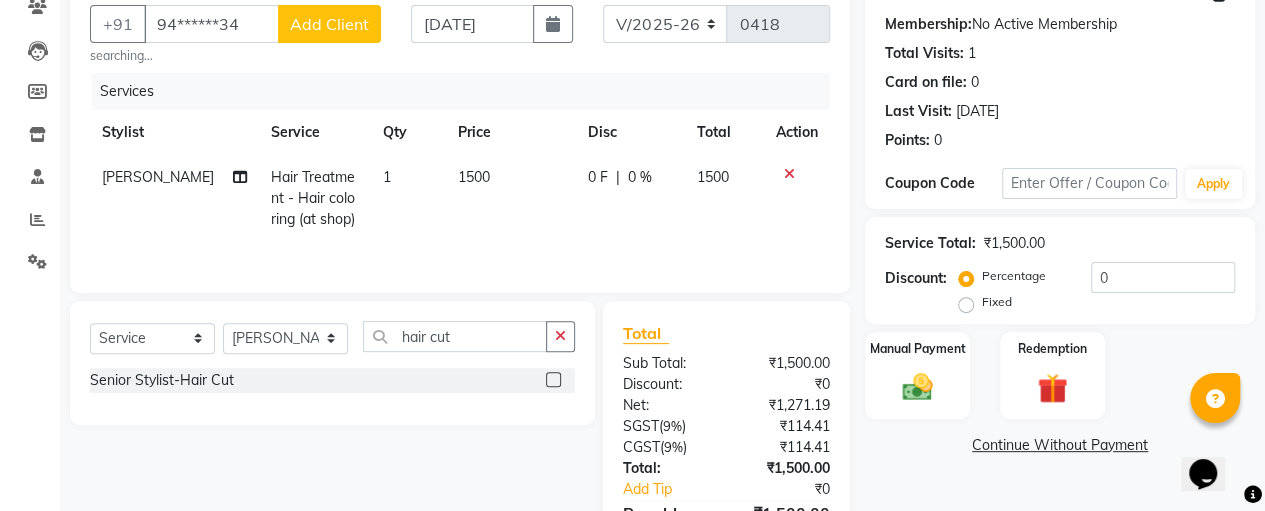 click 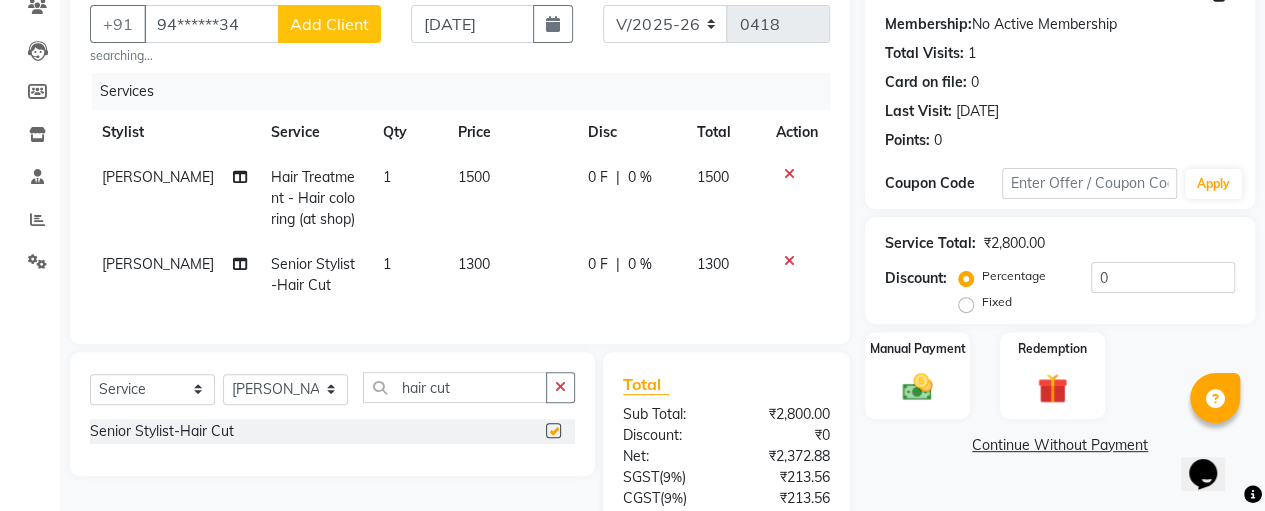 checkbox on "false" 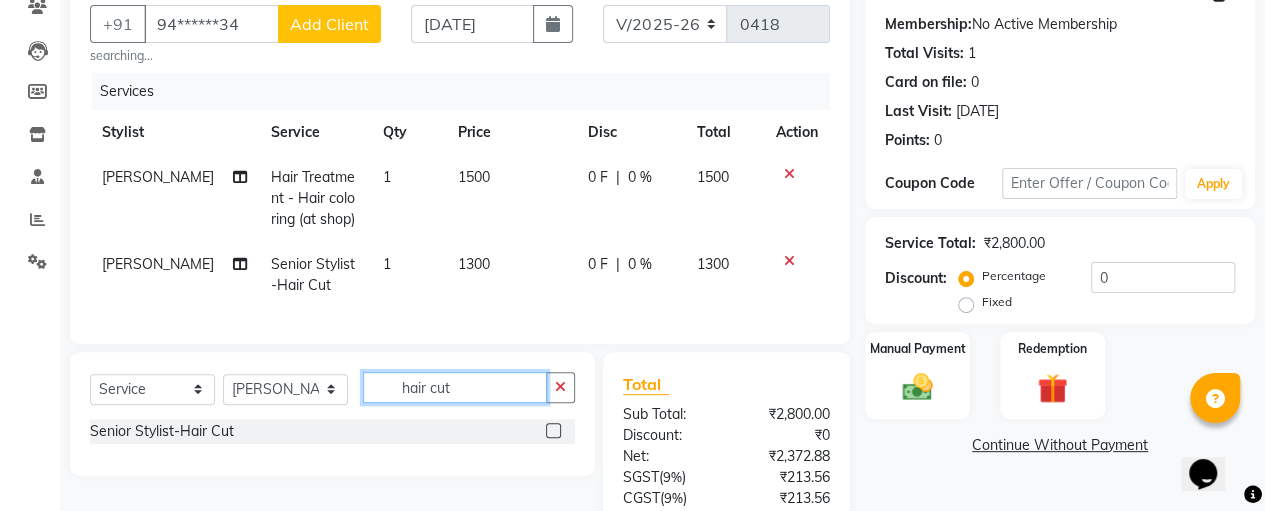 click on "hair cut" 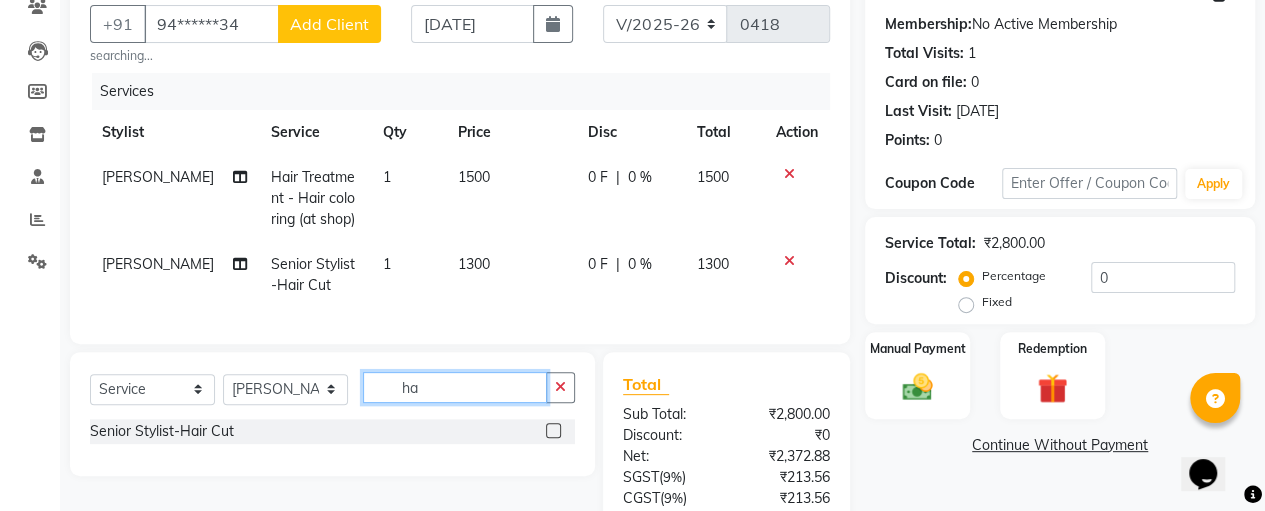 type on "h" 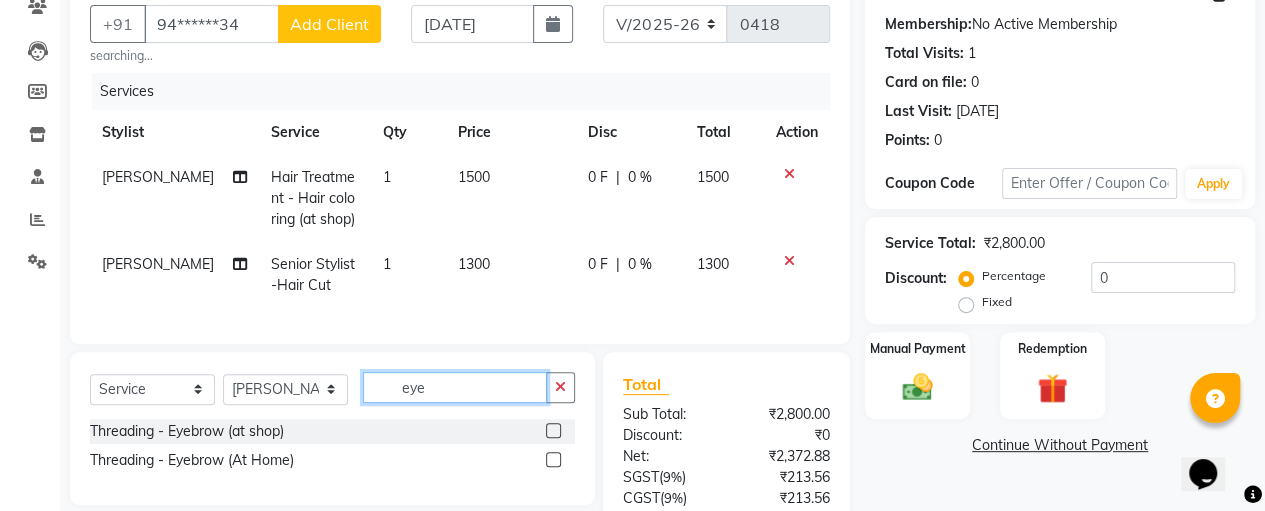 type on "eye" 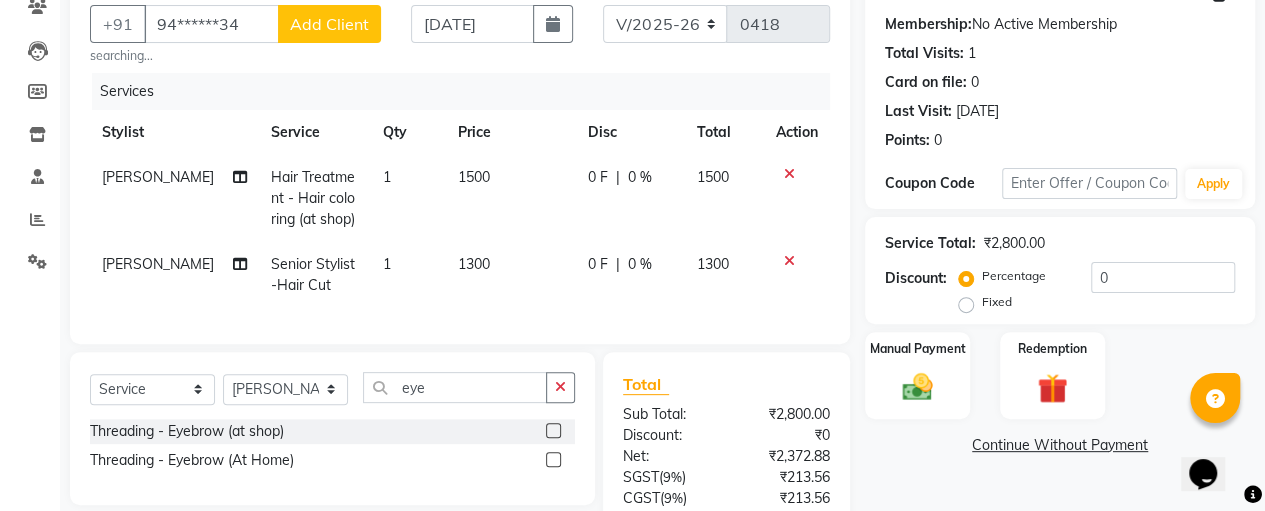 click 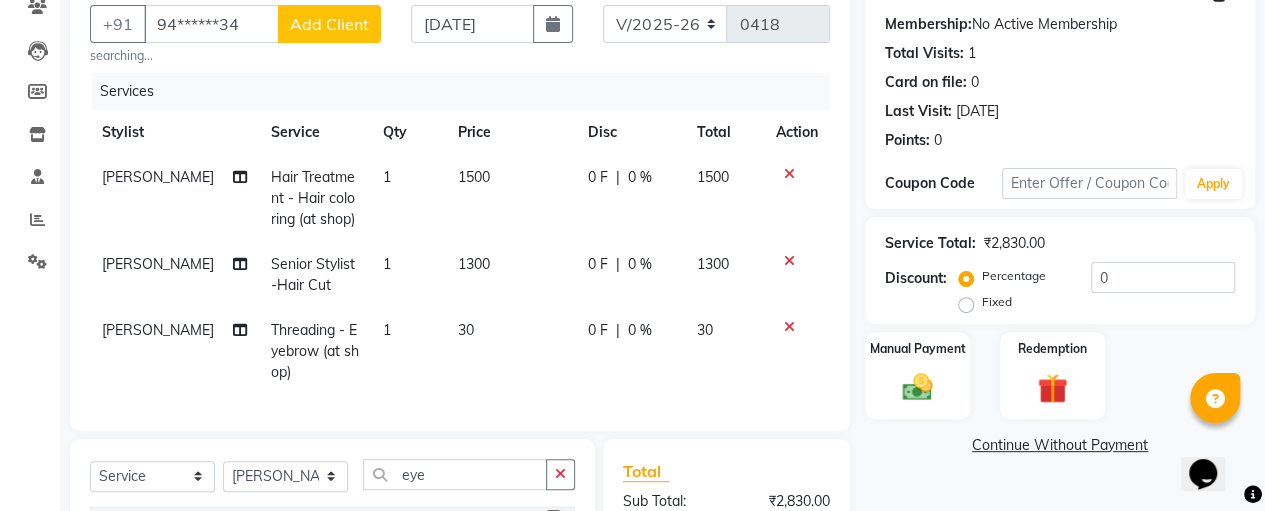 checkbox on "false" 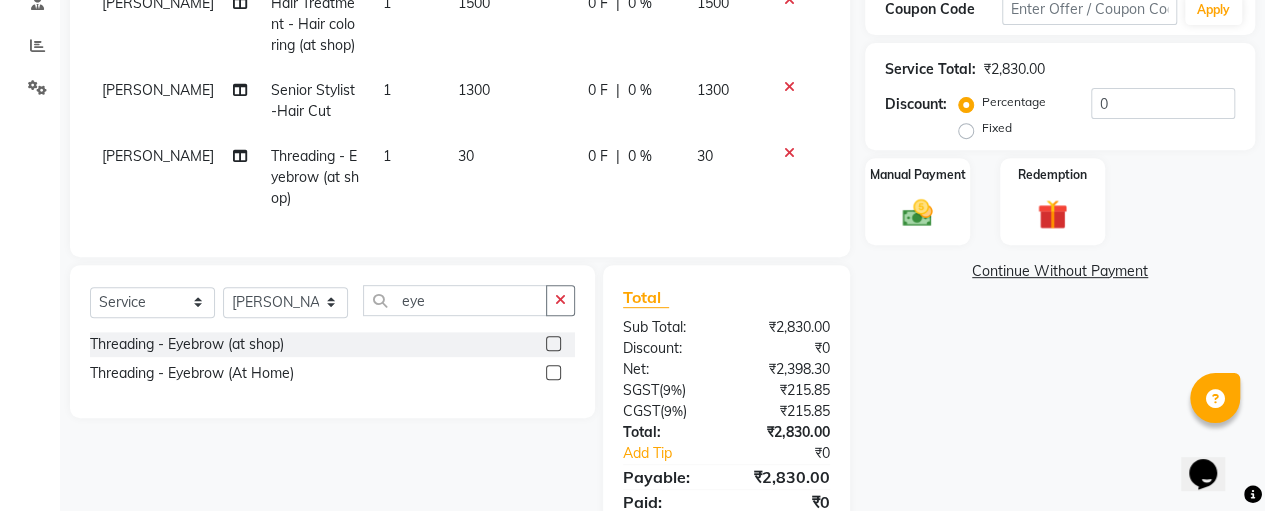 click on "30" 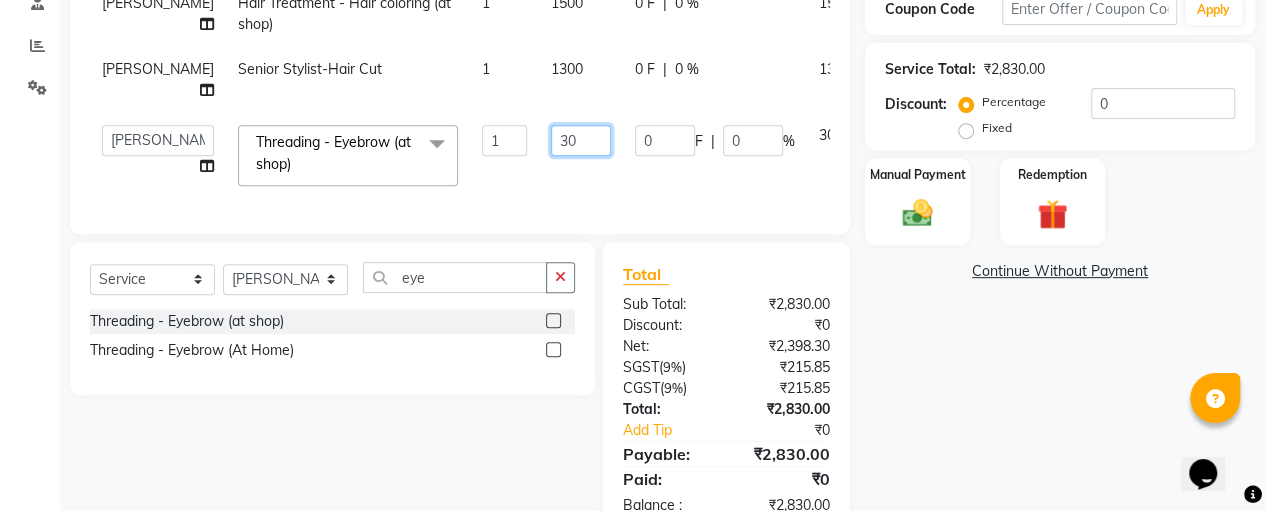 click on "30" 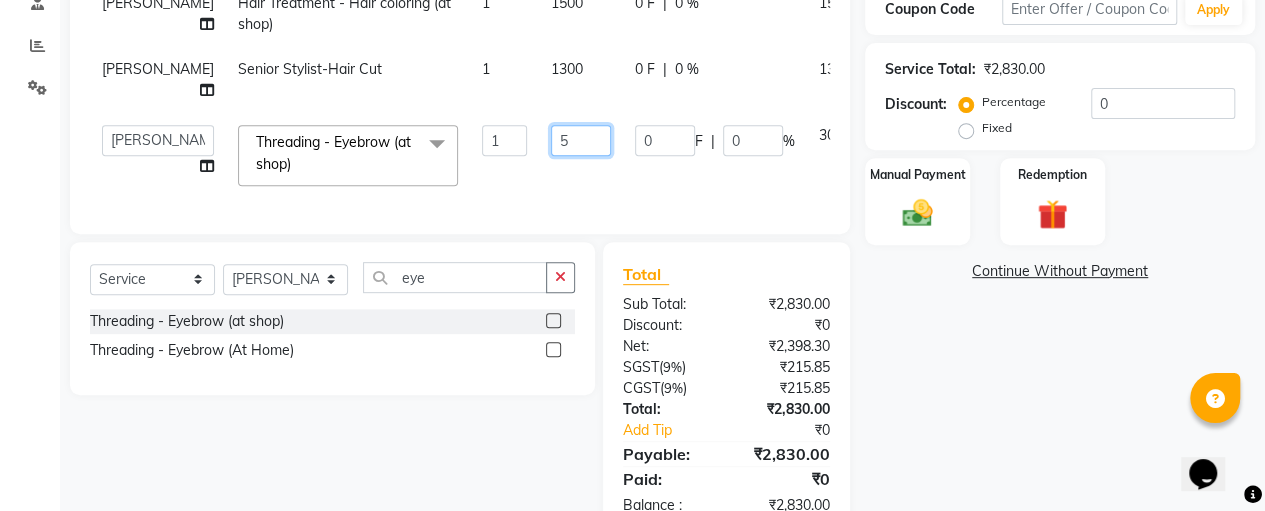 type on "50" 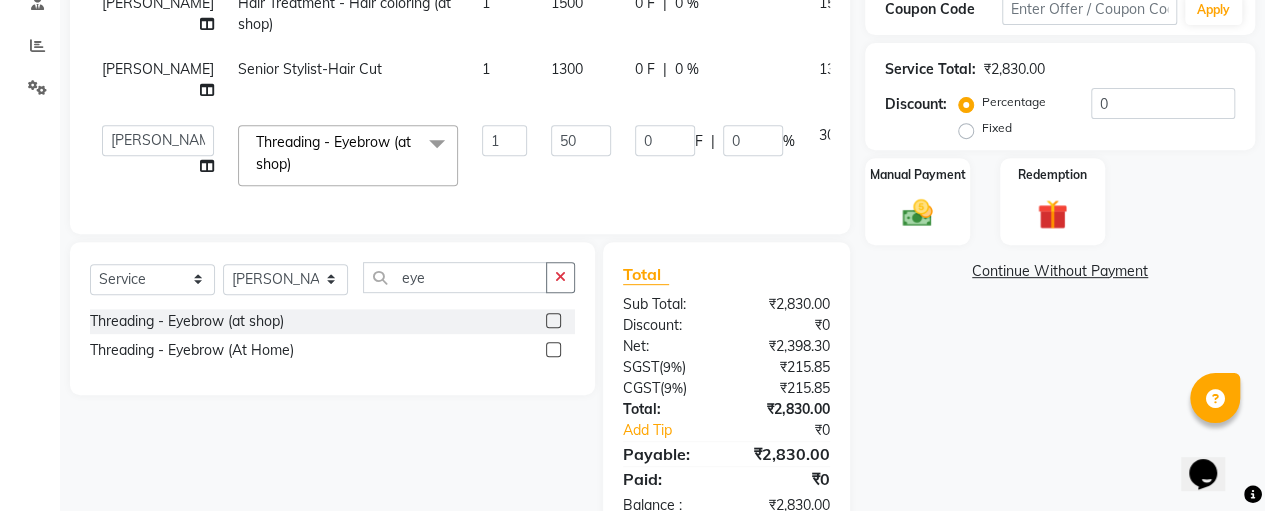 click on "[PERSON_NAME]   [PERSON_NAME]   SASIKALA  Threading - Eyebrow (at shop)  x Threading - Forehead (at shop) Threading - Upper lips (at shop) Threading - Chin (at shop) Threading - Eyebrow (at shop) Threading - Forehead (At Home) Threading - Upper Lips (At Home) Threading - Chin (At Home) Threading - Eyebrow (At Home) Cutting - Trimming (at shop) Cutting - U-shape (at shop) Cutting - [PERSON_NAME] Cutting
Change of Style (at shop) Cutting - Three steps
Layer Trim (at shop) Cutting - Layers Cutting (at shop) Cutting - Kids (below 10) (at shop) Cutting - Fringe | Bangs (at shop) Cutting - [PERSON_NAME] with step (at shop) Cutting - Trimming (At Home) Cutting - U-Shape (At Home) Cutting - [PERSON_NAME] Cutting
Change Of Style (At Home) Cutting - Three Steps
Layer Trim (At Home) Cutting - Layers Cutting (At Home) Cutting - Kids (Below 10) (At Home) Cutting - Fringe | Bangs (At Home) Cutting - [PERSON_NAME] With Step (At Home) Split Ends Senior Stylist-Hair Cut Facial & [MEDICAL_DATA] - Fruit Facial (at shop) Korean Glass Skin Facial Cheeks" 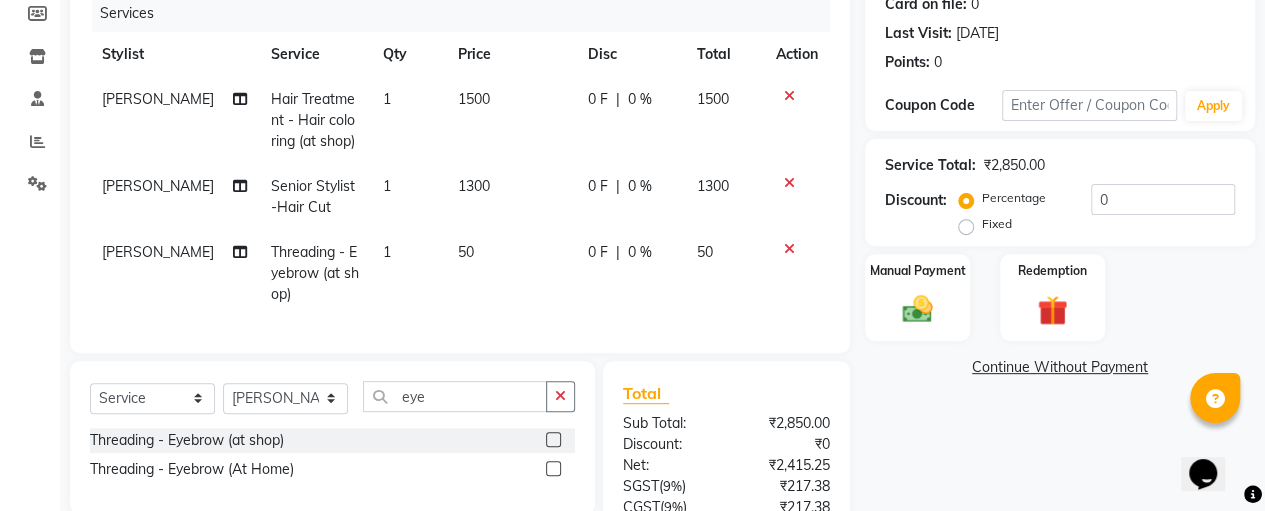 scroll, scrollTop: 334, scrollLeft: 0, axis: vertical 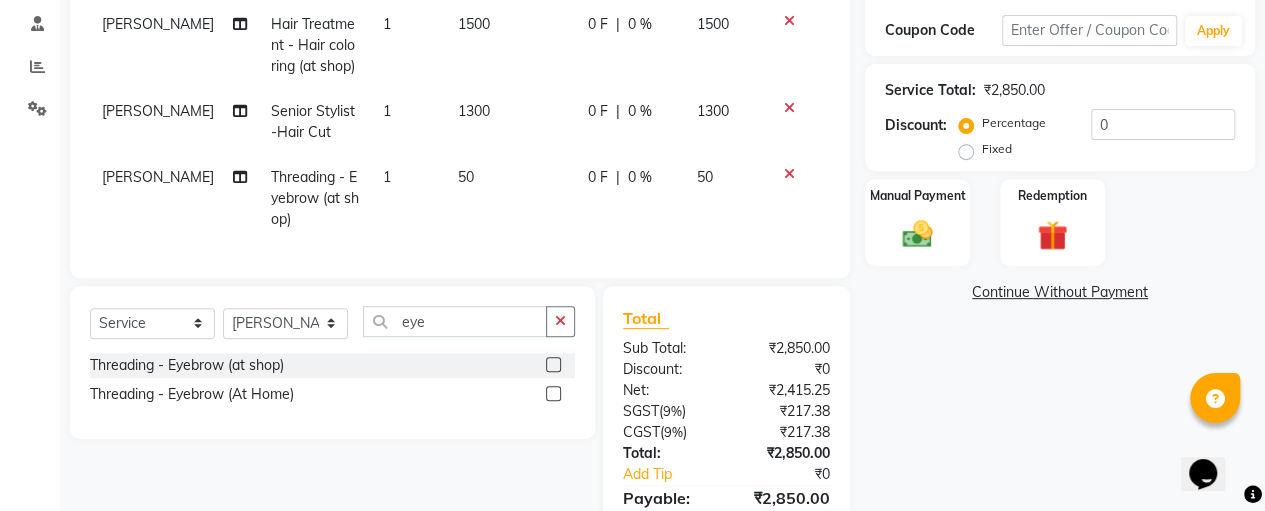click 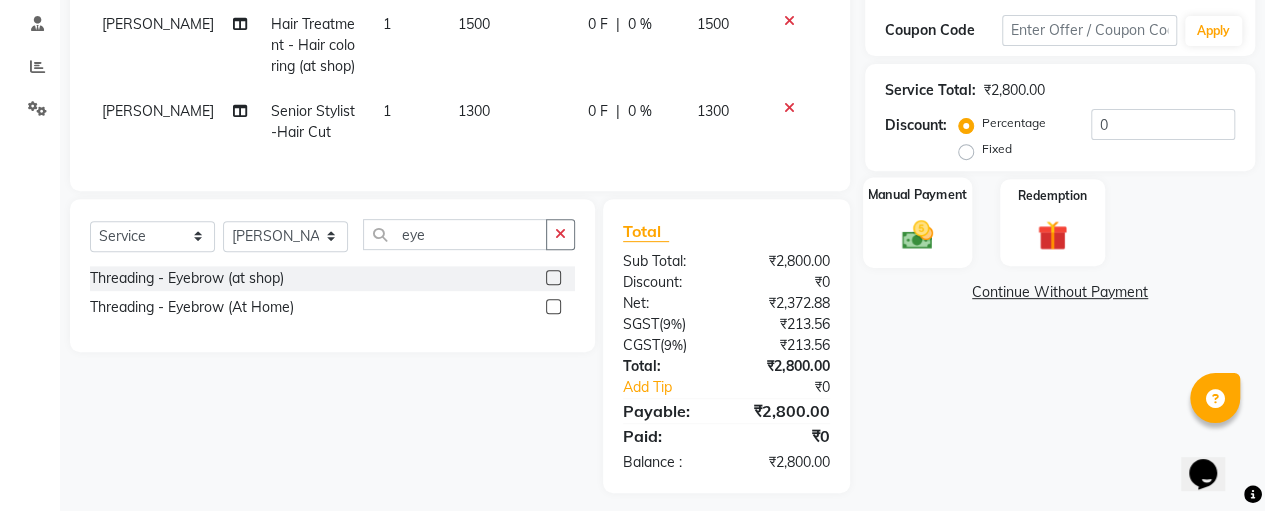 click 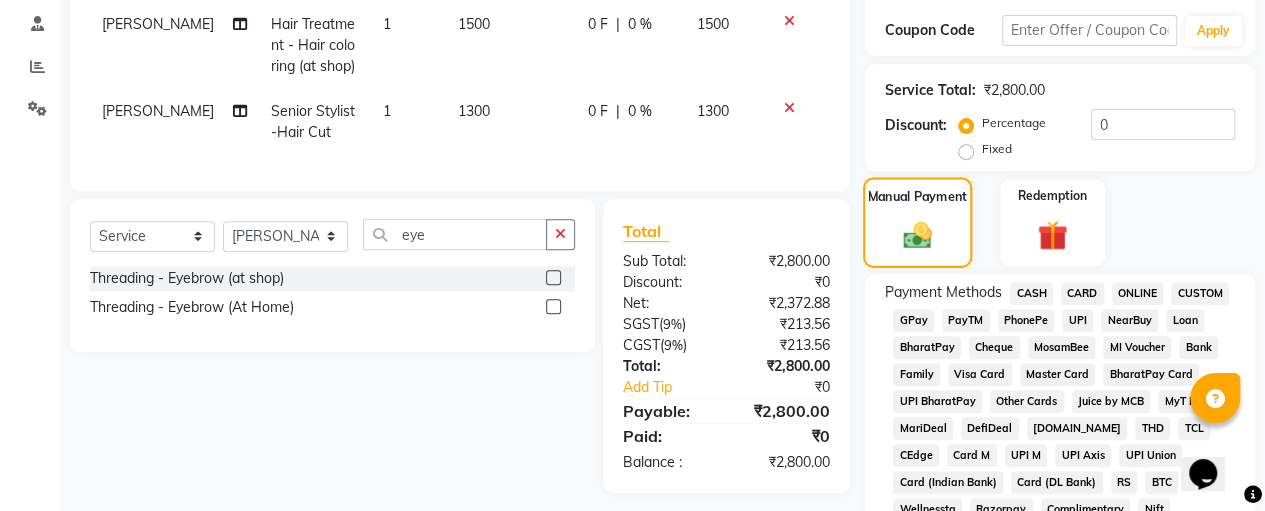 scroll, scrollTop: 940, scrollLeft: 0, axis: vertical 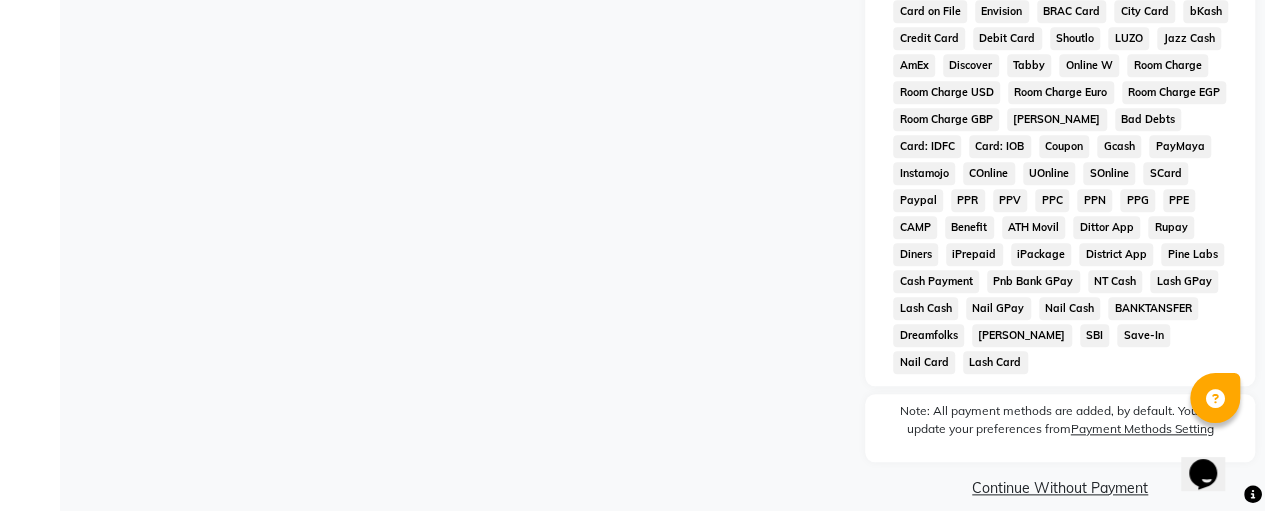 click on "Continue Without Payment" 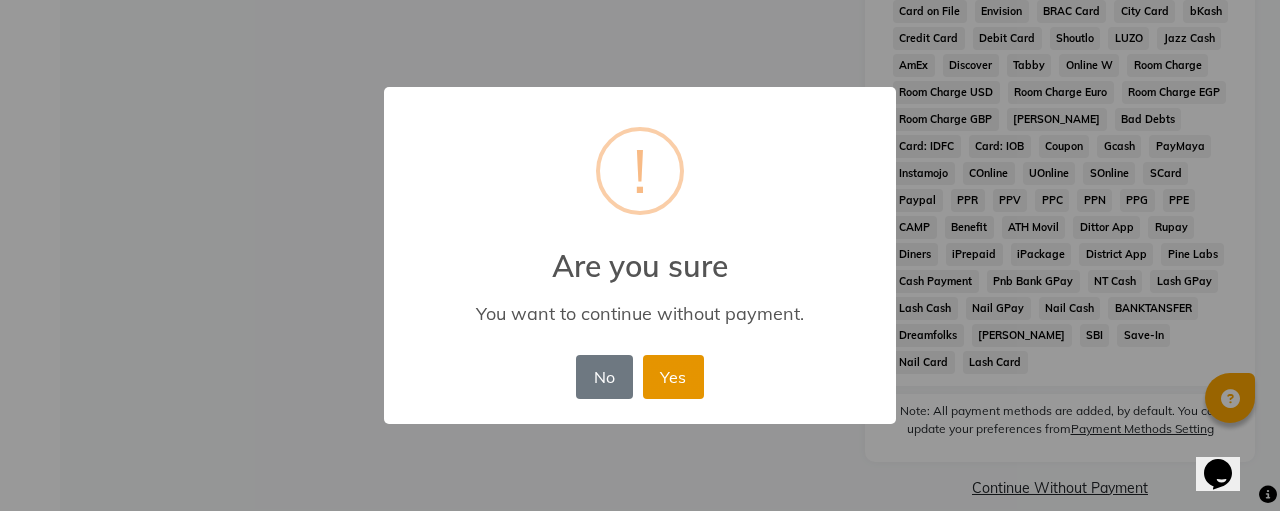click on "Yes" at bounding box center (673, 377) 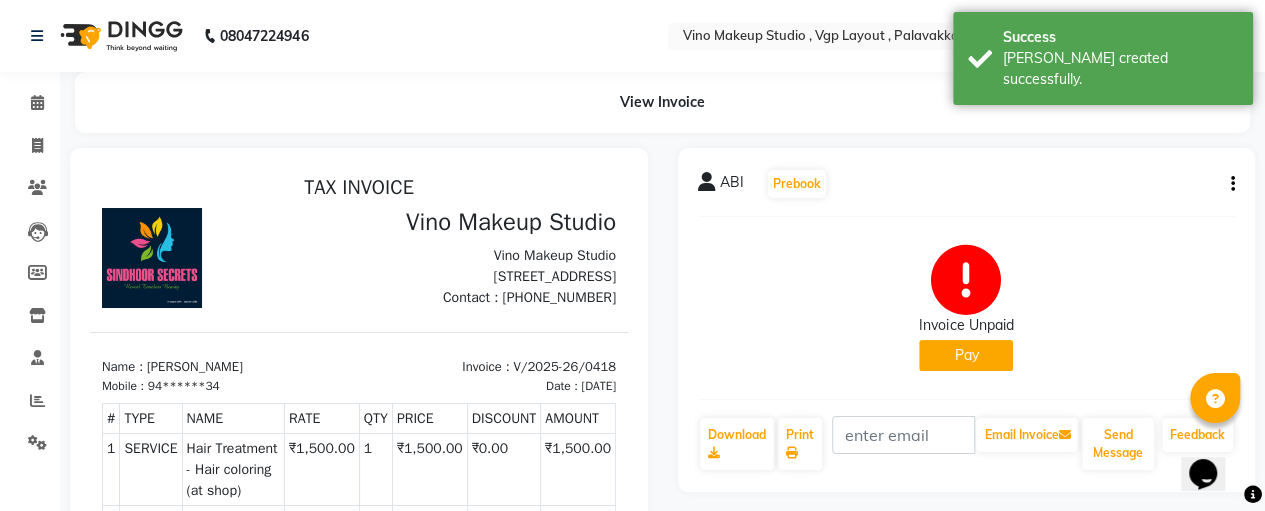 scroll, scrollTop: 0, scrollLeft: 0, axis: both 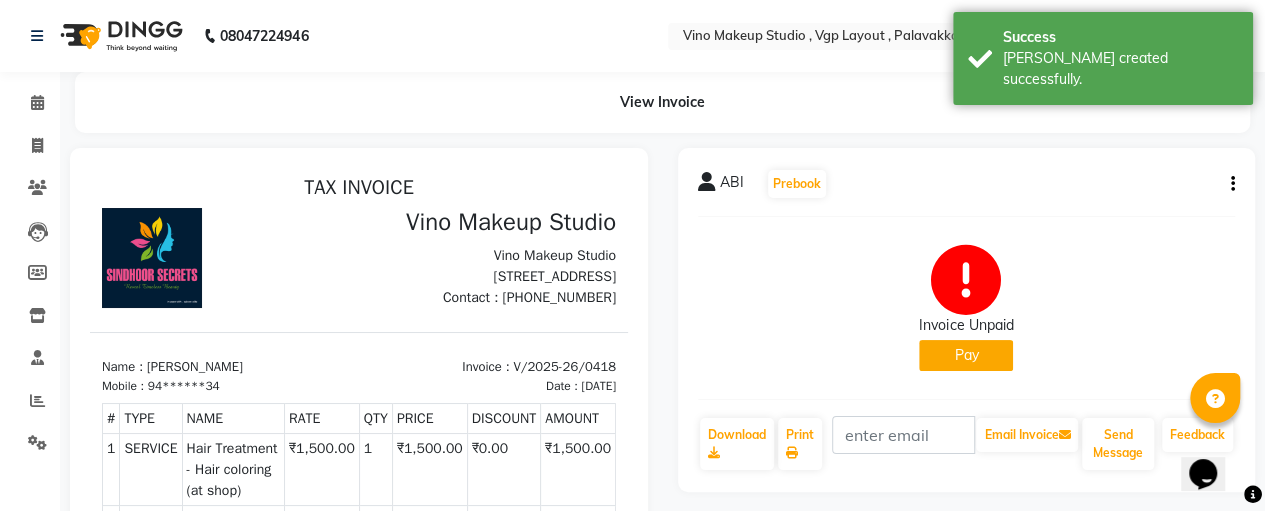 click on "Pay" 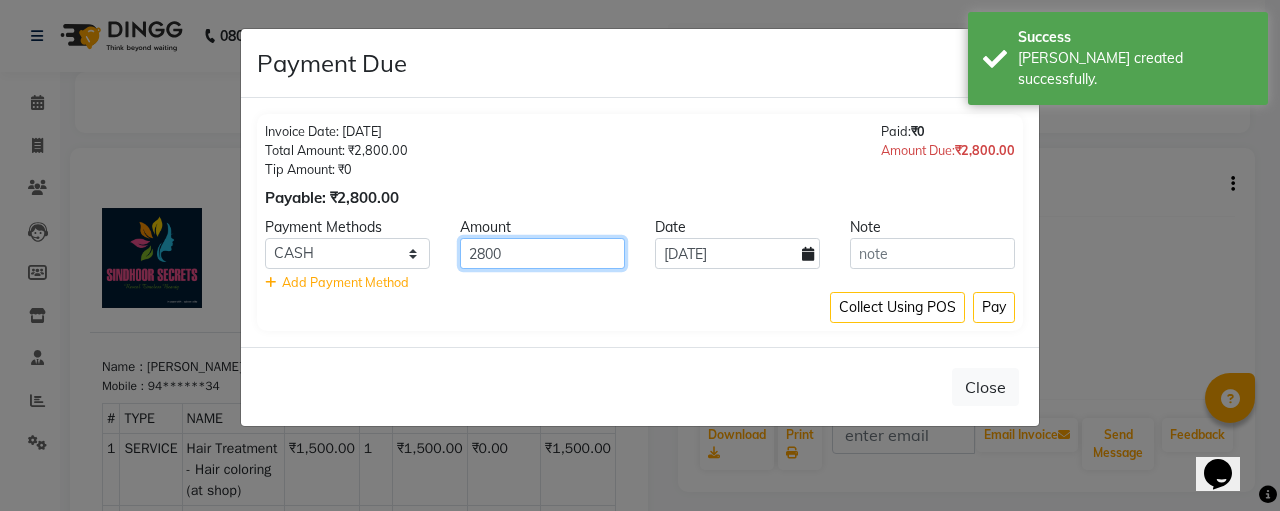click on "2800" 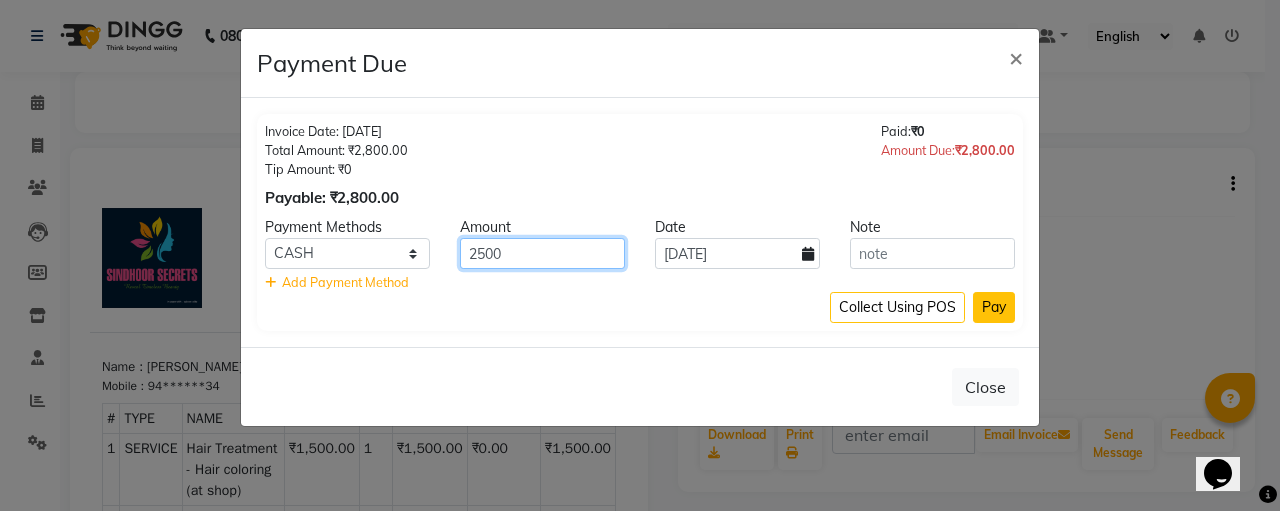 type on "2500" 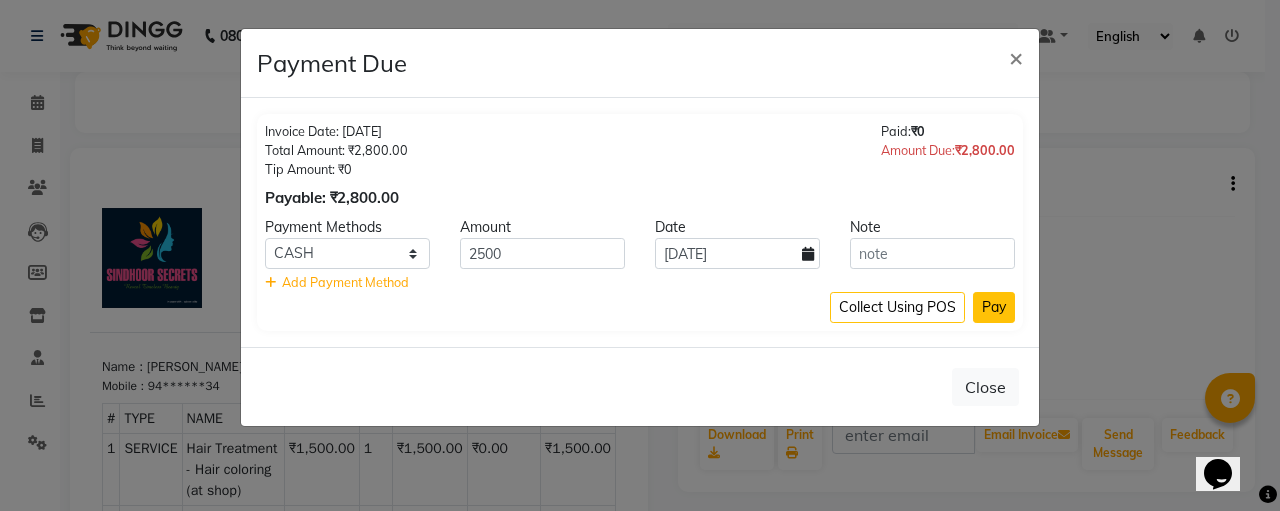 click on "Pay" 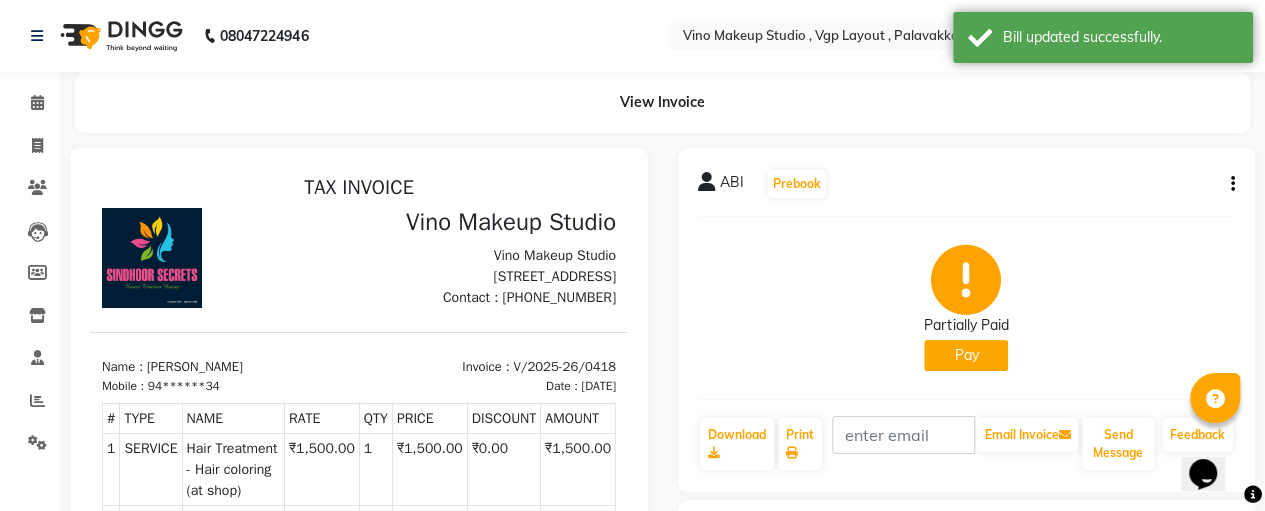 click on "Pay" 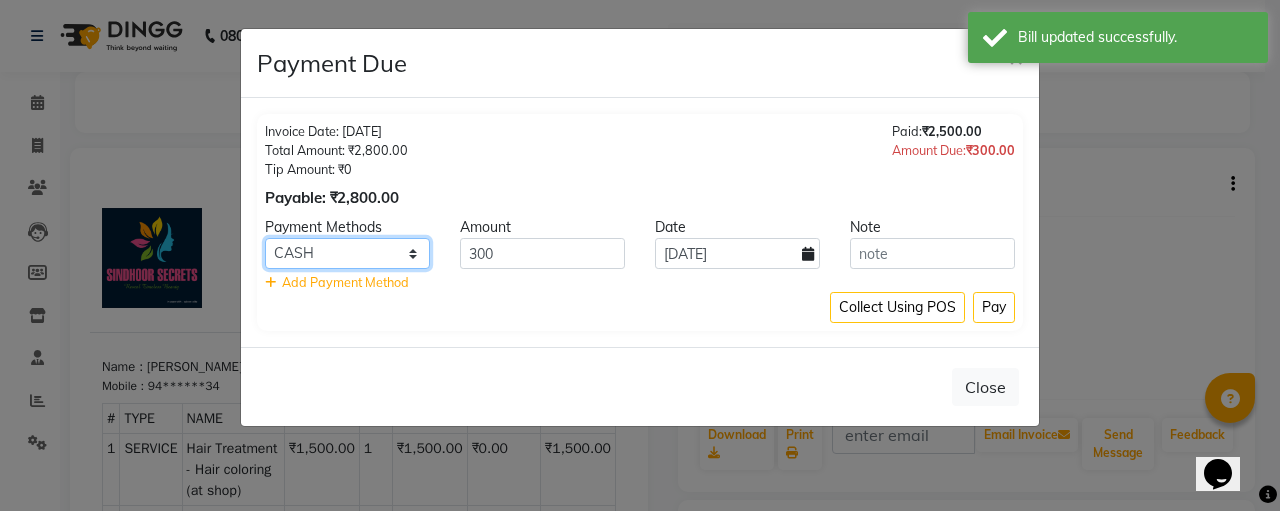 click on "CASH CARD ONLINE CUSTOM GPay PayTM PhonePe UPI NearBuy Loan BharatPay Cheque MosamBee MI Voucher Bank Family Visa Card Master Card BharatPay Card UPI BharatPay Other Cards Juice by MCB MyT Money MariDeal DefiDeal [DOMAIN_NAME] THD TCL CEdge Card M UPI M UPI Axis UPI Union Card (Indian Bank) Card (DL Bank) RS BTC Wellnessta Razorpay Complimentary Nift Spa Finder Spa Week Venmo BFL LoanTap SaveIN GMoney ATH Movil On Account Chamber Gift Card Trade Comp Donation Card on File Envision BRAC Card City Card bKash Credit Card Debit Card Shoutlo LUZO Jazz Cash AmEx Discover Tabby Online W Room Charge Room Charge USD Room Charge Euro Room Charge EGP Room Charge GBP Bajaj Finserv Bad Debts Card: IDFC Card: IOB Coupon Gcash PayMaya Instamojo COnline UOnline SOnline SCard Paypal PPR PPV PPC PPN PPG PPE CAMP Benefit ATH Movil Dittor App Rupay Diners iPrepaid iPackage District App Pine Labs Cash Payment Pnb Bank GPay NT Cash Lash GPay Lash Cash Nail GPay Nail Cash BANKTANSFER Dreamfolks [PERSON_NAME] SBI Save-In Nail Card Lash Card" 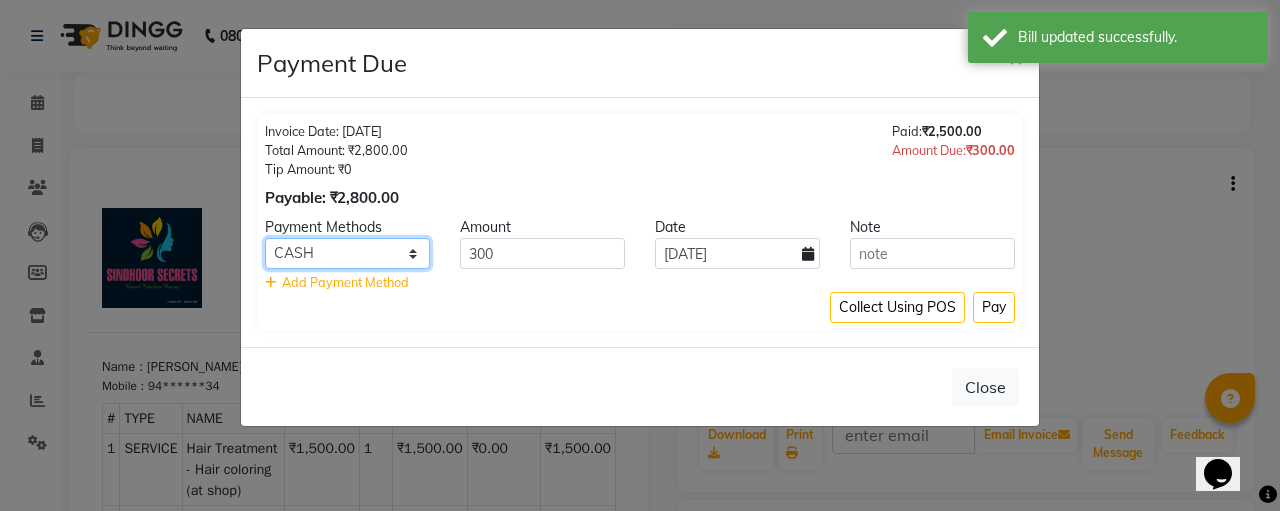 select on "8" 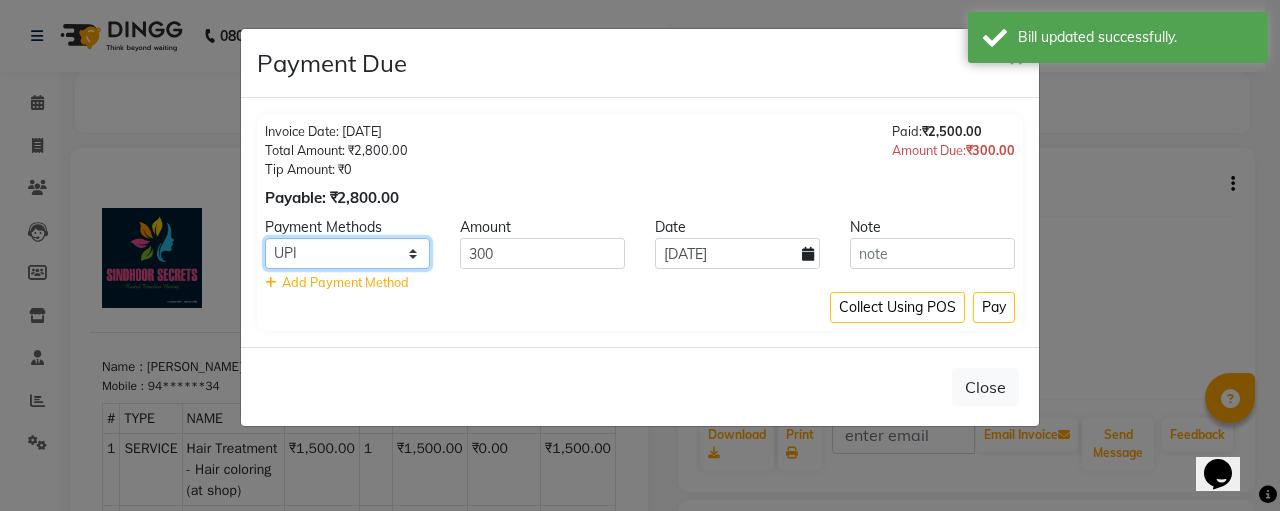 click on "CASH CARD ONLINE CUSTOM GPay PayTM PhonePe UPI NearBuy Loan BharatPay Cheque MosamBee MI Voucher Bank Family Visa Card Master Card BharatPay Card UPI BharatPay Other Cards Juice by MCB MyT Money MariDeal DefiDeal [DOMAIN_NAME] THD TCL CEdge Card M UPI M UPI Axis UPI Union Card (Indian Bank) Card (DL Bank) RS BTC Wellnessta Razorpay Complimentary Nift Spa Finder Spa Week Venmo BFL LoanTap SaveIN GMoney ATH Movil On Account Chamber Gift Card Trade Comp Donation Card on File Envision BRAC Card City Card bKash Credit Card Debit Card Shoutlo LUZO Jazz Cash AmEx Discover Tabby Online W Room Charge Room Charge USD Room Charge Euro Room Charge EGP Room Charge GBP Bajaj Finserv Bad Debts Card: IDFC Card: IOB Coupon Gcash PayMaya Instamojo COnline UOnline SOnline SCard Paypal PPR PPV PPC PPN PPG PPE CAMP Benefit ATH Movil Dittor App Rupay Diners iPrepaid iPackage District App Pine Labs Cash Payment Pnb Bank GPay NT Cash Lash GPay Lash Cash Nail GPay Nail Cash BANKTANSFER Dreamfolks [PERSON_NAME] SBI Save-In Nail Card Lash Card" 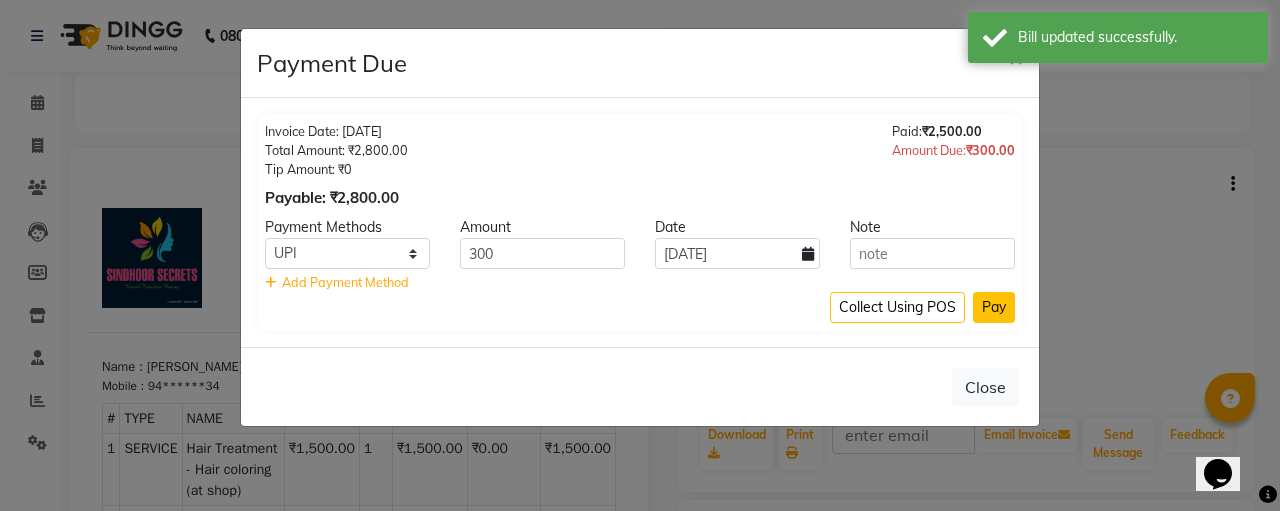 click on "Pay" 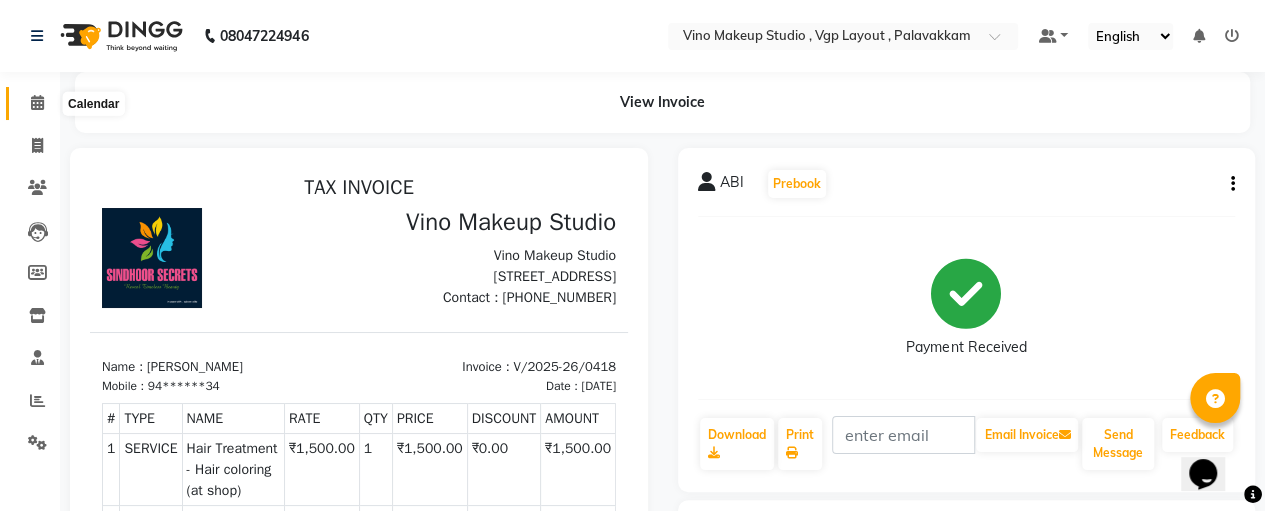 click 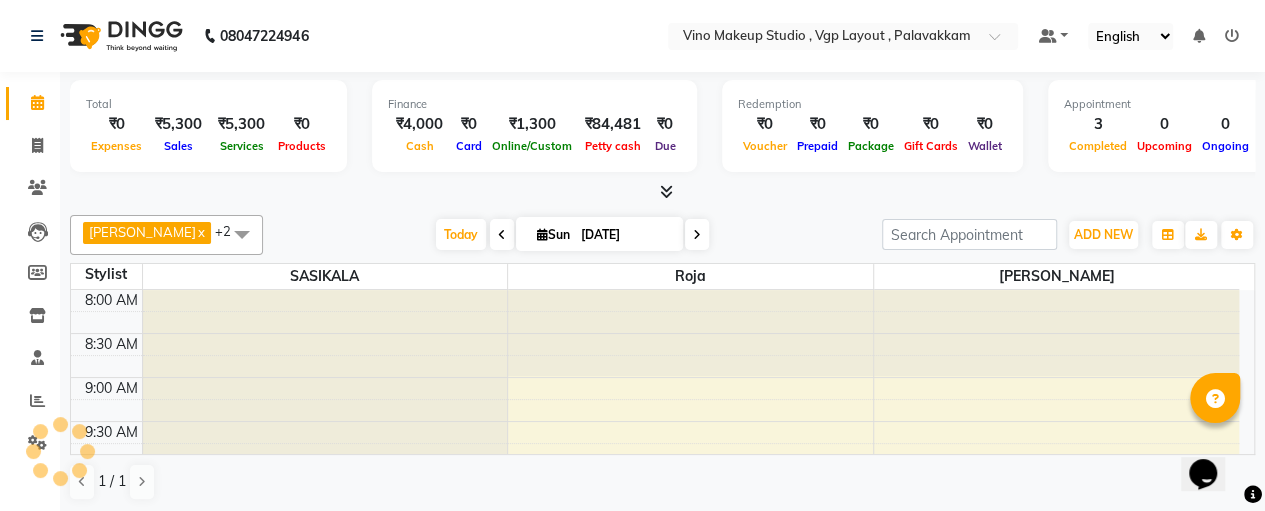 scroll, scrollTop: 0, scrollLeft: 0, axis: both 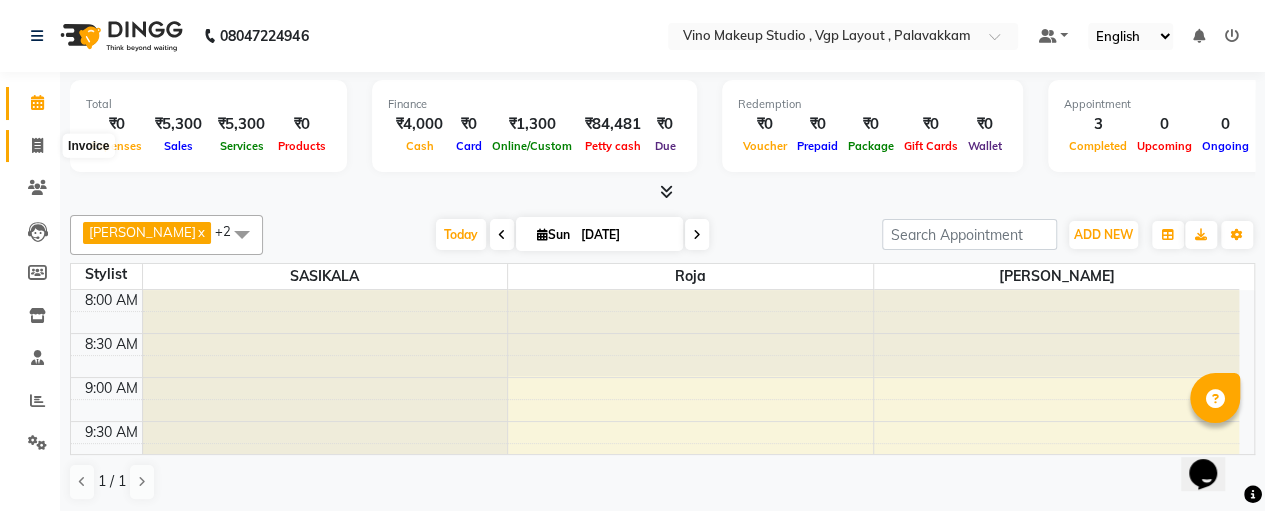 click 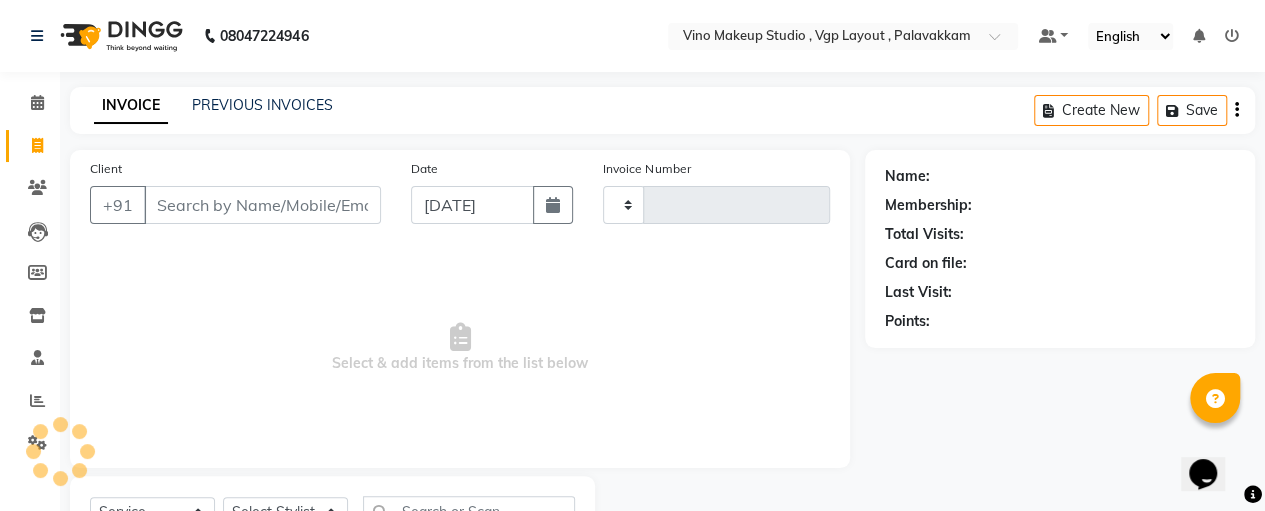 type on "0419" 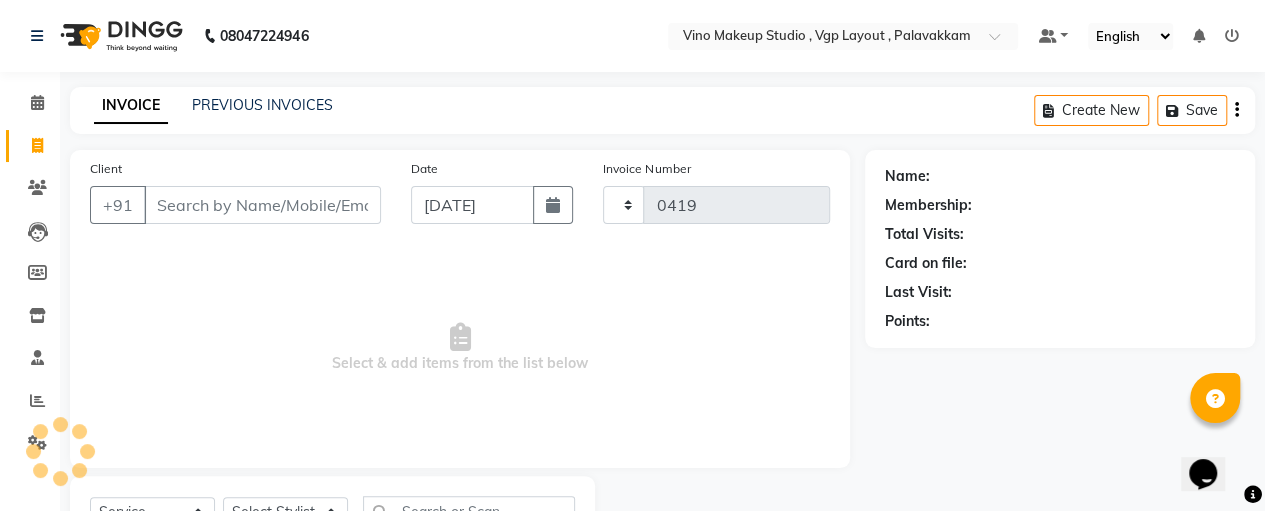 select on "7459" 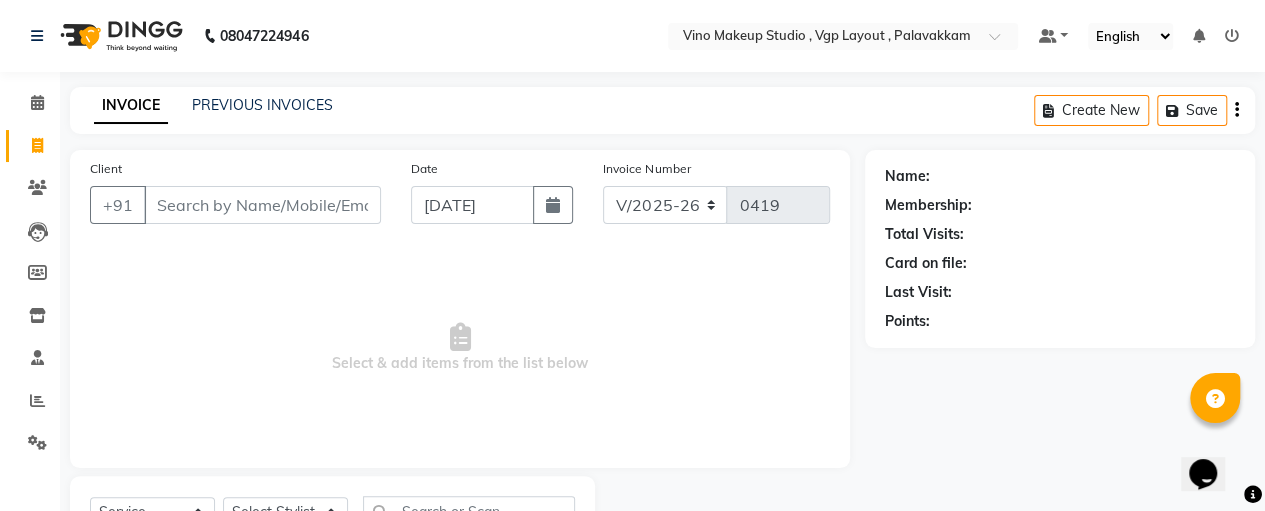 click on "Client" at bounding box center (262, 205) 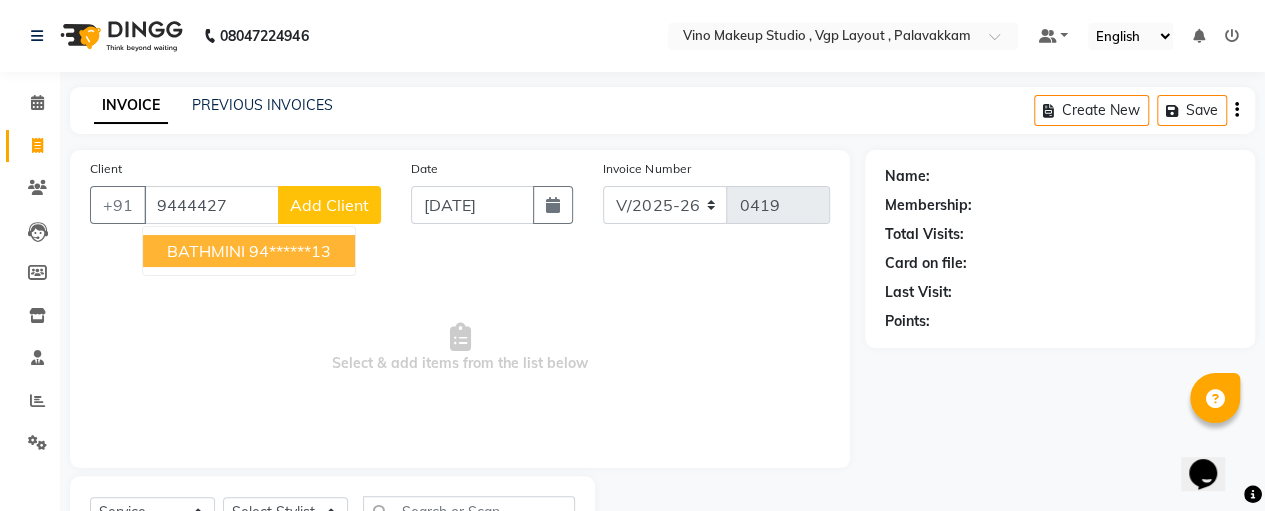 click on "94******13" at bounding box center (290, 251) 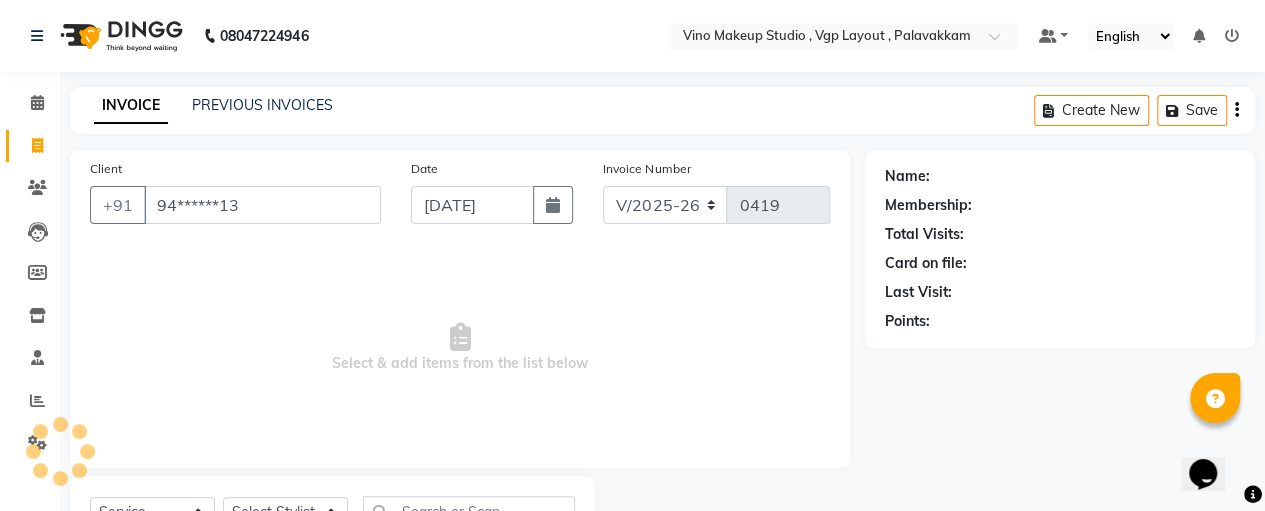 type on "94******13" 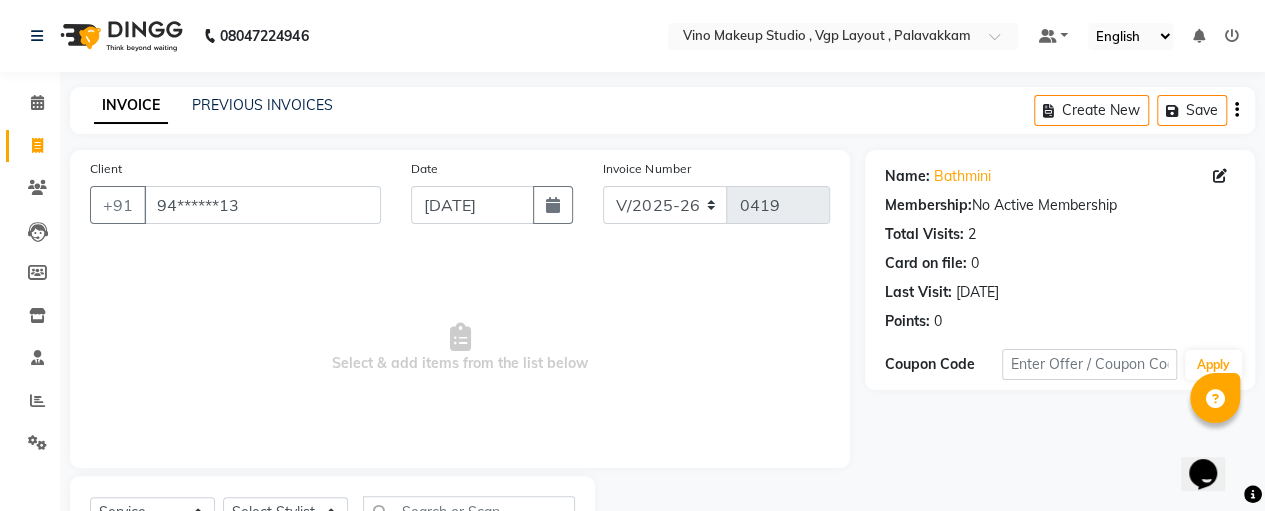scroll, scrollTop: 89, scrollLeft: 0, axis: vertical 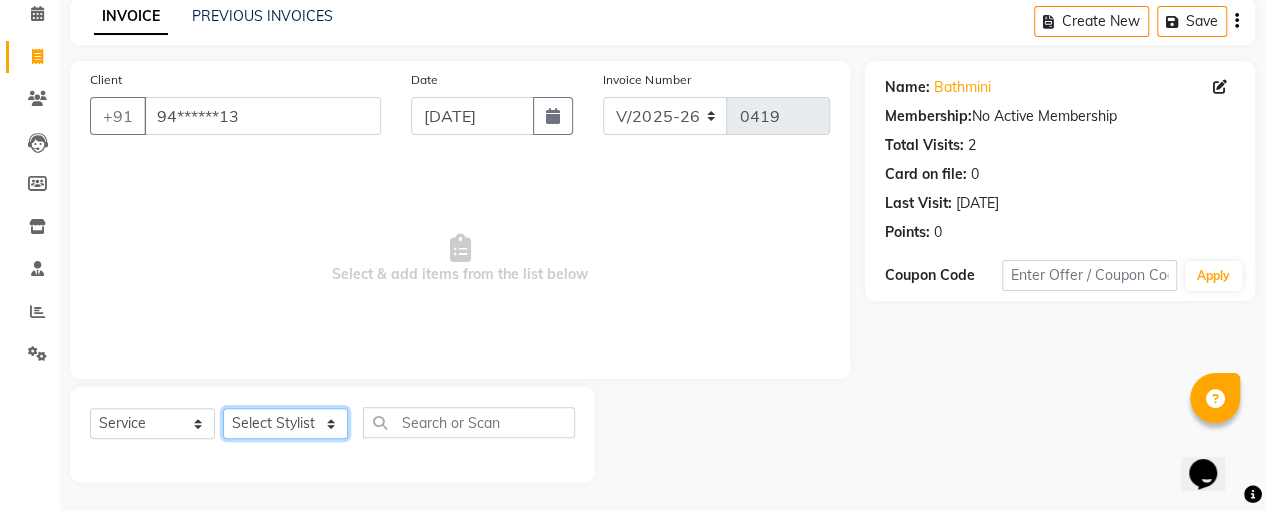 click on "Select Stylist [PERSON_NAME] [PERSON_NAME] SASIKALA" 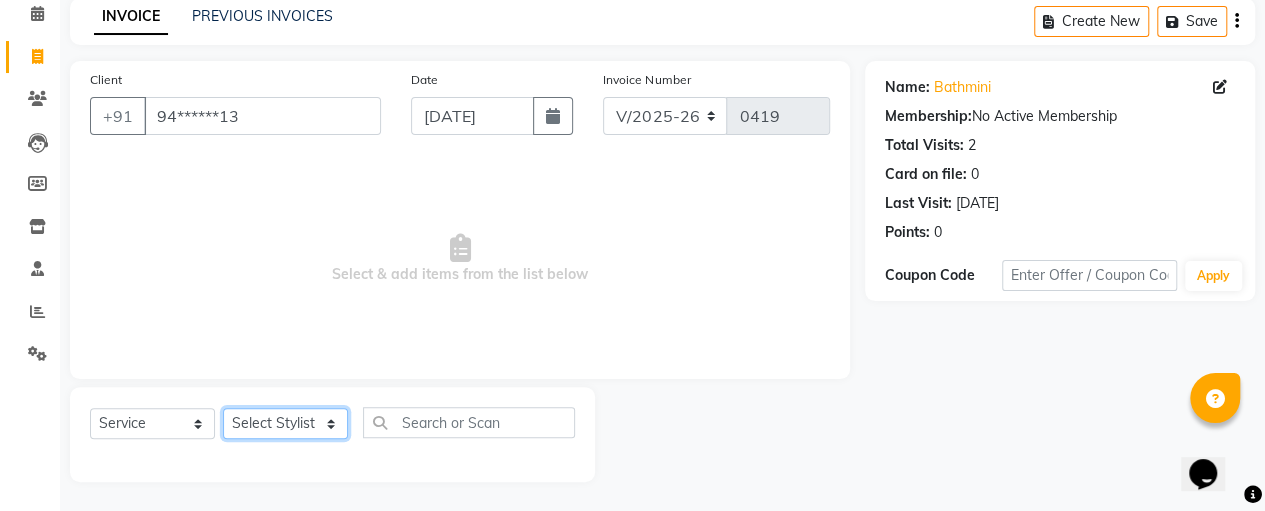 select on "66740" 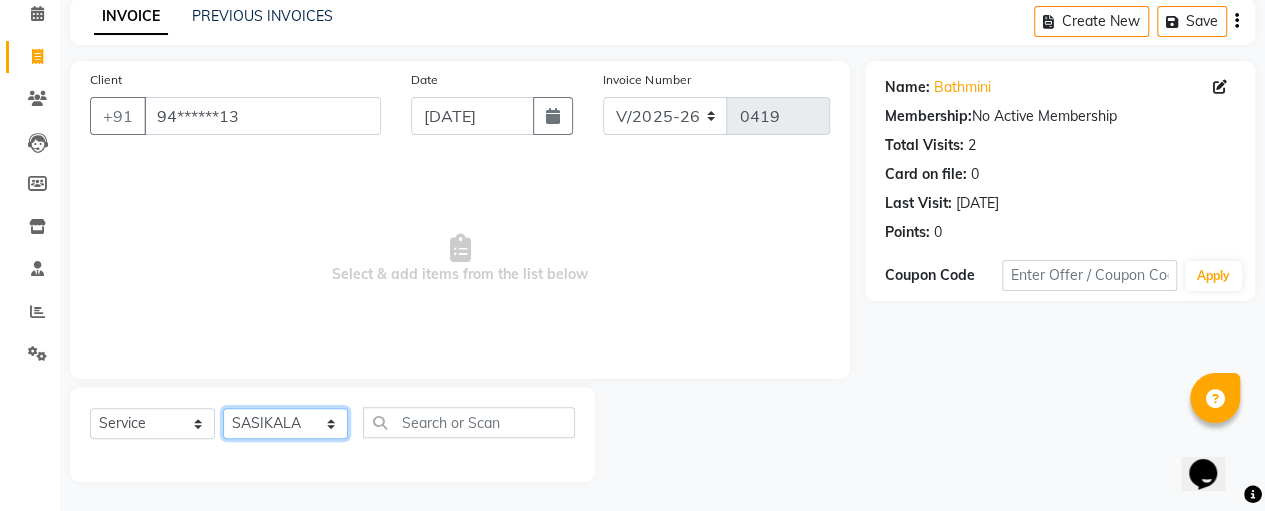 click on "Select Stylist [PERSON_NAME] [PERSON_NAME] SASIKALA" 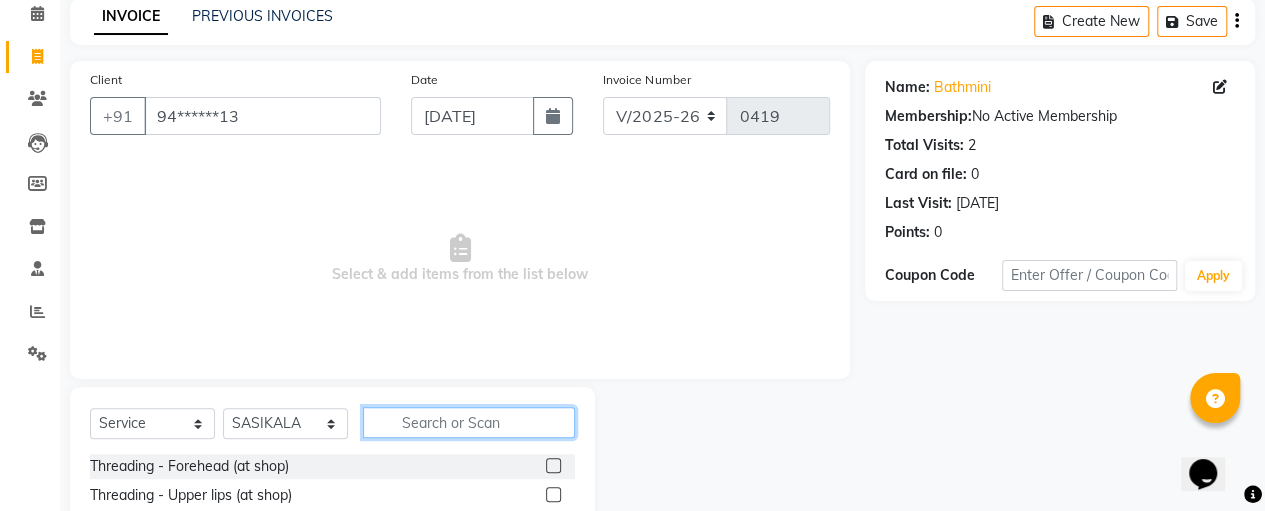 click 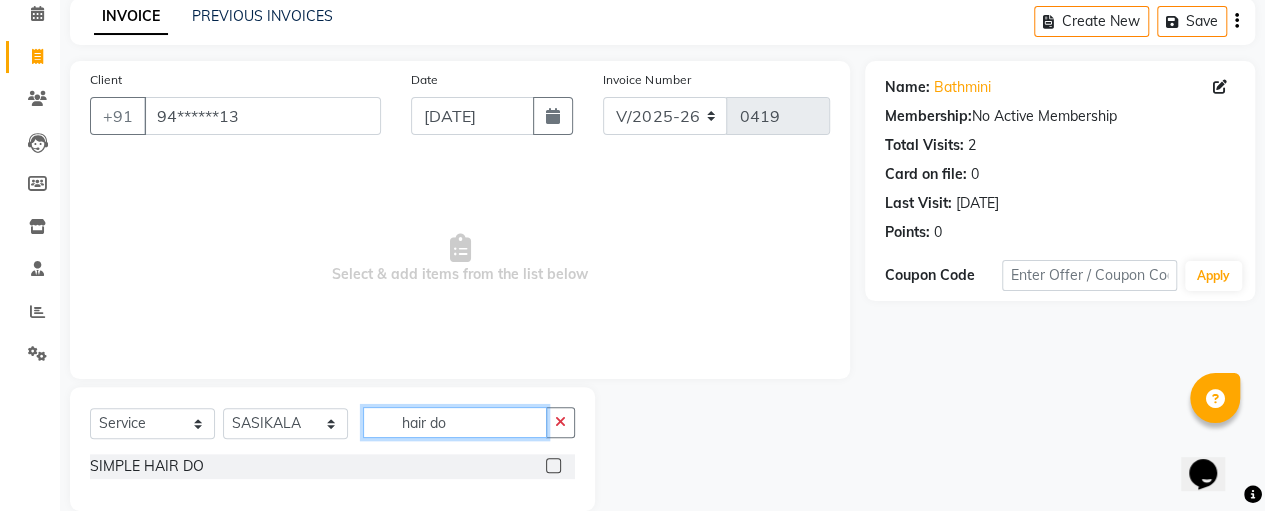 type on "hair do" 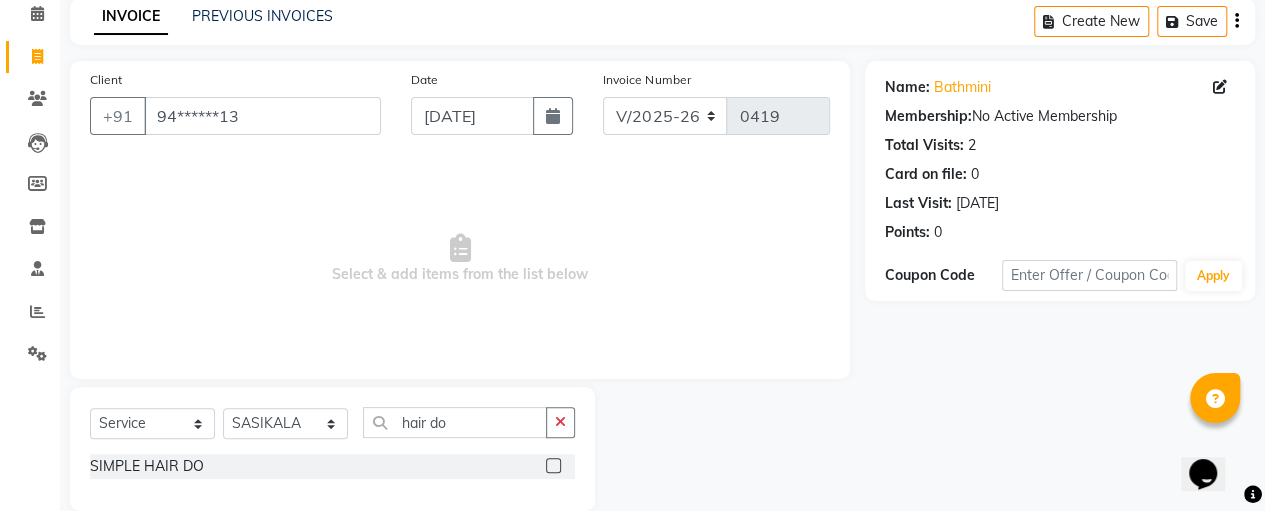 click 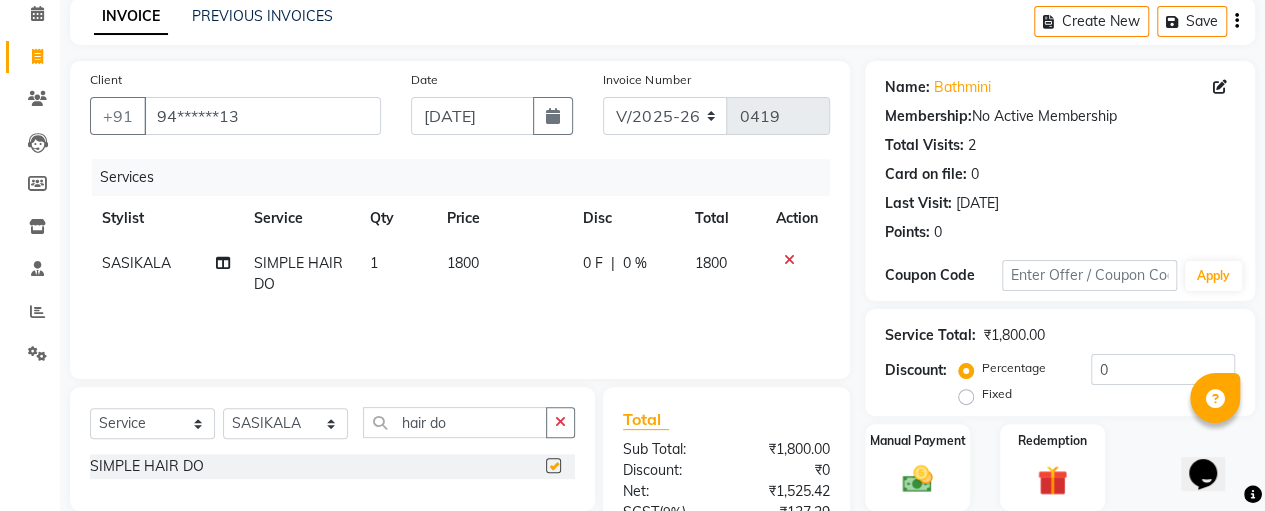 checkbox on "false" 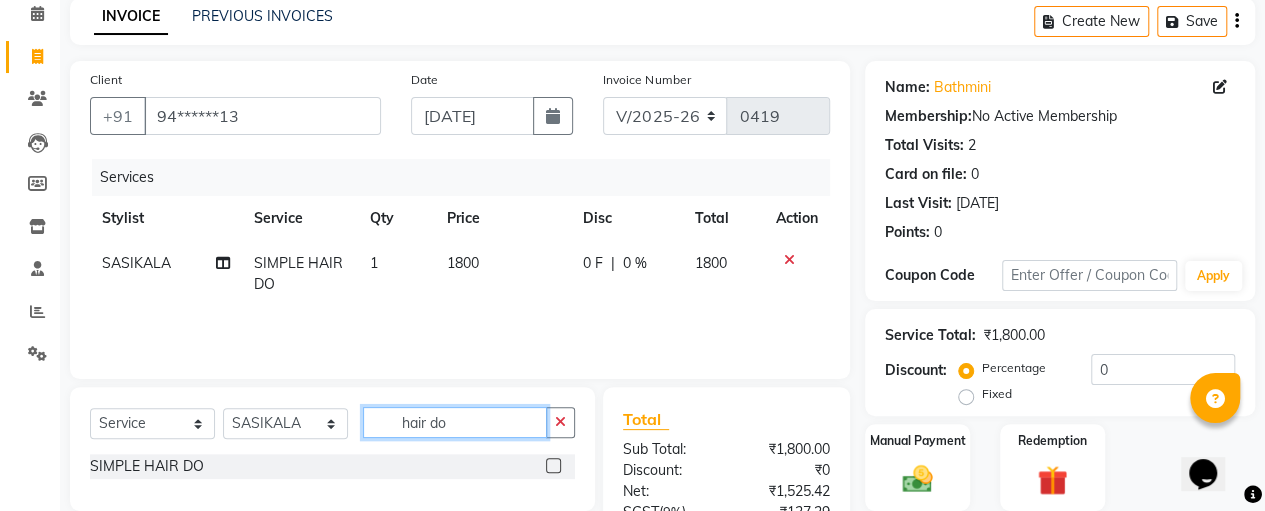 click on "hair do" 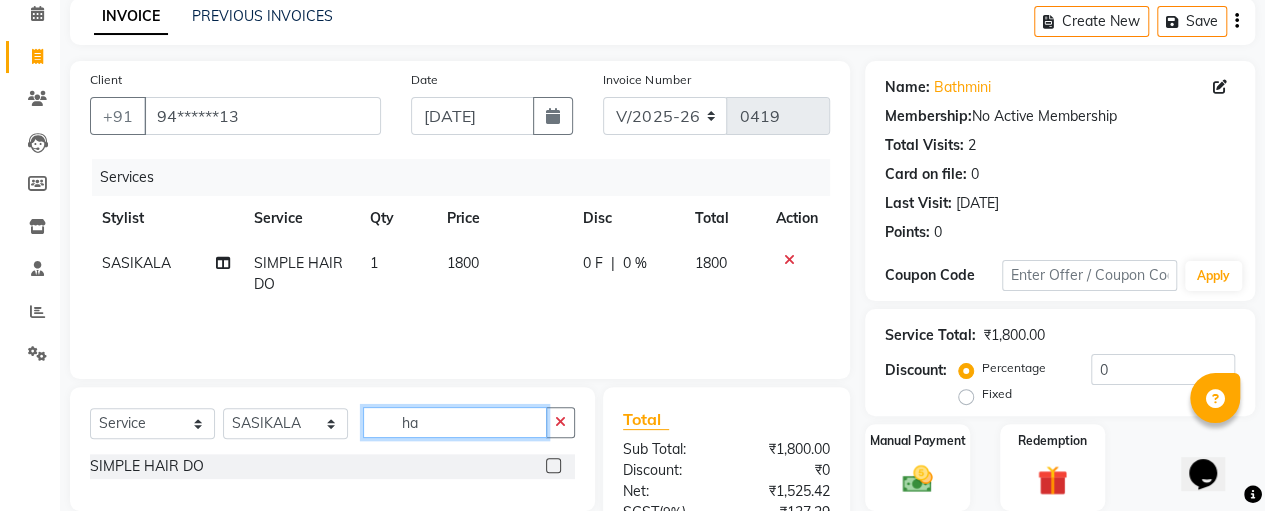 type on "h" 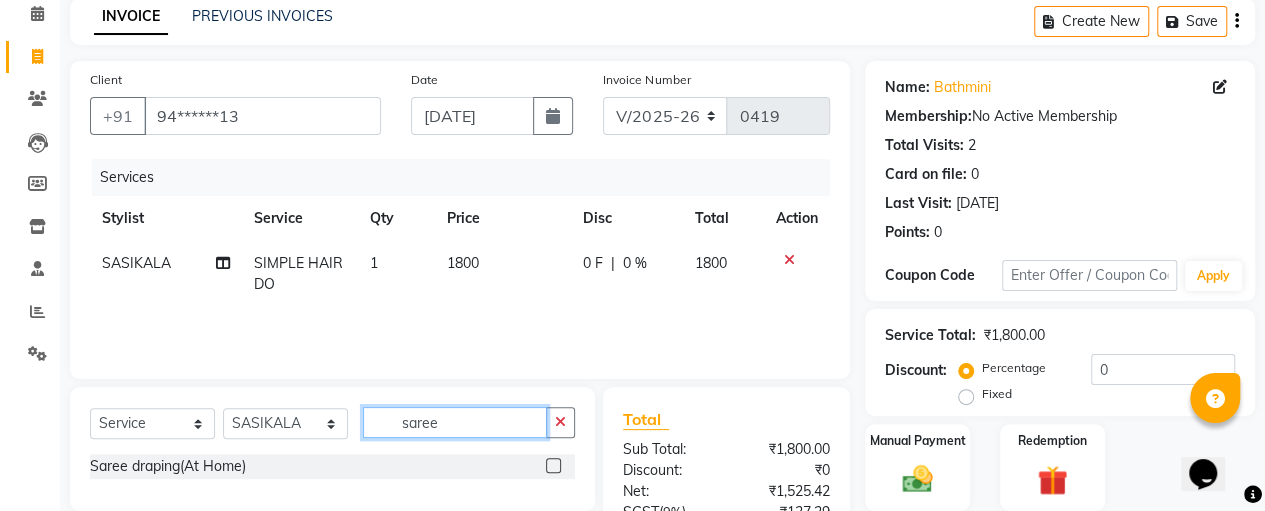 type on "saree" 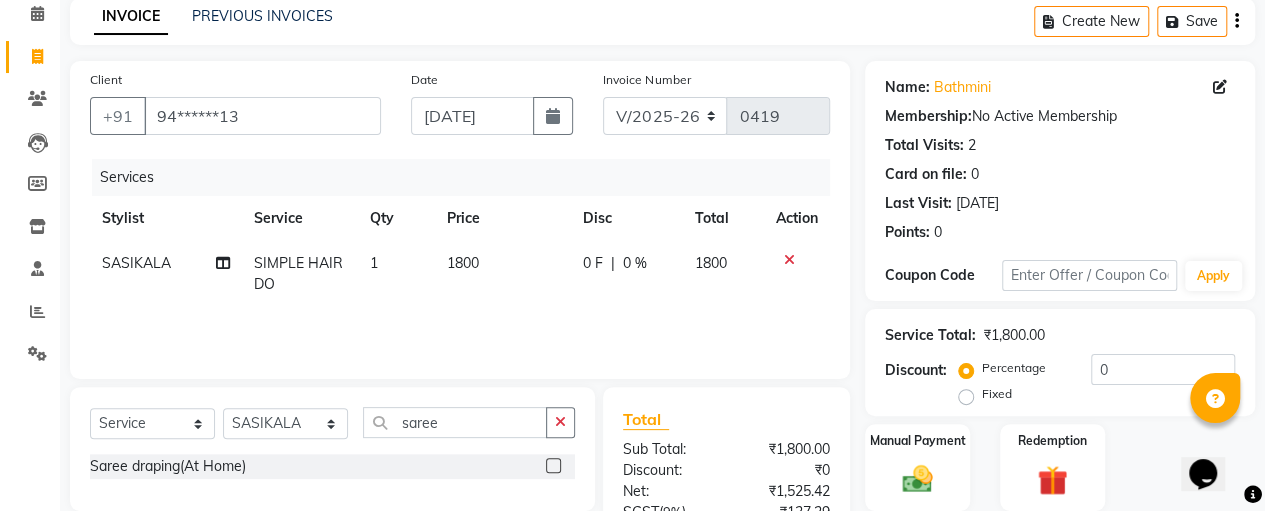 click 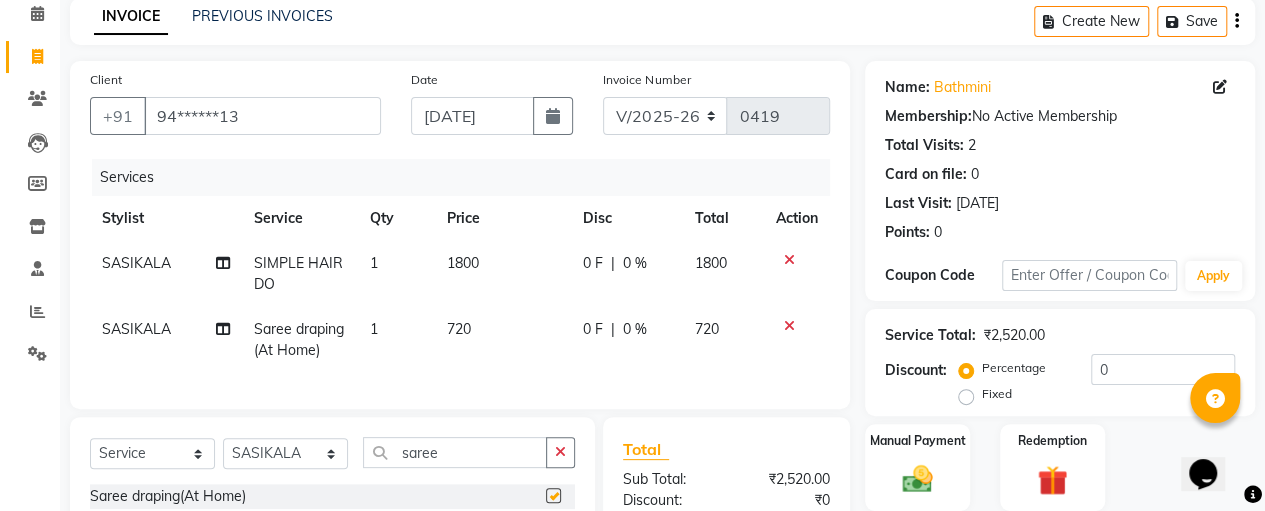 checkbox on "false" 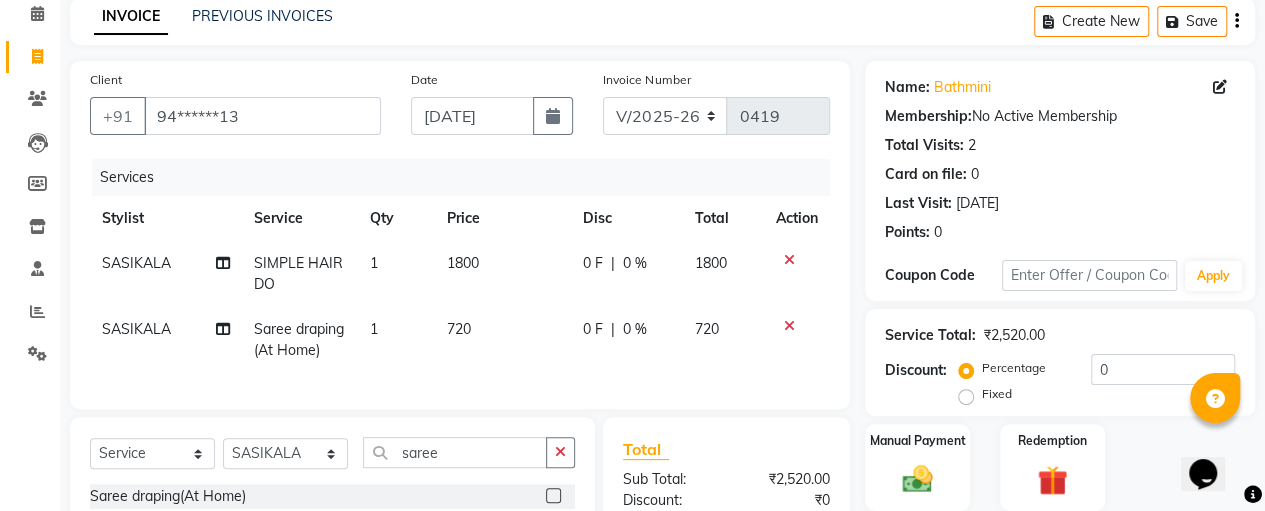 click on "720" 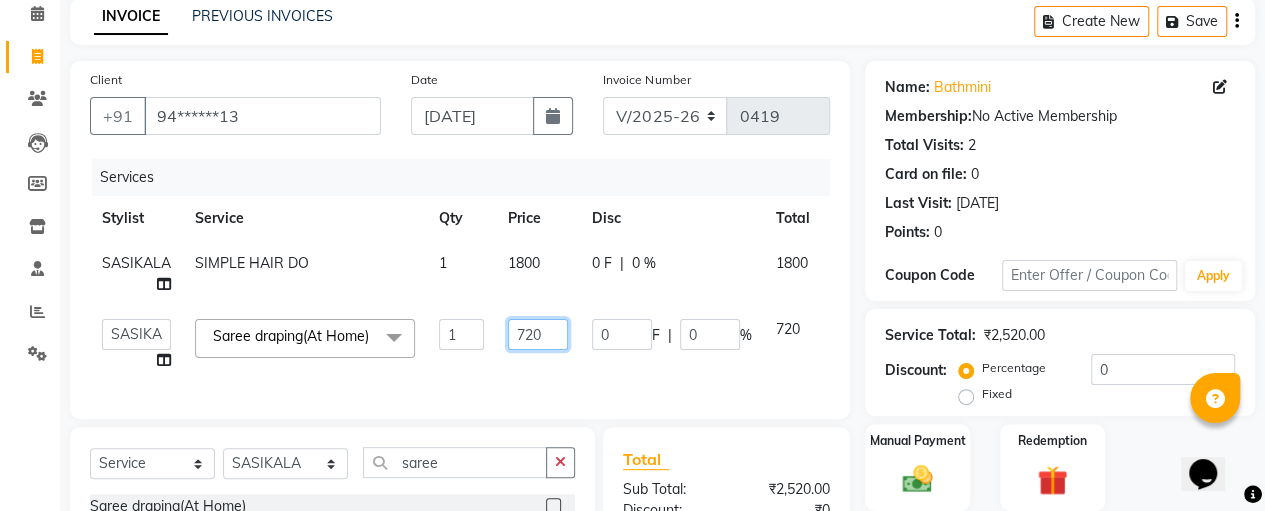 click on "720" 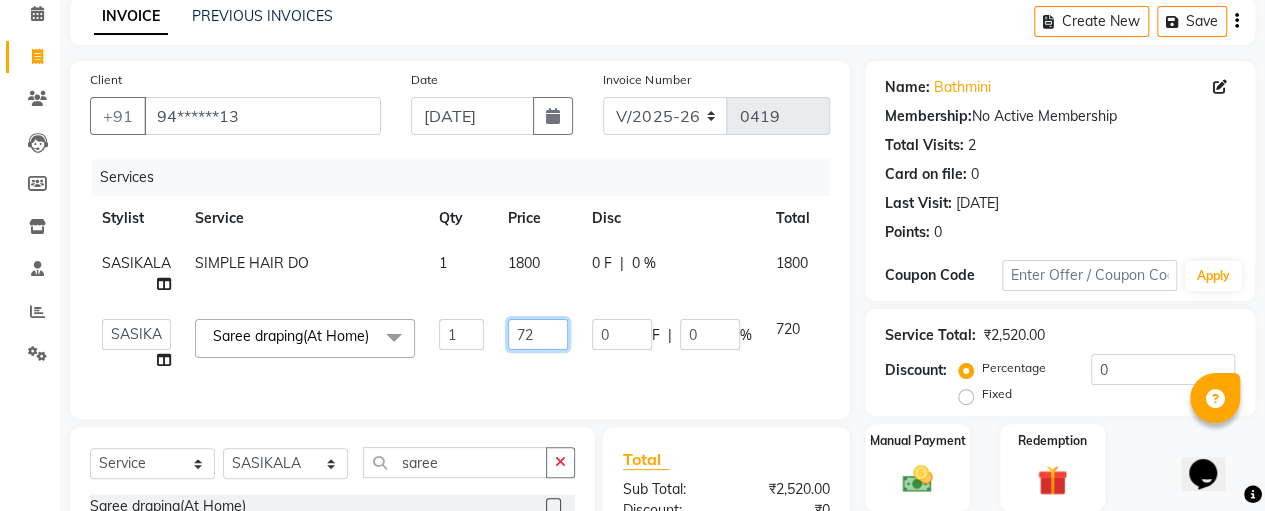 type on "7" 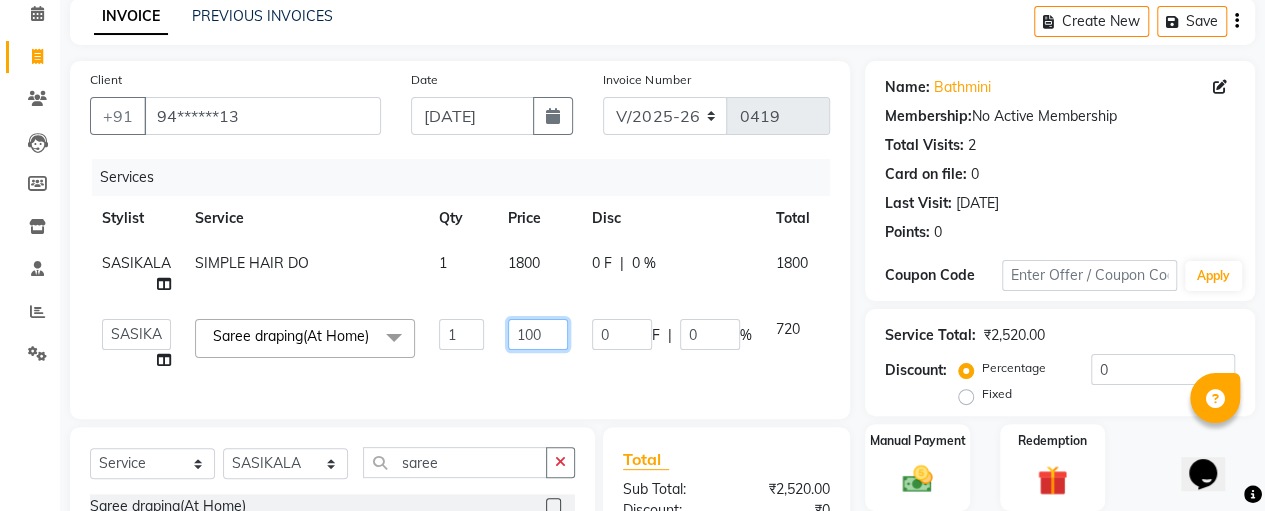 type on "1000" 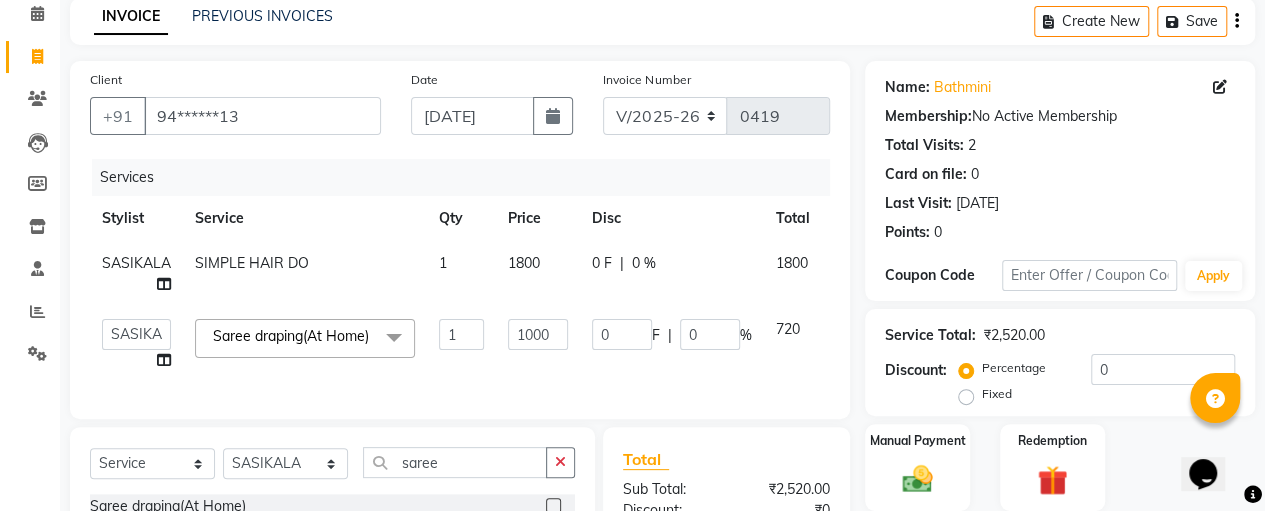 click on "[PERSON_NAME]   [PERSON_NAME]   SASIKALA  Saree draping(At Home)  x Threading - Forehead (at shop) Threading - Upper lips (at shop) Threading - Chin (at shop) Threading - Eyebrow (at shop) Threading - Forehead (At Home) Threading - Upper Lips (At Home) Threading - Chin (At Home) Threading - Eyebrow (At Home) Cutting - Trimming (at shop) Cutting - U-shape (at shop) Cutting - [PERSON_NAME] Cutting
Change of Style (at shop) Cutting - Three steps
Layer Trim (at shop) Cutting - Layers Cutting (at shop) Cutting - Kids (below 10) (at shop) Cutting - Fringe | Bangs (at shop) Cutting - [PERSON_NAME] with step (at shop) Cutting - Trimming (At Home) Cutting - U-Shape (At Home) Cutting - [PERSON_NAME] Cutting
Change Of Style (At Home) Cutting - Three Steps
Layer Trim (At Home) Cutting - Layers Cutting (At Home) Cutting - Kids (Below 10) (At Home) Cutting - Fringe | Bangs (At Home) Cutting - [PERSON_NAME] With Step (At Home) Split Ends Senior Stylist-Hair Cut Facial & [MEDICAL_DATA] - Fruit Facial (at shop) Korean Glass Skin Facial Hydra Facial 1" 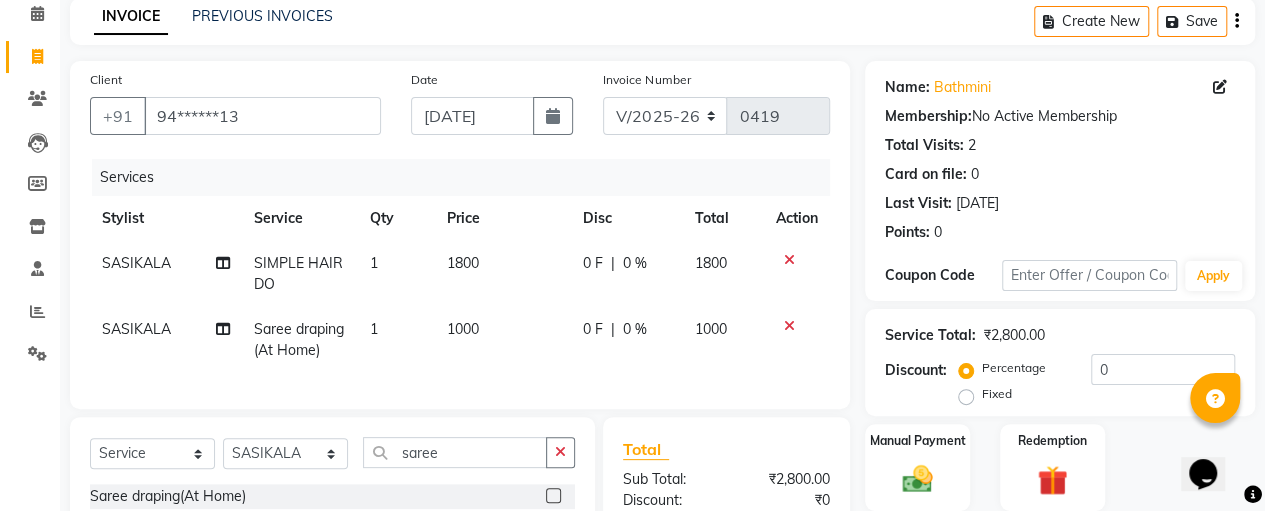 click on "1800" 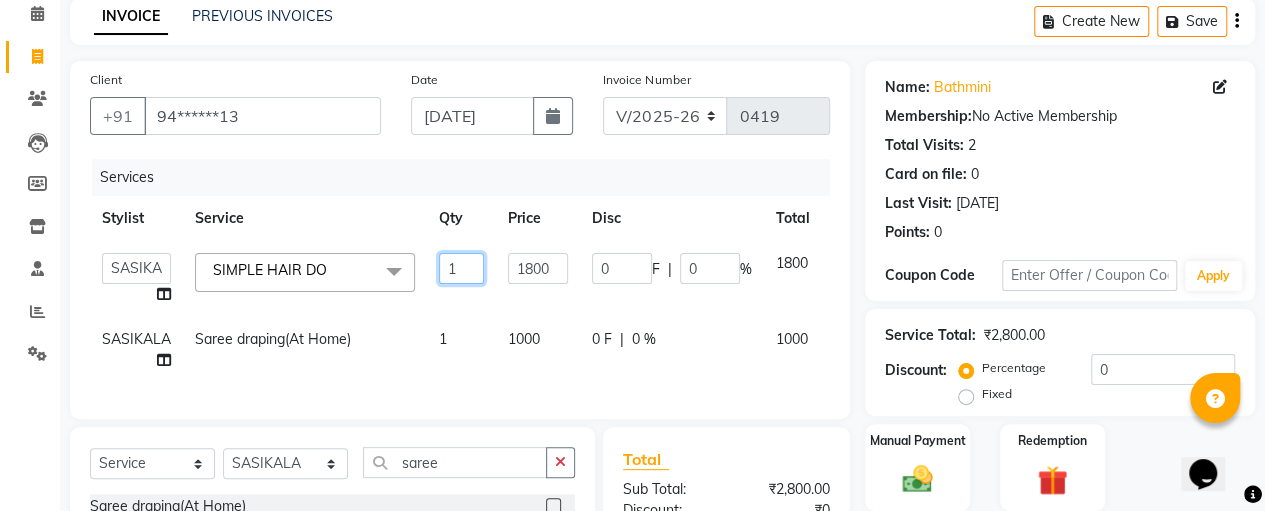 click on "1" 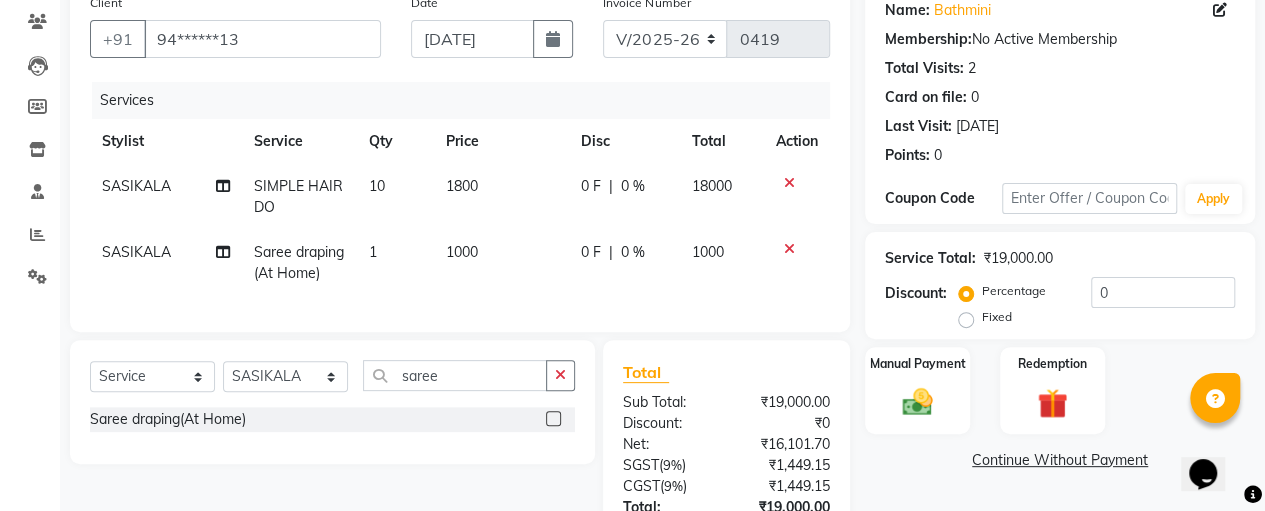 scroll, scrollTop: 332, scrollLeft: 0, axis: vertical 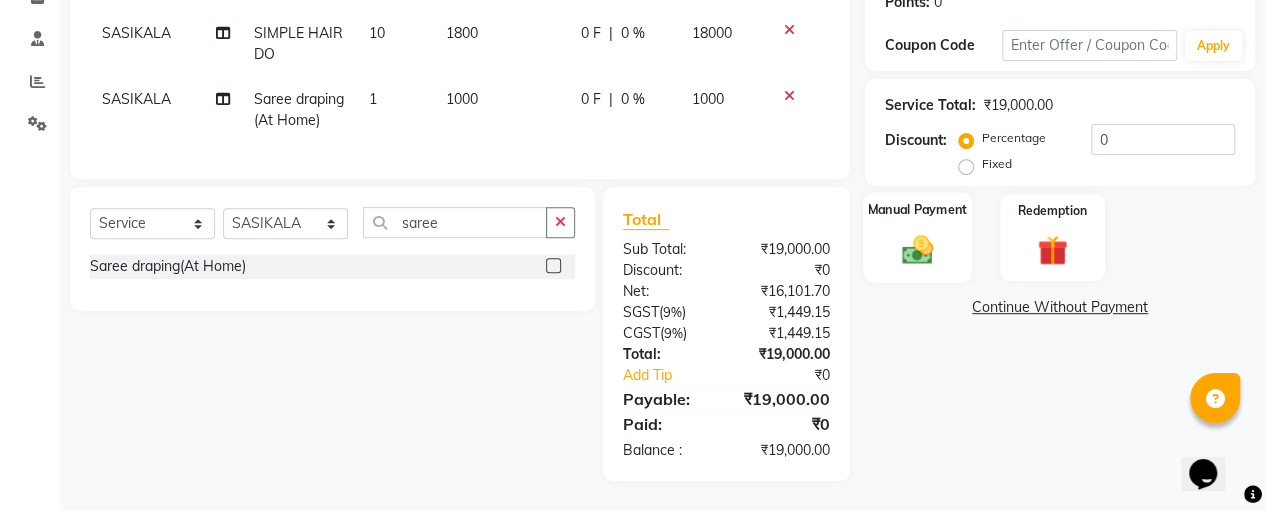 click 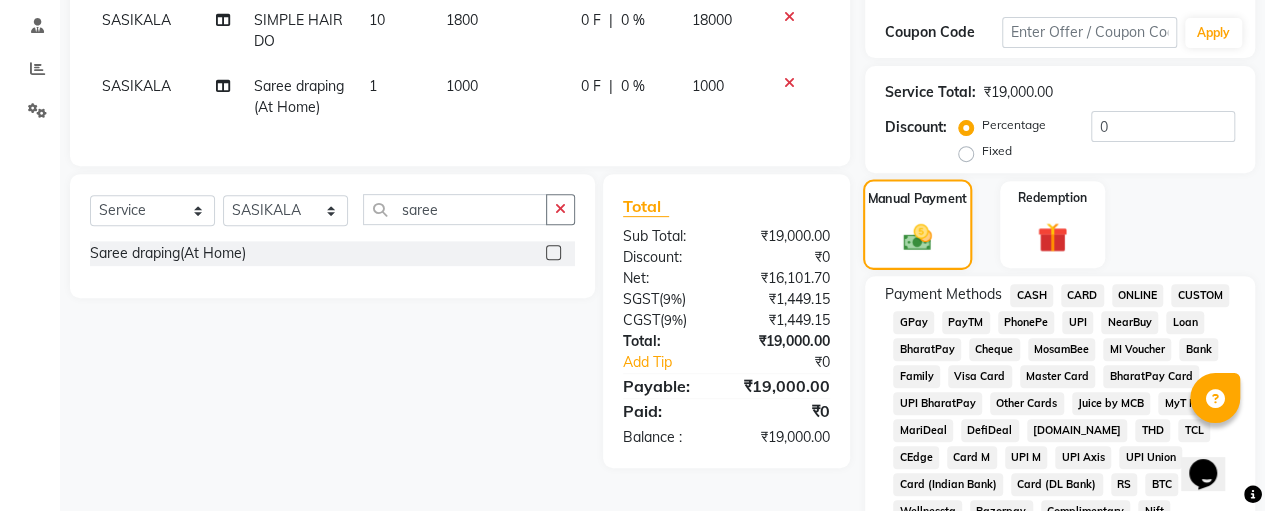 scroll, scrollTop: 940, scrollLeft: 0, axis: vertical 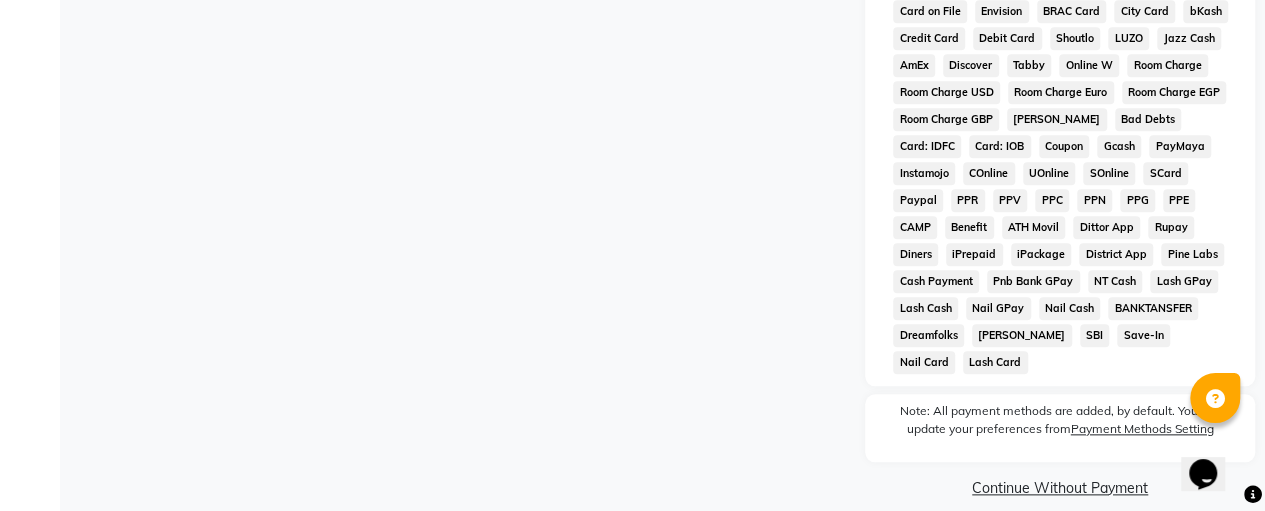 click on "Continue Without Payment" 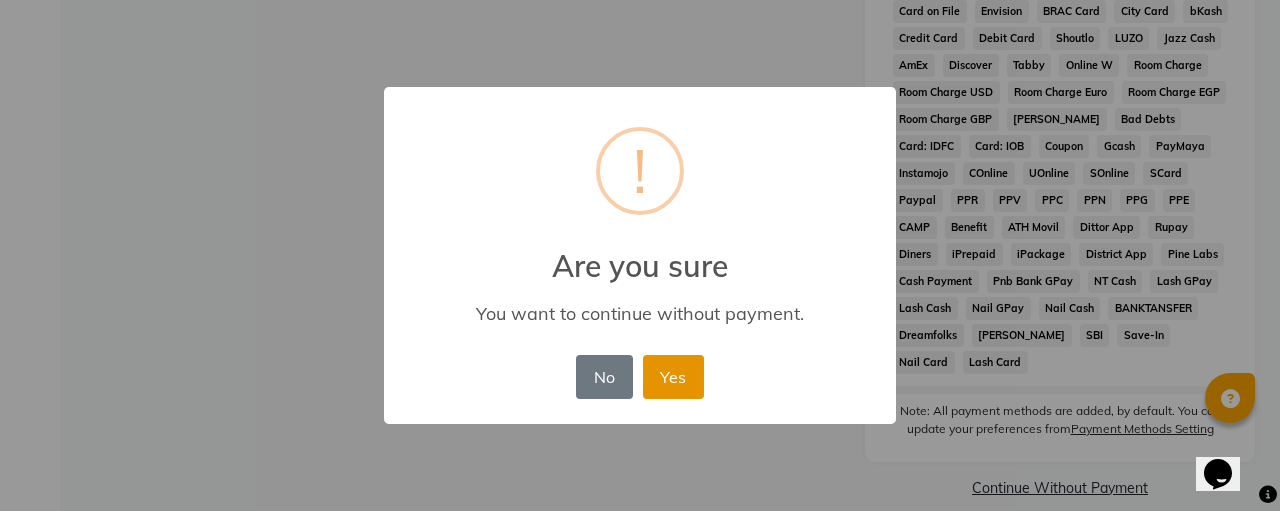 click on "Yes" at bounding box center [673, 377] 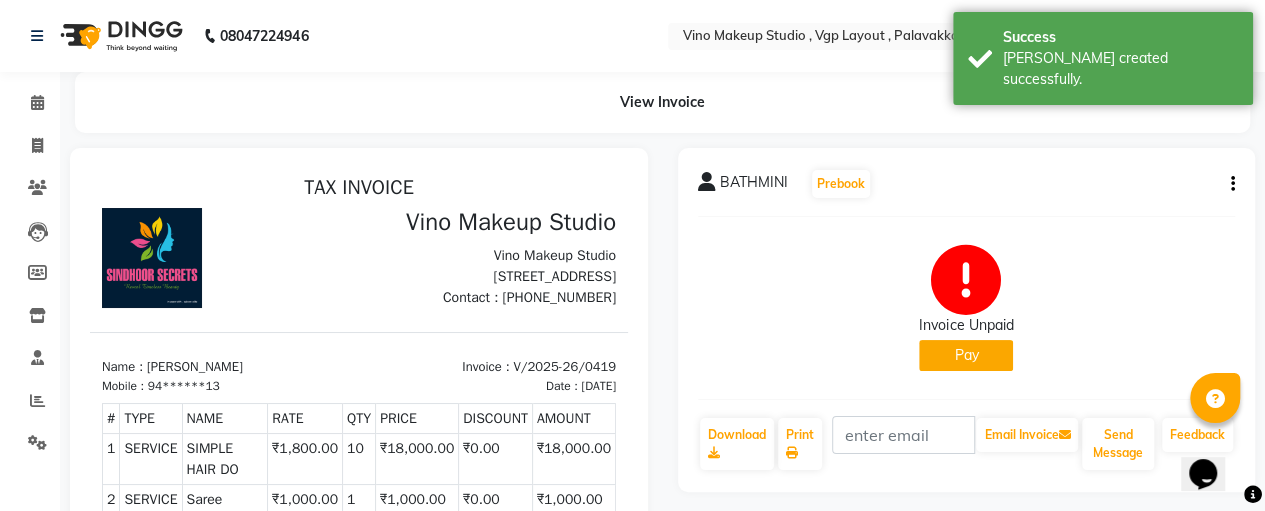 scroll, scrollTop: 0, scrollLeft: 0, axis: both 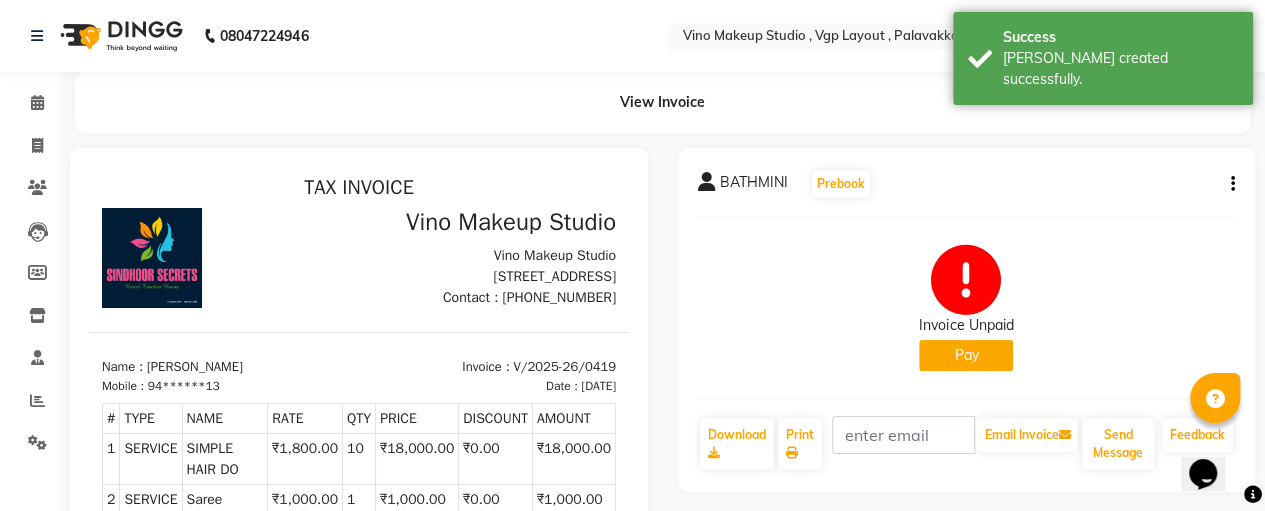 click on "Pay" 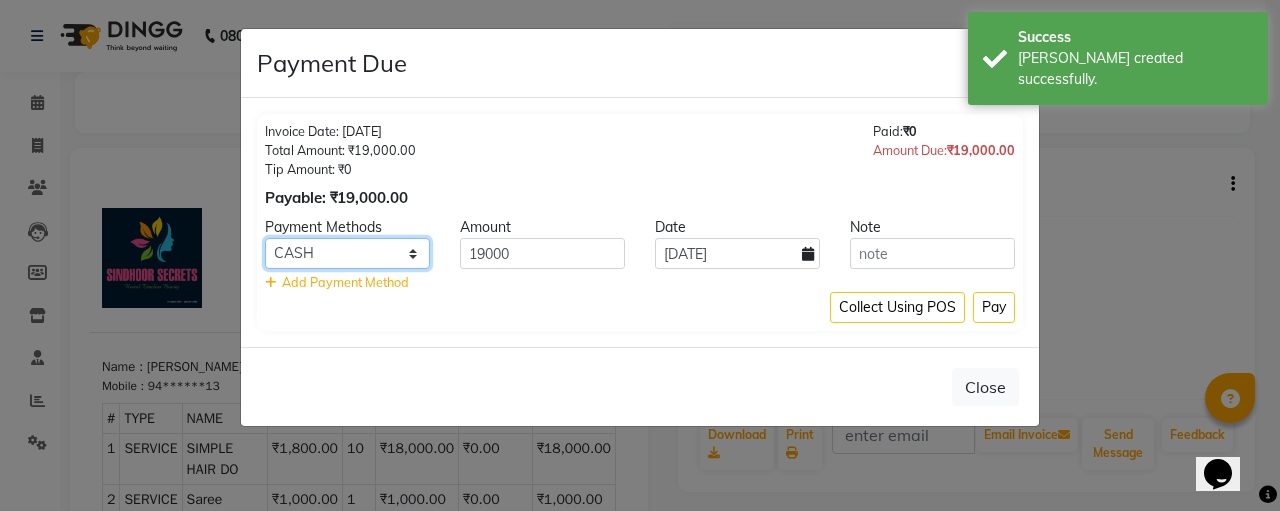 click on "CASH CARD ONLINE CUSTOM GPay PayTM PhonePe UPI NearBuy Loan BharatPay Cheque MosamBee MI Voucher Bank Family Visa Card Master Card BharatPay Card UPI BharatPay Other Cards Juice by MCB MyT Money MariDeal DefiDeal [DOMAIN_NAME] THD TCL CEdge Card M UPI M UPI Axis UPI Union Card (Indian Bank) Card (DL Bank) RS BTC Wellnessta Razorpay Complimentary Nift Spa Finder Spa Week Venmo BFL LoanTap SaveIN GMoney ATH Movil On Account Chamber Gift Card Trade Comp Donation Card on File Envision BRAC Card City Card bKash Credit Card Debit Card Shoutlo LUZO Jazz Cash AmEx Discover Tabby Online W Room Charge Room Charge USD Room Charge Euro Room Charge EGP Room Charge GBP Bajaj Finserv Bad Debts Card: IDFC Card: IOB Coupon Gcash PayMaya Instamojo COnline UOnline SOnline SCard Paypal PPR PPV PPC PPN PPG PPE CAMP Benefit ATH Movil Dittor App Rupay Diners iPrepaid iPackage District App Pine Labs Cash Payment Pnb Bank GPay NT Cash Lash GPay Lash Cash Nail GPay Nail Cash BANKTANSFER Dreamfolks [PERSON_NAME] SBI Save-In Nail Card Lash Card" 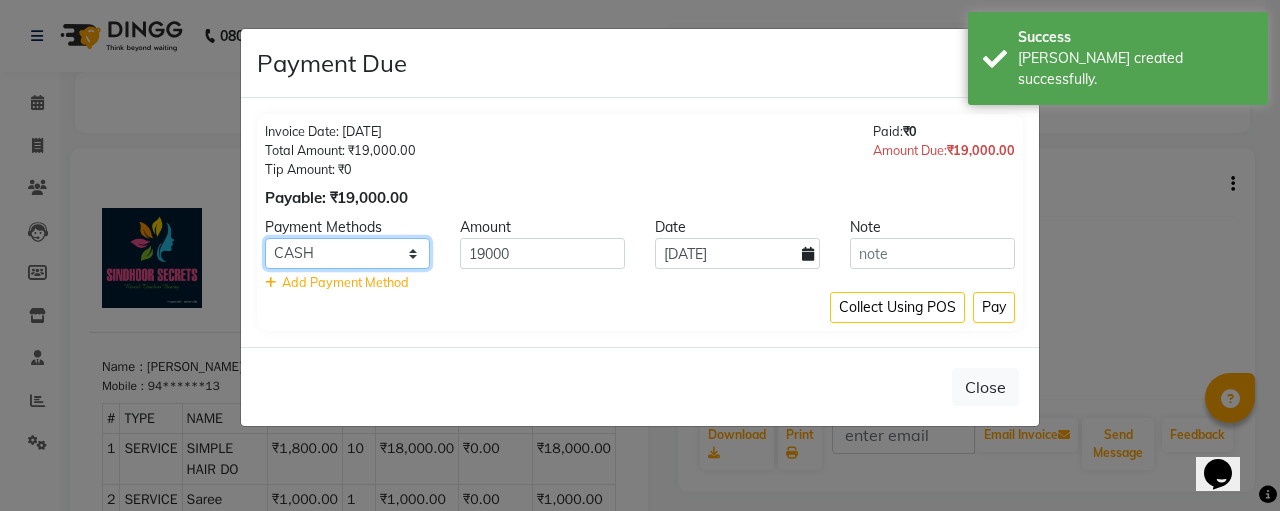 select on "8" 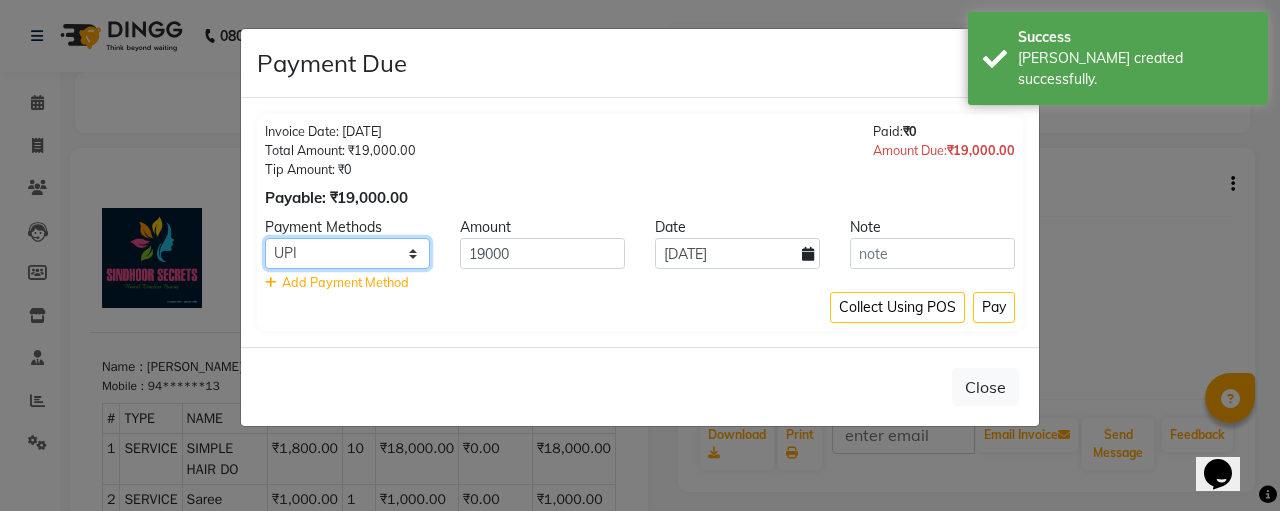 click on "CASH CARD ONLINE CUSTOM GPay PayTM PhonePe UPI NearBuy Loan BharatPay Cheque MosamBee MI Voucher Bank Family Visa Card Master Card BharatPay Card UPI BharatPay Other Cards Juice by MCB MyT Money MariDeal DefiDeal [DOMAIN_NAME] THD TCL CEdge Card M UPI M UPI Axis UPI Union Card (Indian Bank) Card (DL Bank) RS BTC Wellnessta Razorpay Complimentary Nift Spa Finder Spa Week Venmo BFL LoanTap SaveIN GMoney ATH Movil On Account Chamber Gift Card Trade Comp Donation Card on File Envision BRAC Card City Card bKash Credit Card Debit Card Shoutlo LUZO Jazz Cash AmEx Discover Tabby Online W Room Charge Room Charge USD Room Charge Euro Room Charge EGP Room Charge GBP Bajaj Finserv Bad Debts Card: IDFC Card: IOB Coupon Gcash PayMaya Instamojo COnline UOnline SOnline SCard Paypal PPR PPV PPC PPN PPG PPE CAMP Benefit ATH Movil Dittor App Rupay Diners iPrepaid iPackage District App Pine Labs Cash Payment Pnb Bank GPay NT Cash Lash GPay Lash Cash Nail GPay Nail Cash BANKTANSFER Dreamfolks [PERSON_NAME] SBI Save-In Nail Card Lash Card" 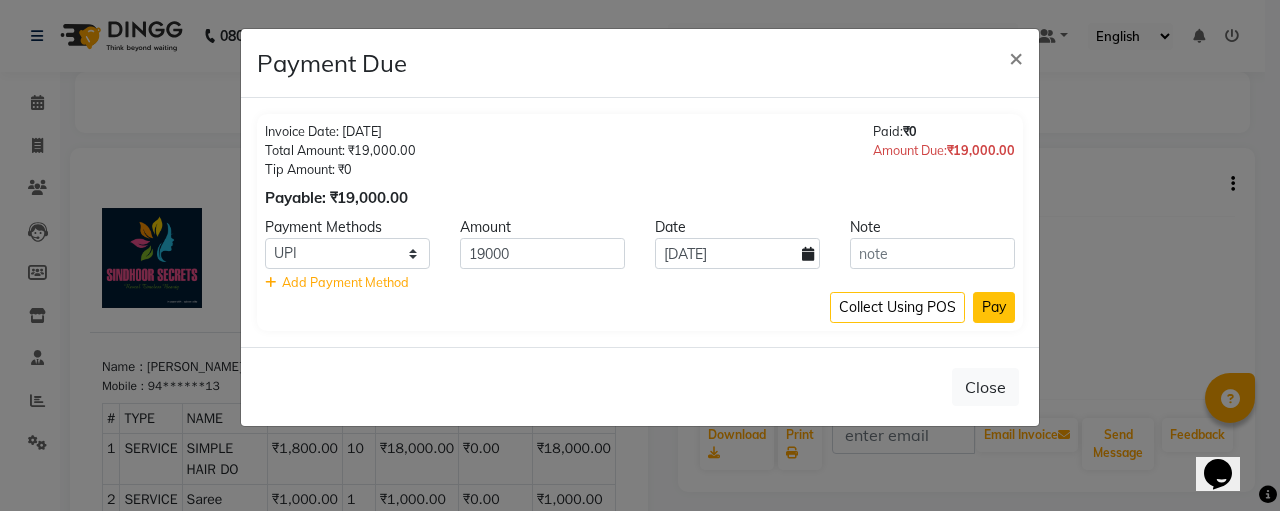 click on "Pay" 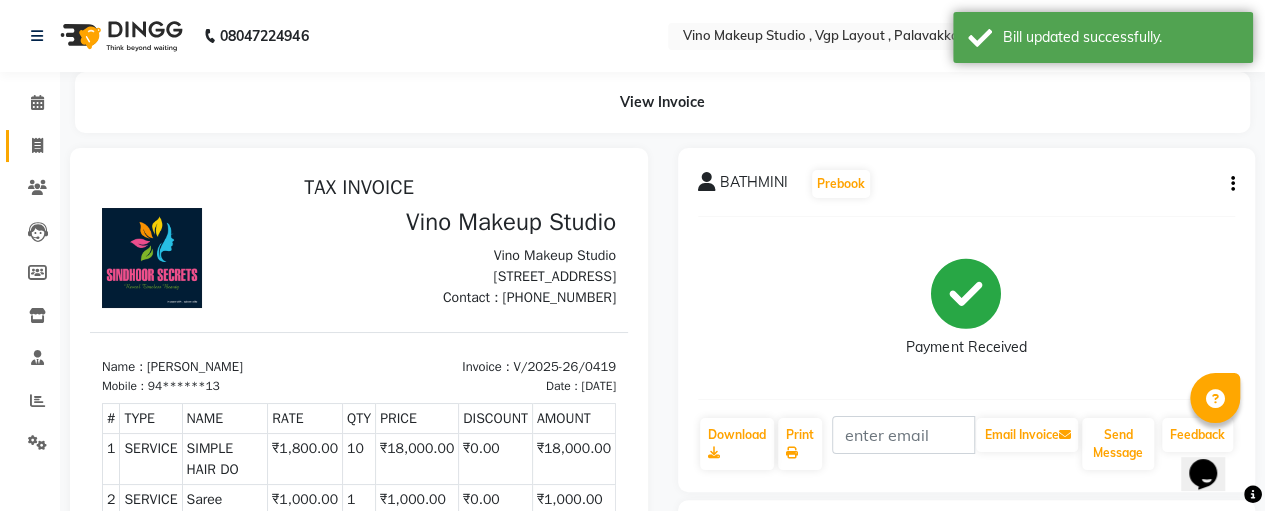 click 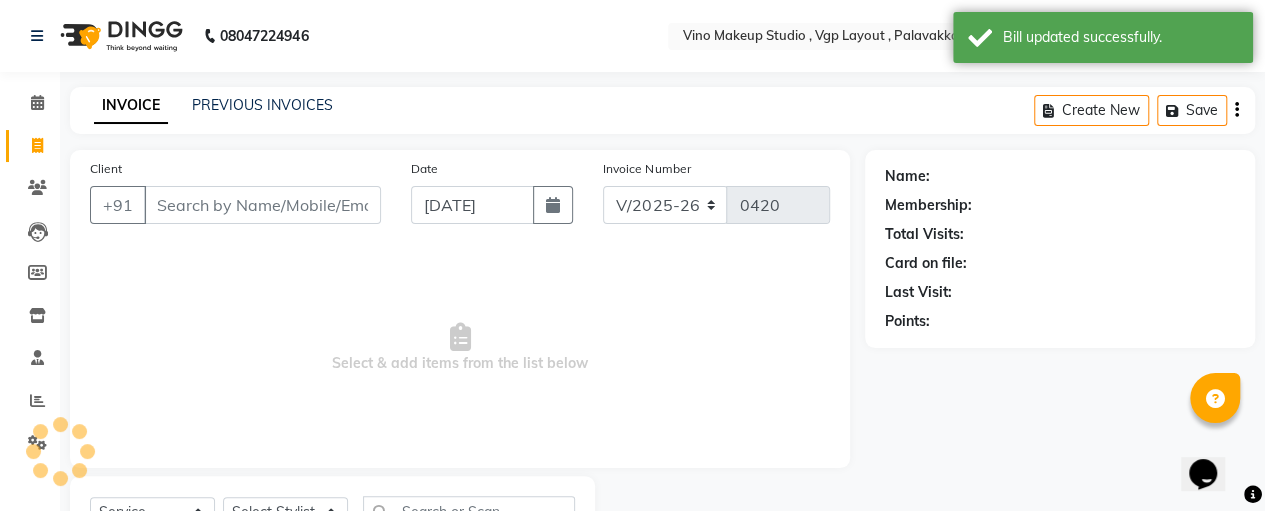 scroll, scrollTop: 89, scrollLeft: 0, axis: vertical 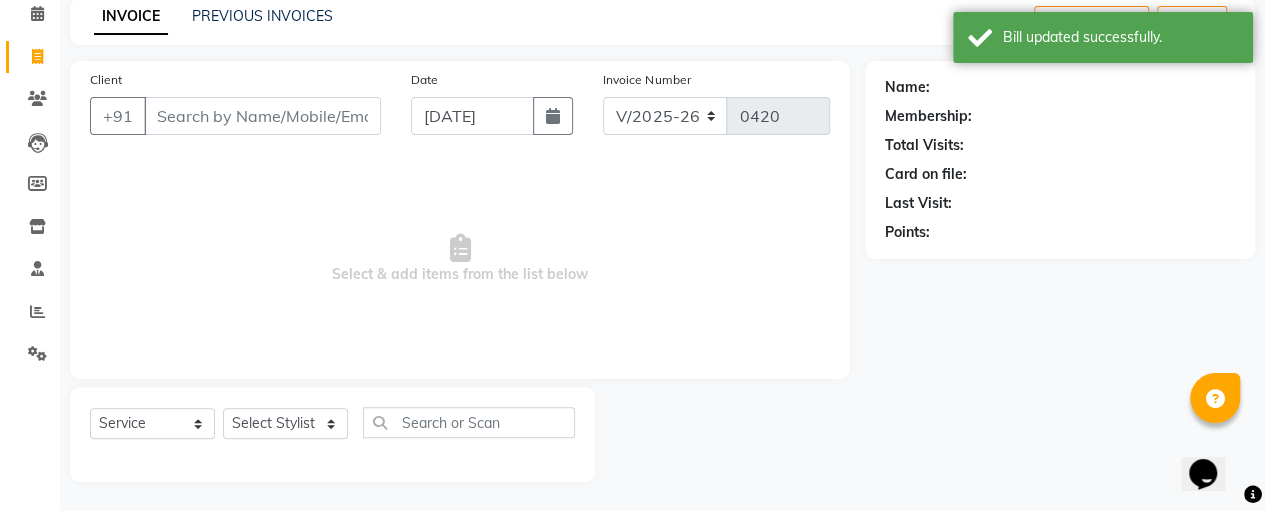 click on "Client" at bounding box center [262, 116] 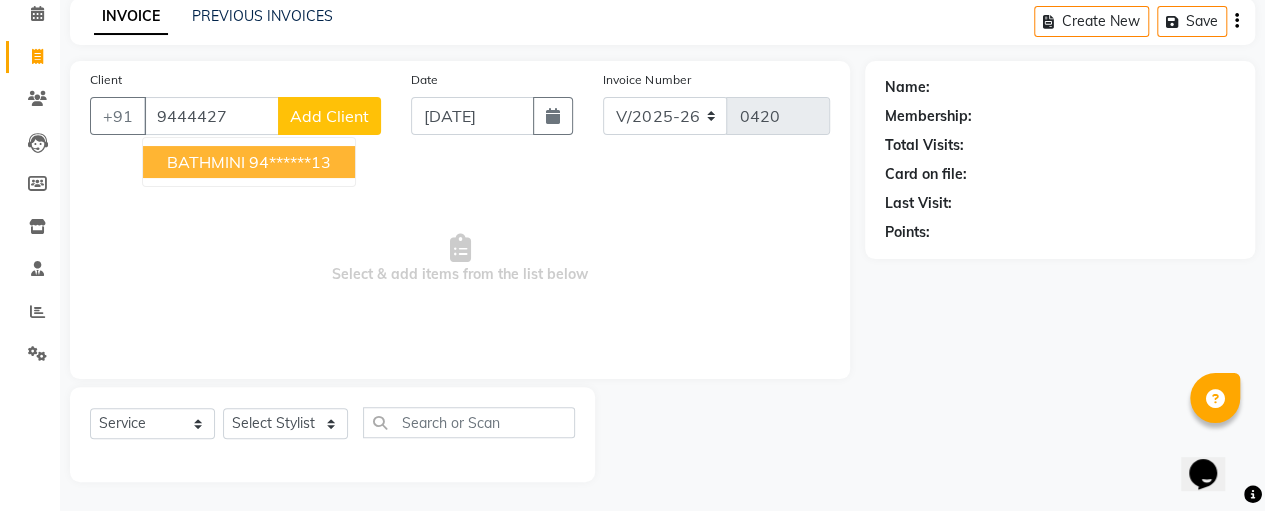 click on "94******13" at bounding box center (290, 162) 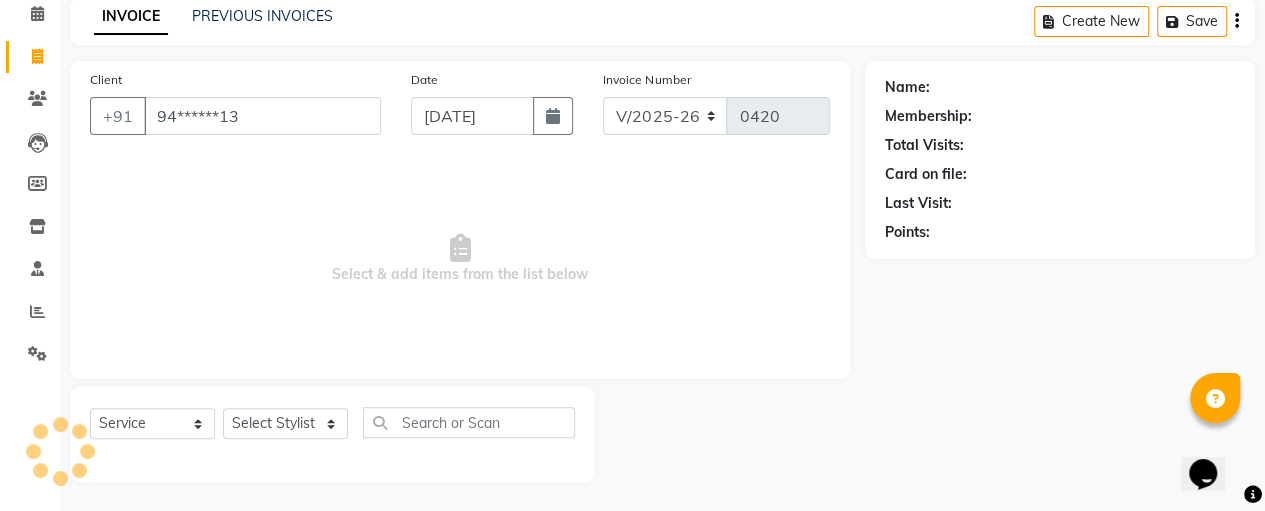 type on "94******13" 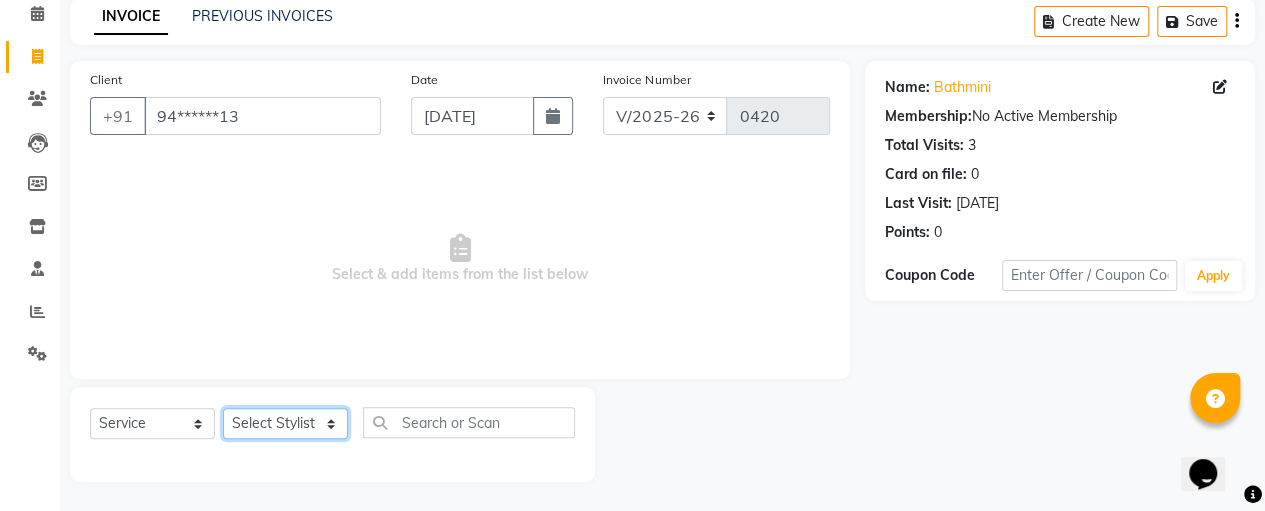 click on "Select Stylist [PERSON_NAME] [PERSON_NAME] SASIKALA" 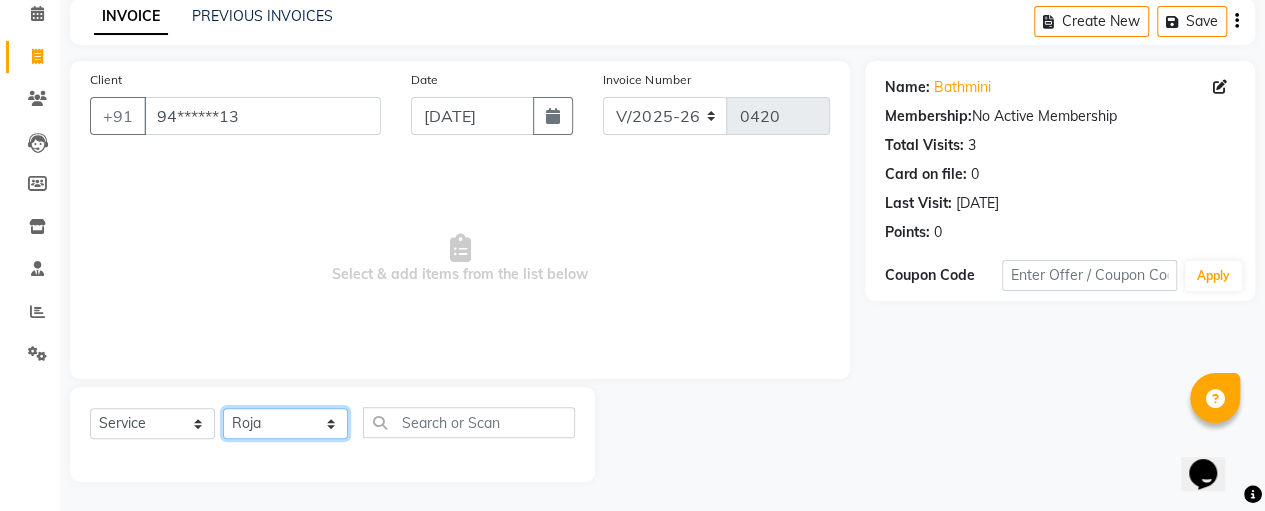 click on "Select Stylist [PERSON_NAME] [PERSON_NAME] SASIKALA" 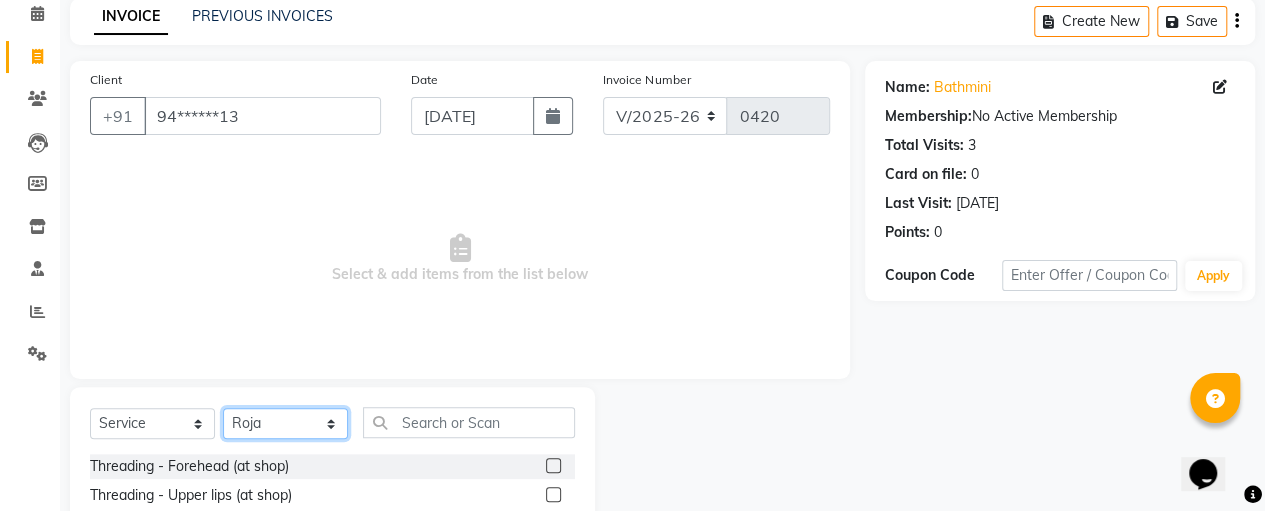scroll, scrollTop: 289, scrollLeft: 0, axis: vertical 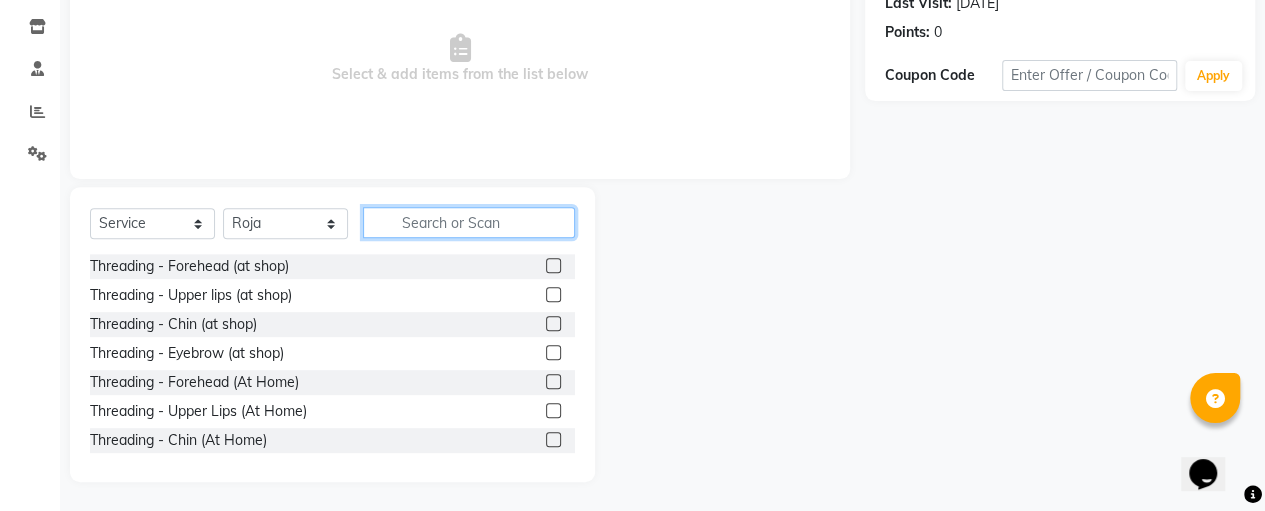 click 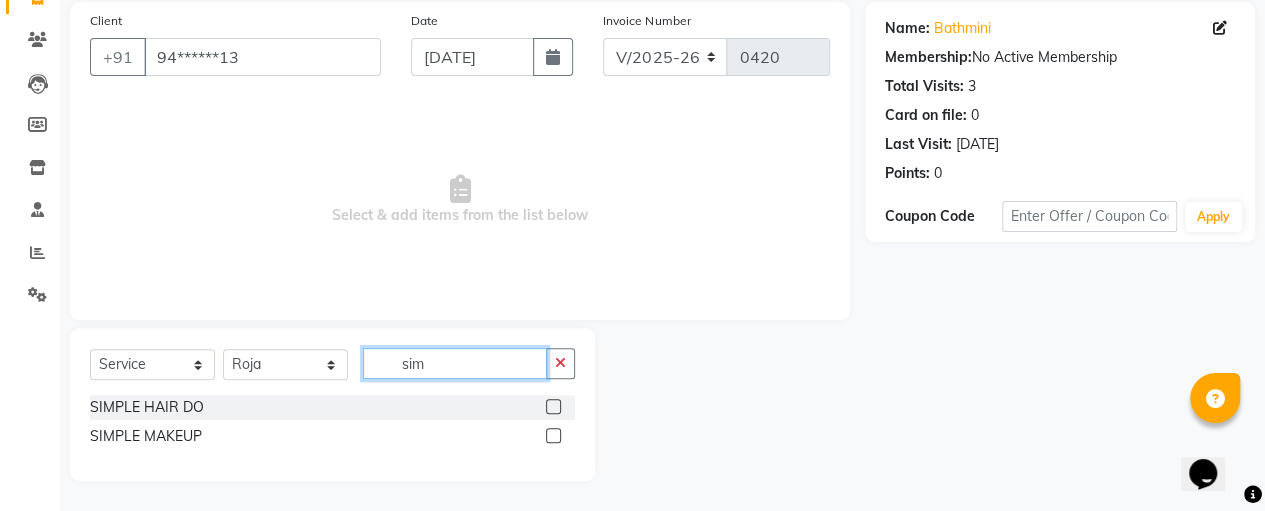 scroll, scrollTop: 147, scrollLeft: 0, axis: vertical 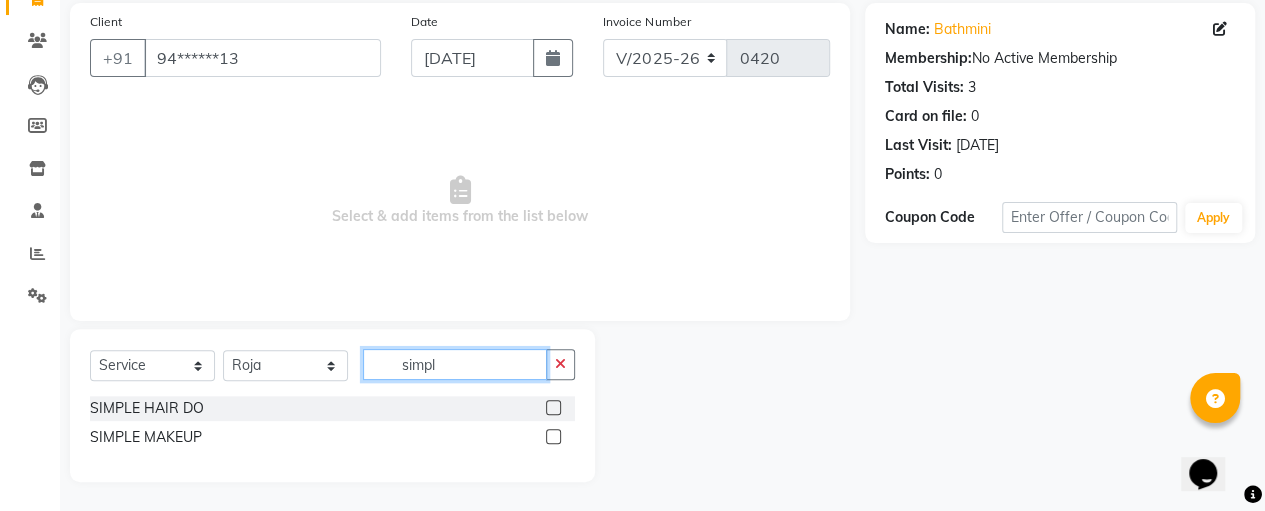 type on "simpl" 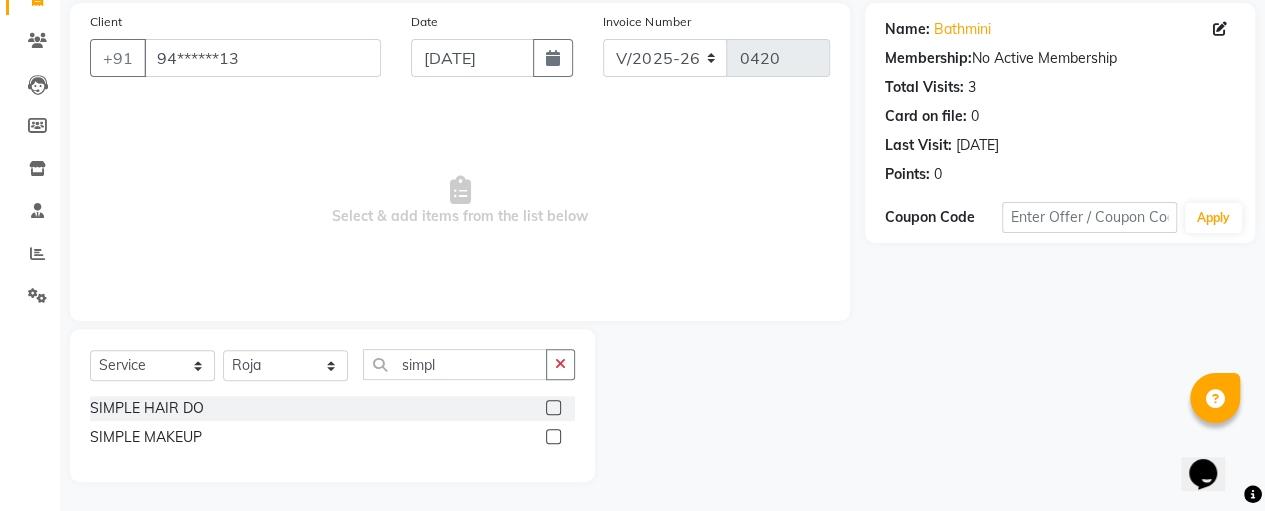 click 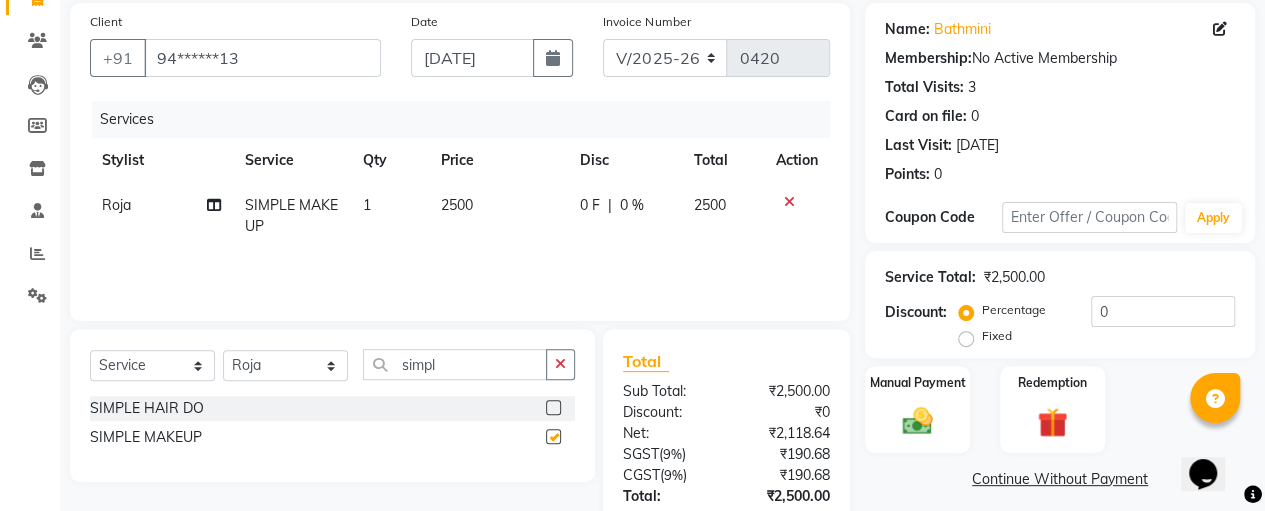 checkbox on "false" 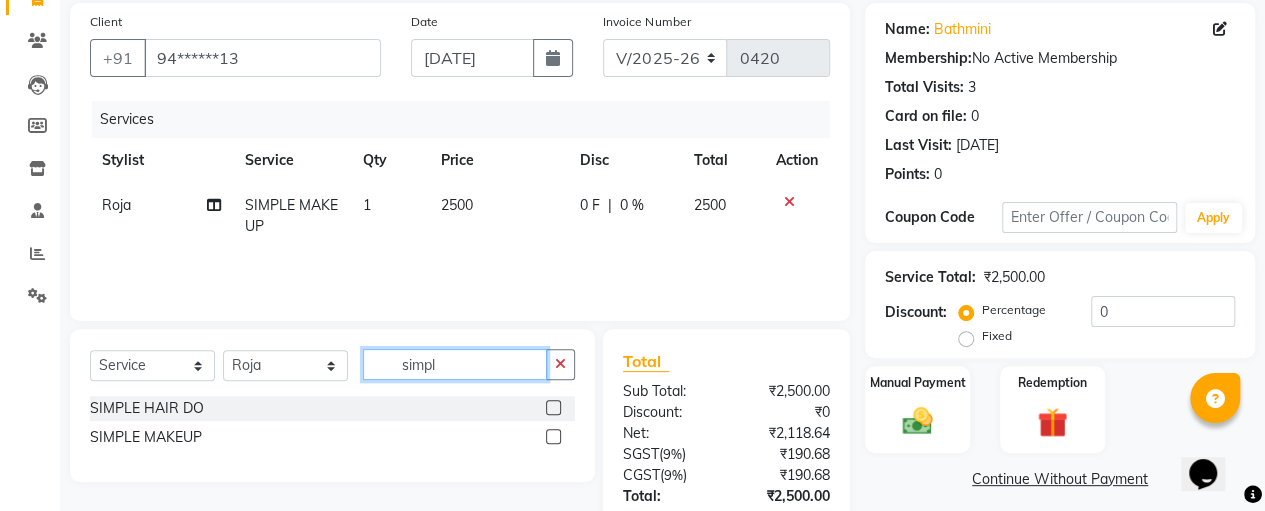 click on "simpl" 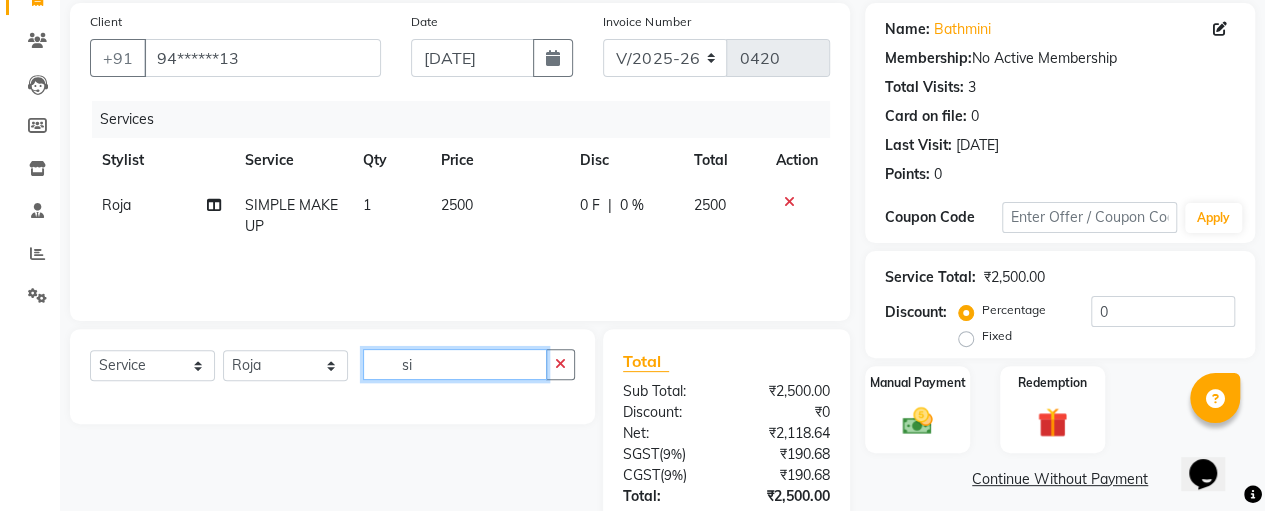 type on "s" 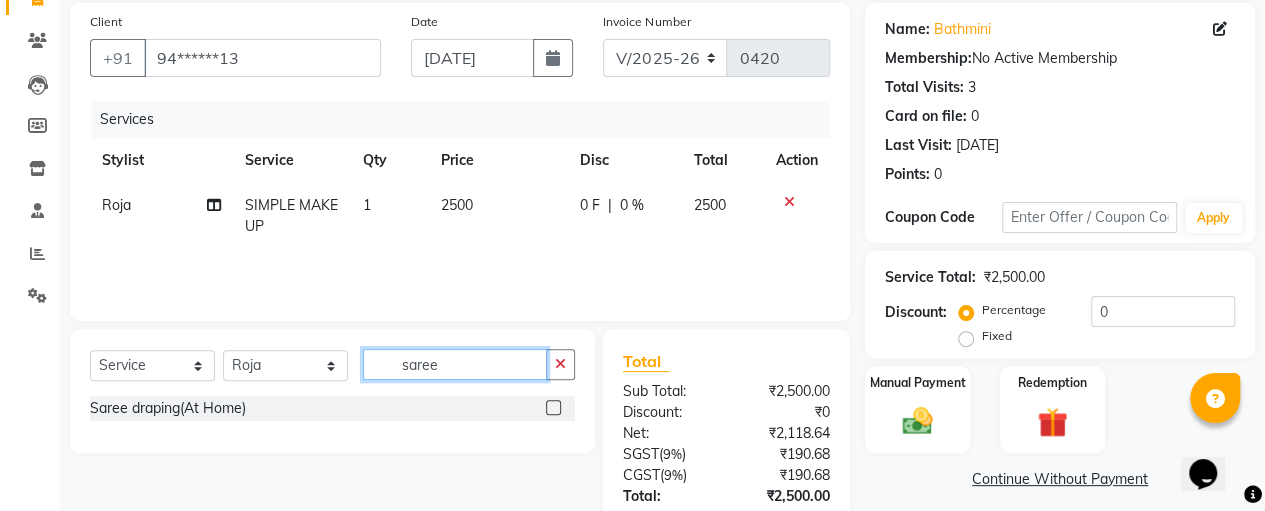 type on "saree" 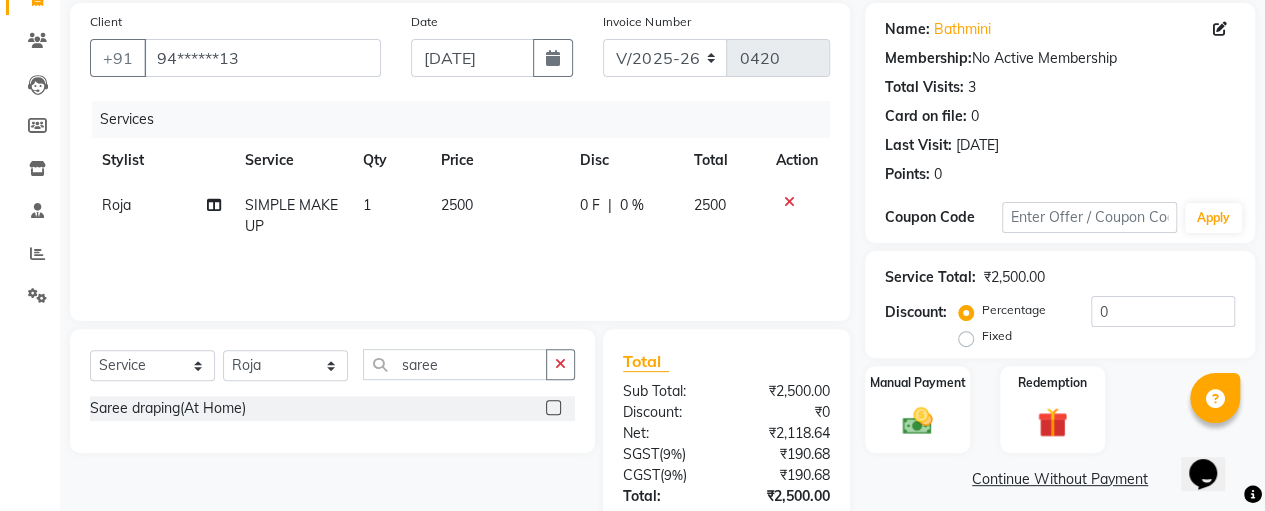 click on "Saree draping(At Home)" 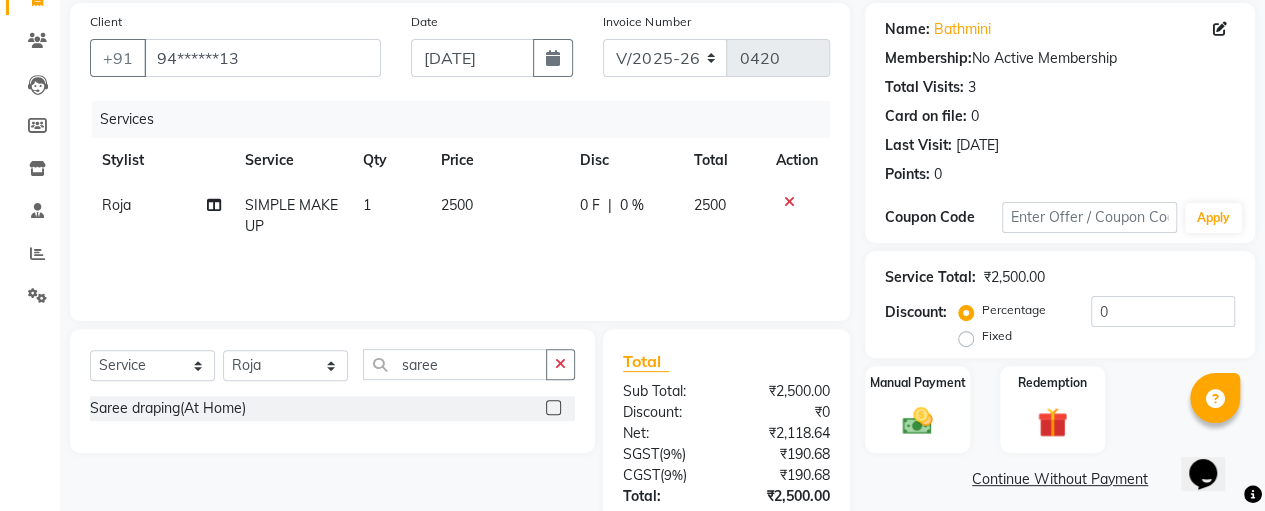 click 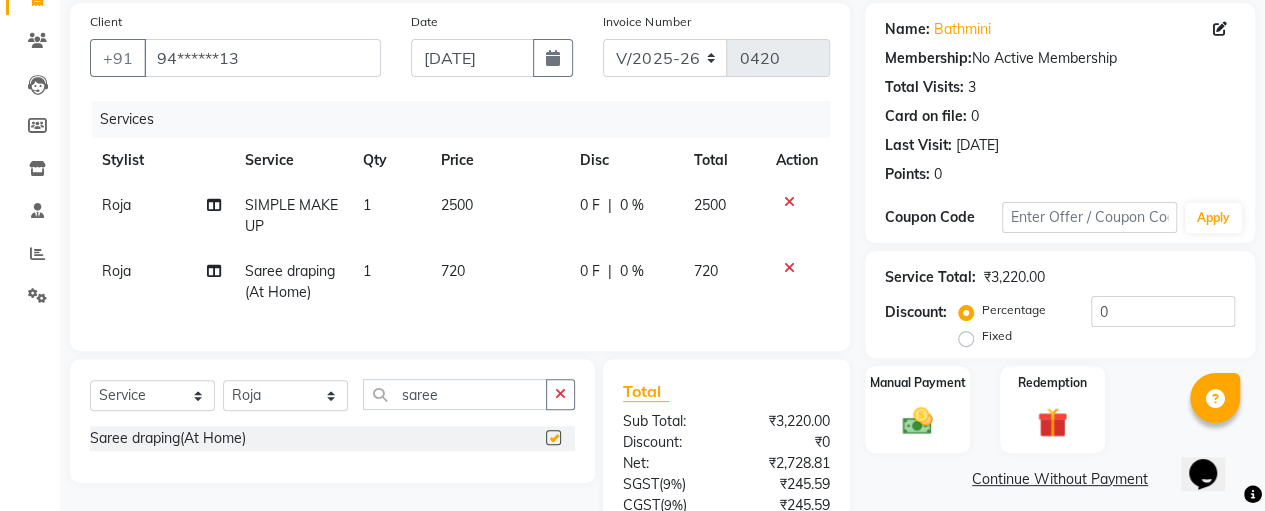 checkbox on "false" 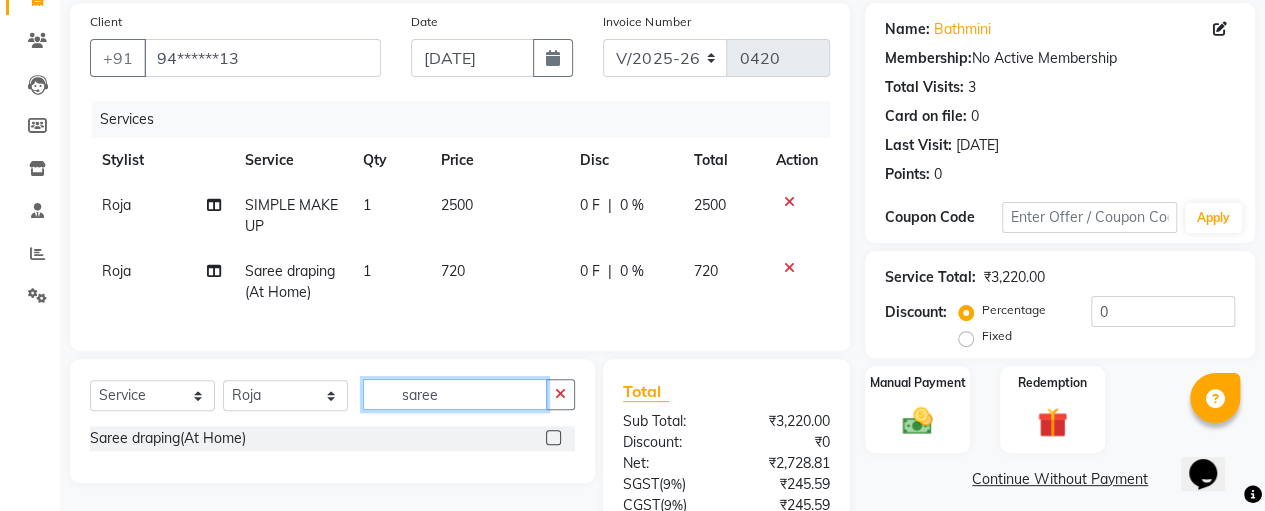 click on "saree" 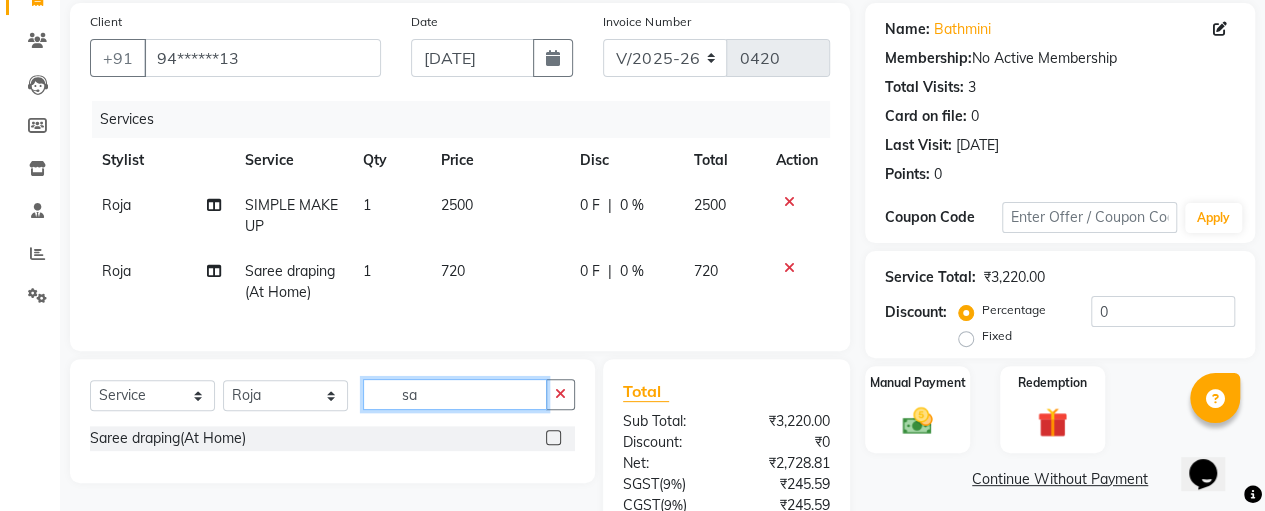 type on "s" 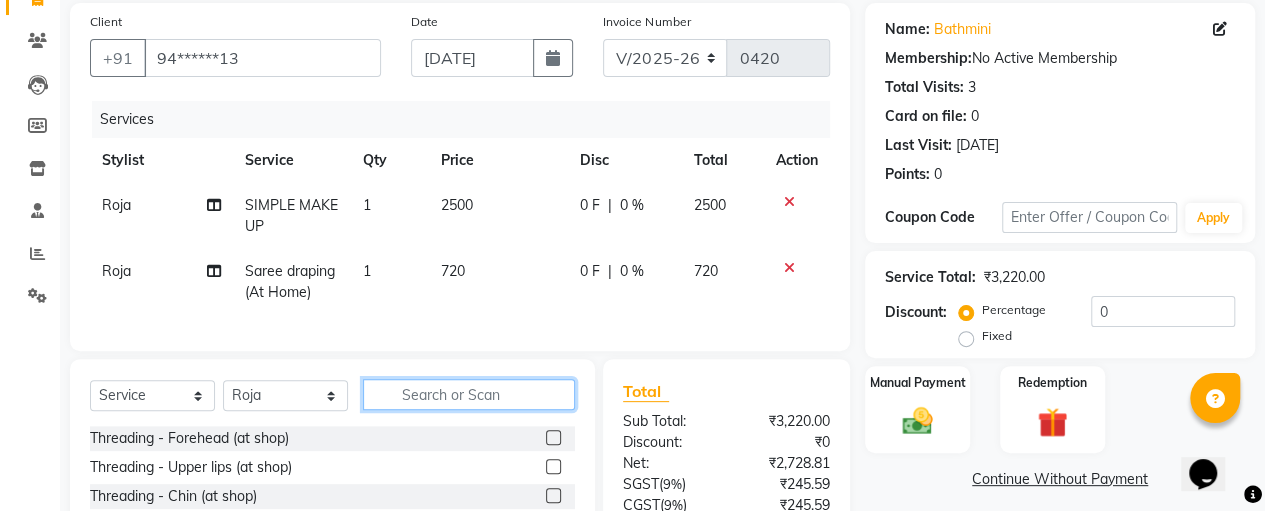 type 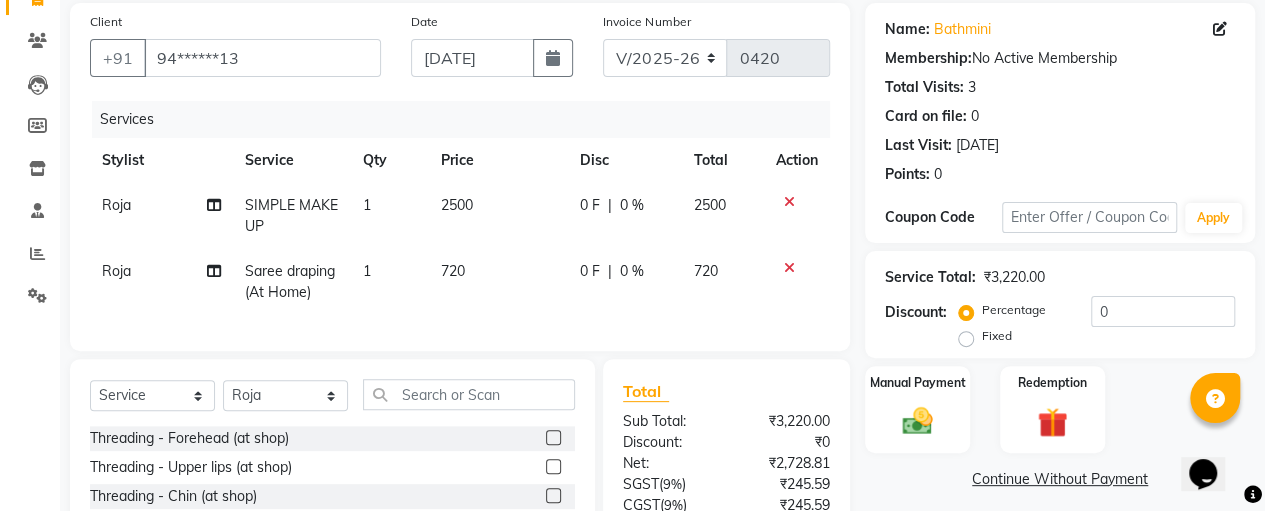 click on "1" 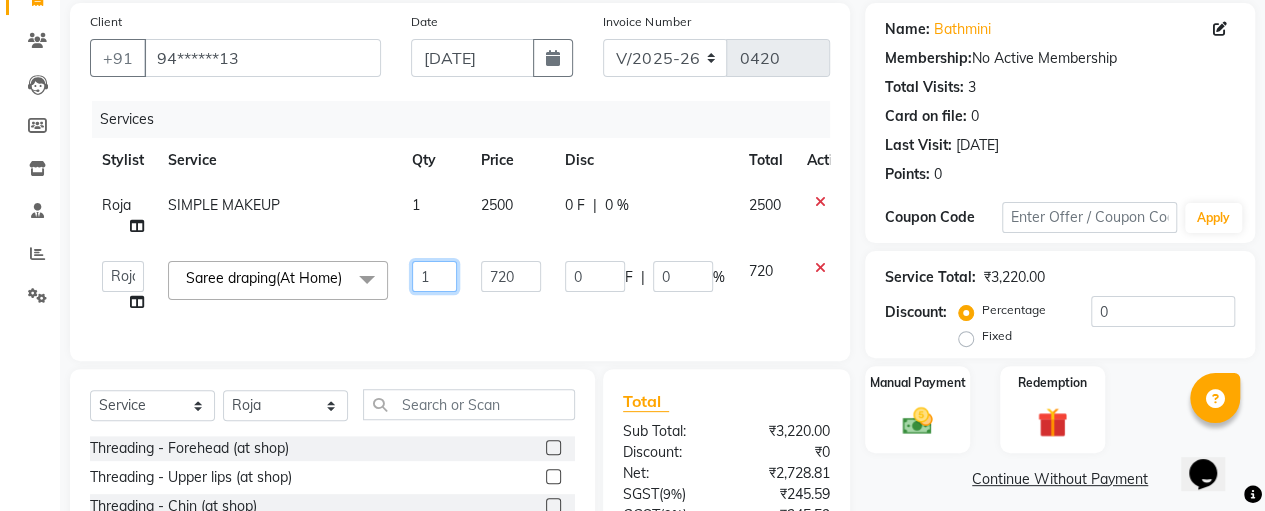click on "1" 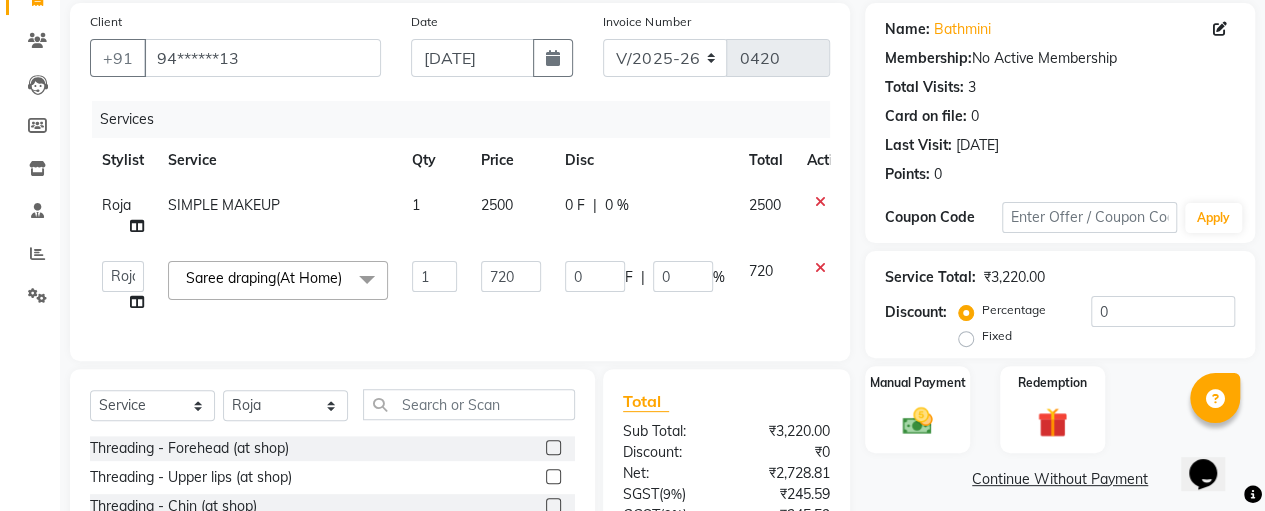 click on "Roja SIMPLE MAKEUP 1 2500 0 F | 0 % 2500" 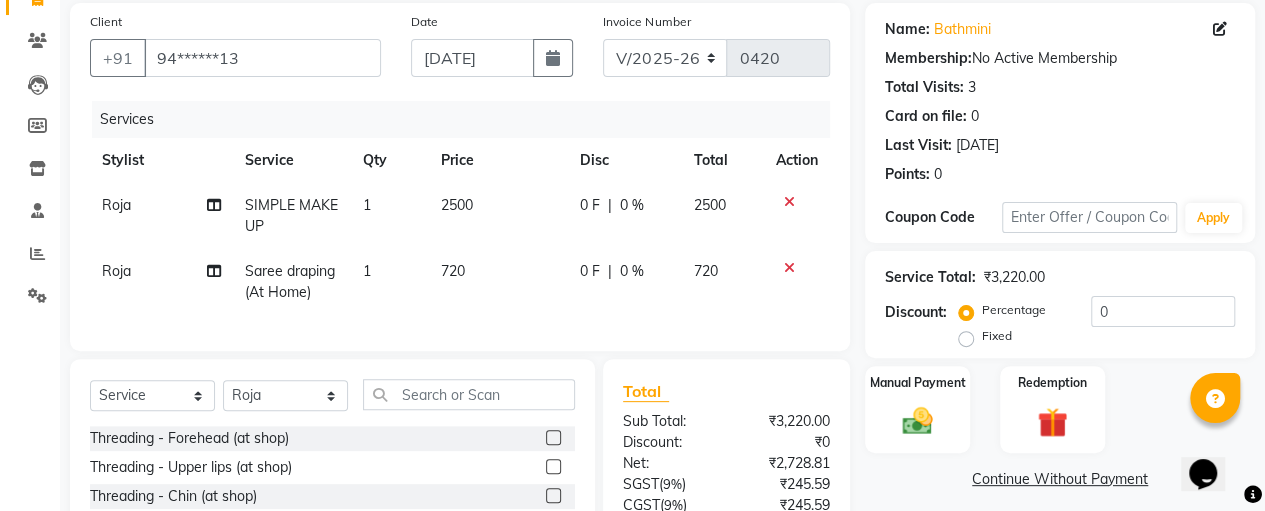 click on "1" 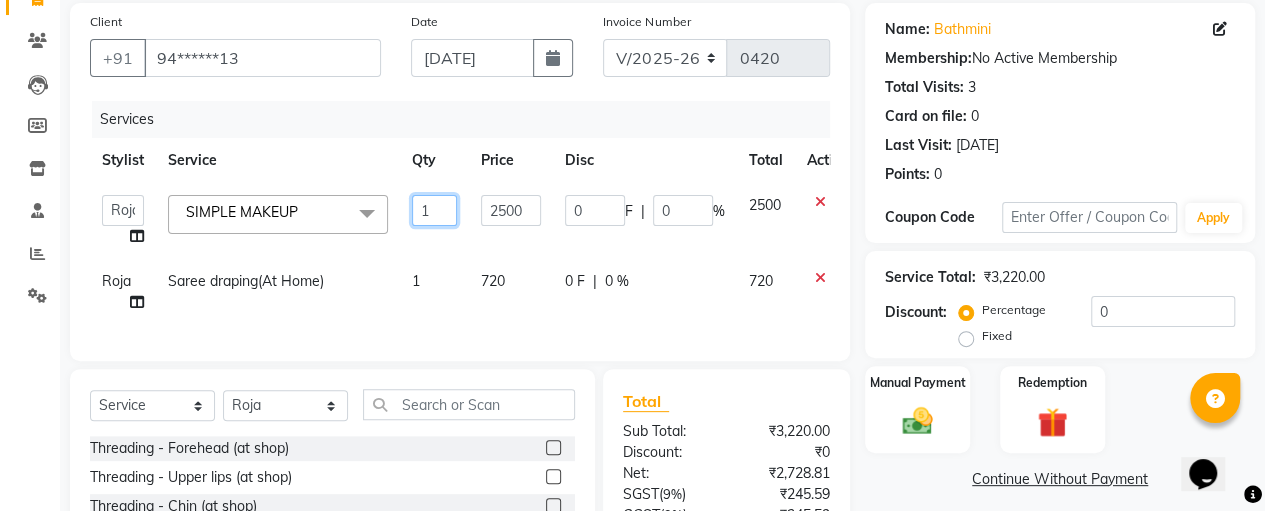 click on "1" 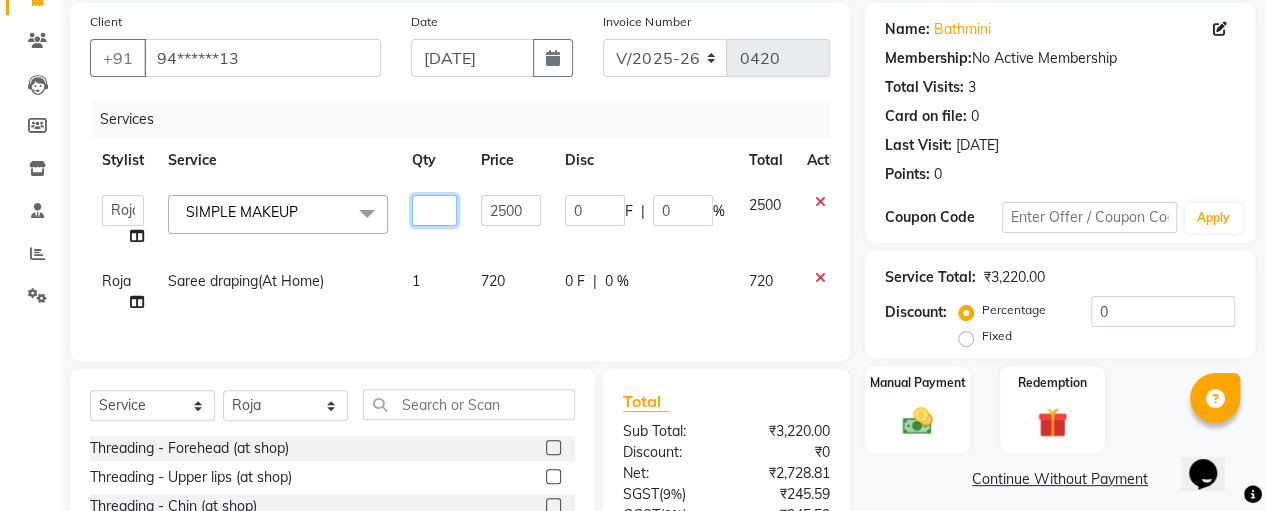 type on "5" 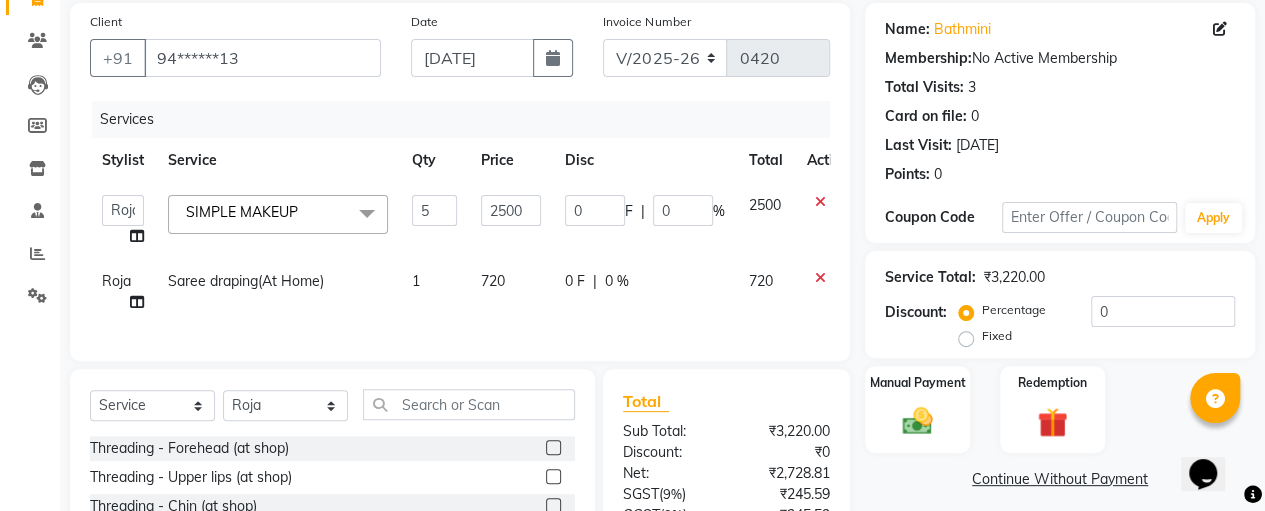 click on "[PERSON_NAME]   [PERSON_NAME]   SASIKALA  SIMPLE MAKEUP  x Threading - Forehead (at shop) Threading - Upper lips (at shop) Threading - Chin (at shop) Threading - Eyebrow (at shop) Threading - Forehead (At Home) Threading - Upper Lips (At Home) Threading - Chin (At Home) Threading - Eyebrow (At Home) Cutting - Trimming (at shop) Cutting - U-shape (at shop) Cutting - [PERSON_NAME] Cutting
Change of Style (at shop) Cutting - Three steps
Layer Trim (at shop) Cutting - Layers Cutting (at shop) Cutting - Kids (below 10) (at shop) Cutting - Fringe | Bangs (at shop) Cutting - [PERSON_NAME] with step (at shop) Cutting - Trimming (At Home) Cutting - U-Shape (At Home) Cutting - [PERSON_NAME] Cutting
Change Of Style (At Home) Cutting - Three Steps
Layer Trim (At Home) Cutting - Layers Cutting (At Home) Cutting - Kids (Below 10) (At Home) Cutting - Fringe | Bangs (At Home) Cutting - [PERSON_NAME] With Step (At Home) Split Ends Senior Stylist-Hair Cut Facial & [MEDICAL_DATA] - Fruit Facial (at shop) Facial & [MEDICAL_DATA] - Pearl Facial (at shop) Nose" 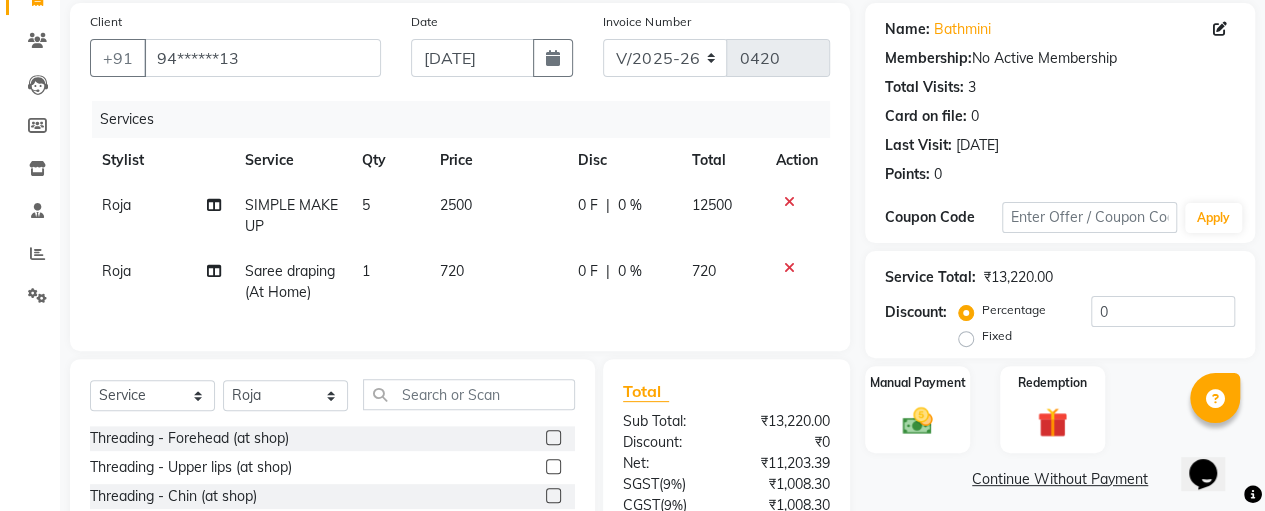 click on "720" 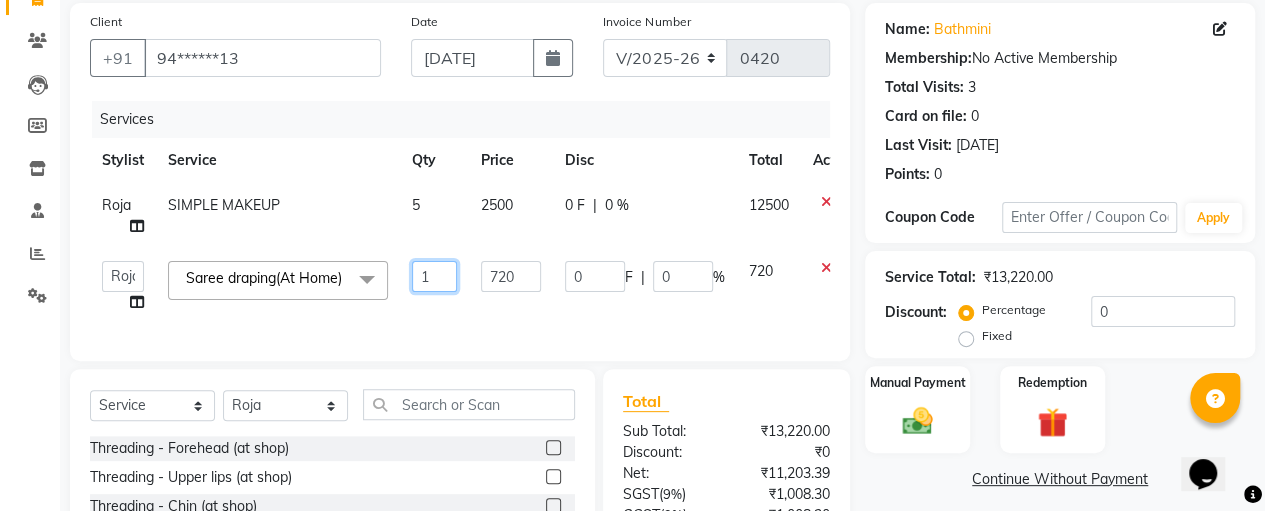 click on "1" 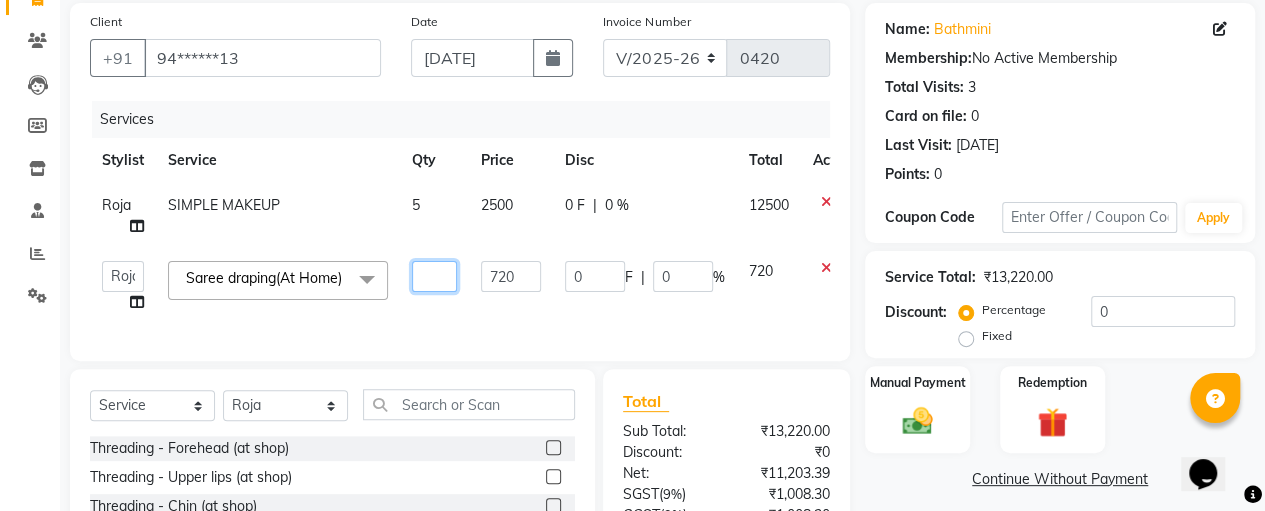 type on "2" 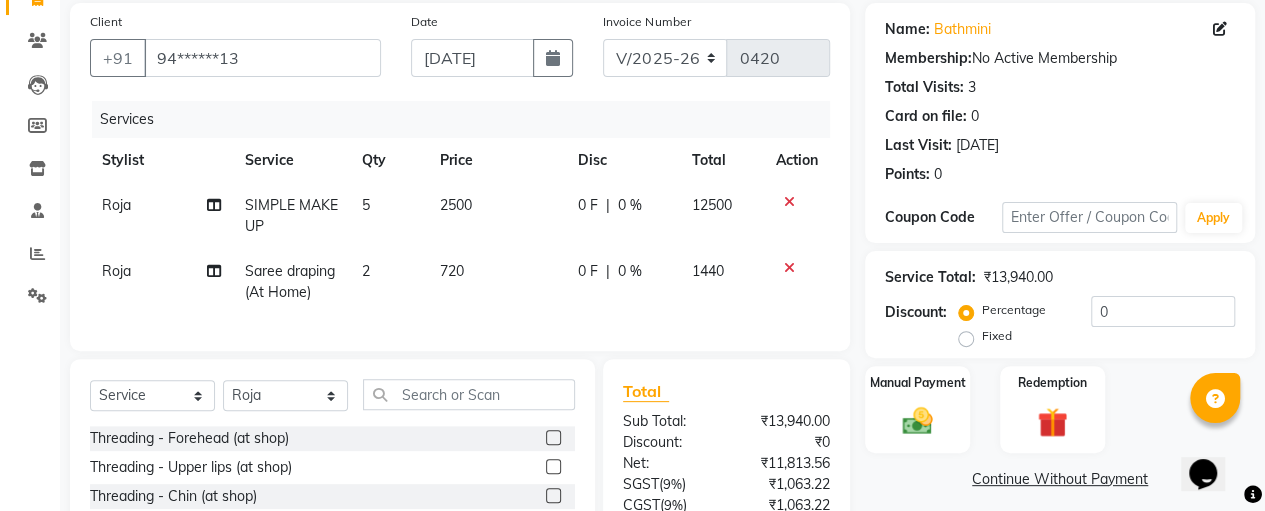 click on "720" 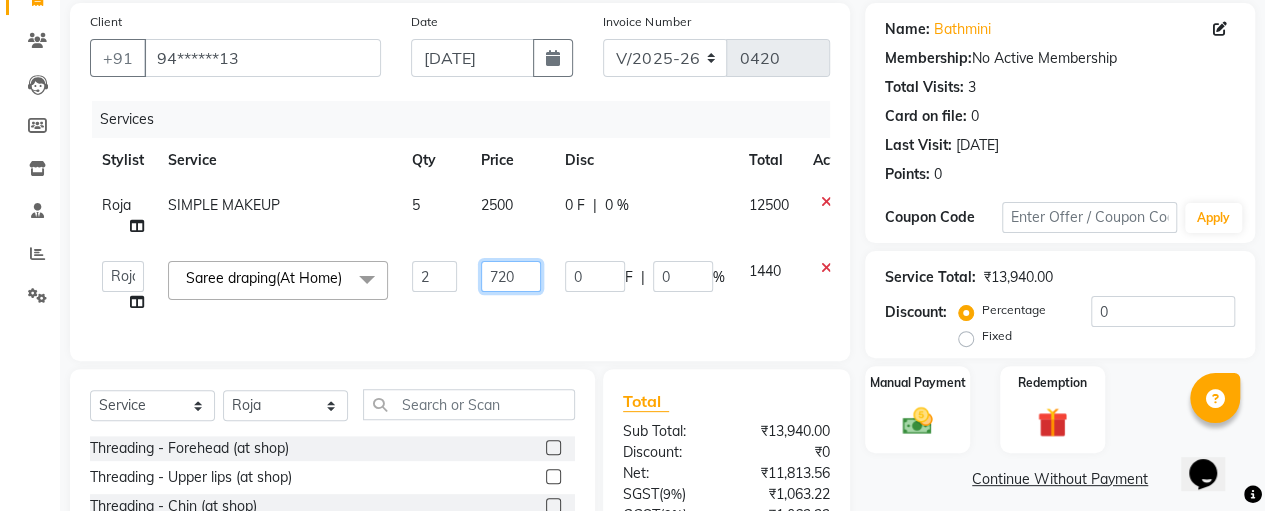 click on "720" 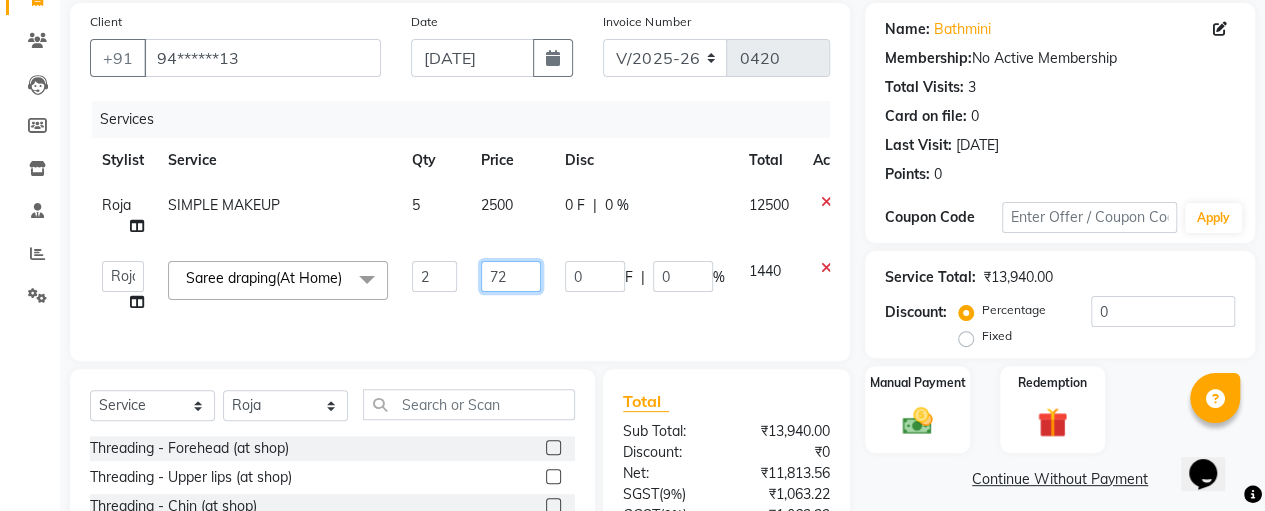 type on "7" 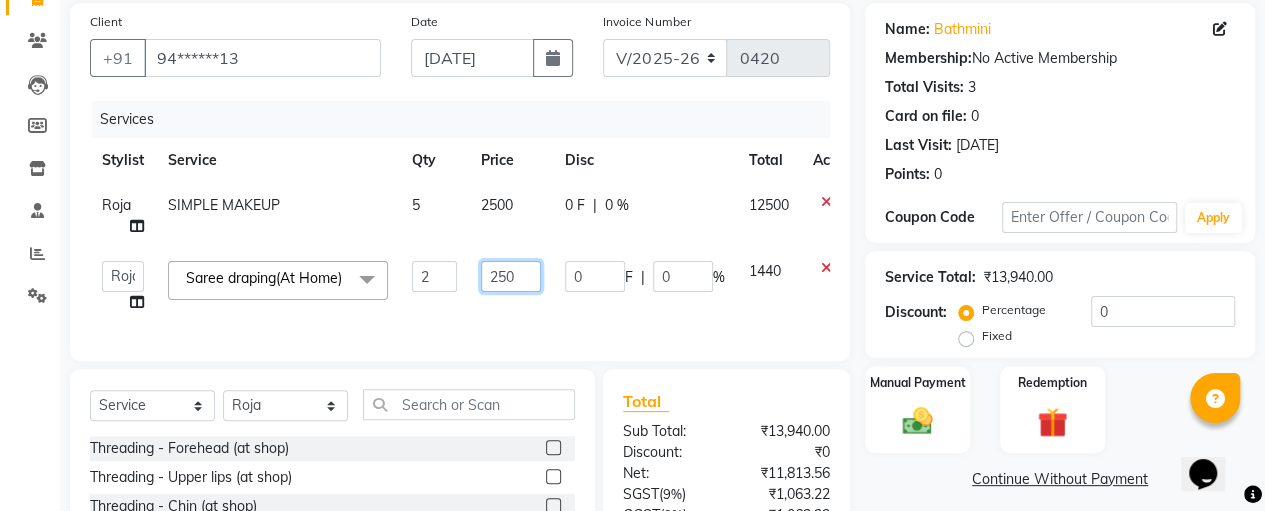 type on "2500" 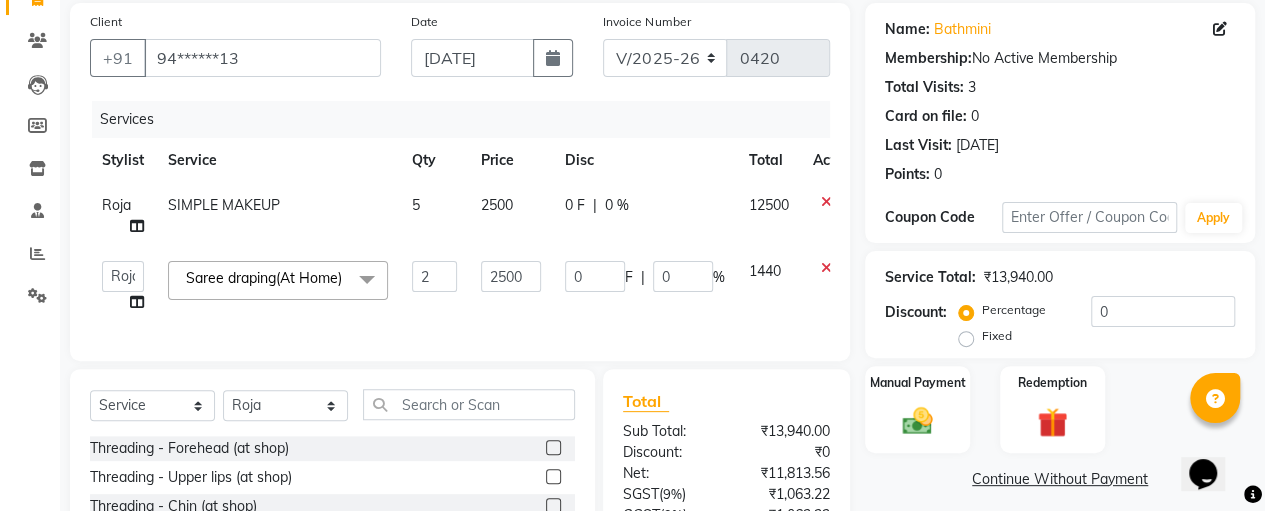 click on "[PERSON_NAME]   [PERSON_NAME]   SASIKALA  Saree draping(At Home)  x Threading - Forehead (at shop) Threading - Upper lips (at shop) Threading - Chin (at shop) Threading - Eyebrow (at shop) Threading - Forehead (At Home) Threading - Upper Lips (At Home) Threading - Chin (At Home) Threading - Eyebrow (At Home) Cutting - Trimming (at shop) Cutting - U-shape (at shop) Cutting - [PERSON_NAME] Cutting
Change of Style (at shop) Cutting - Three steps
Layer Trim (at shop) Cutting - Layers Cutting (at shop) Cutting - Kids (below 10) (at shop) Cutting - Fringe | Bangs (at shop) Cutting - [PERSON_NAME] with step (at shop) Cutting - Trimming (At Home) Cutting - U-Shape (At Home) Cutting - [PERSON_NAME] Cutting
Change Of Style (At Home) Cutting - Three Steps
Layer Trim (At Home) Cutting - Layers Cutting (At Home) Cutting - Kids (Below 10) (At Home) Cutting - Fringe | Bangs (At Home) Cutting - [PERSON_NAME] With Step (At Home) Split Ends Senior Stylist-Hair Cut Facial & [MEDICAL_DATA] - Fruit Facial (at shop) Korean Glass Skin Facial Hydra Facial 2" 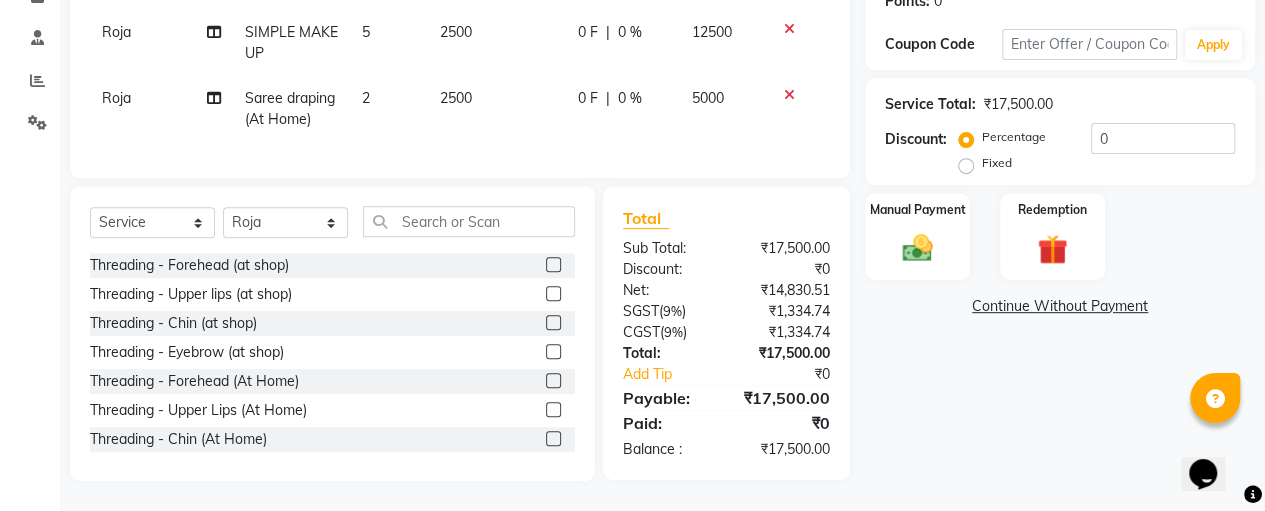 scroll, scrollTop: 260, scrollLeft: 0, axis: vertical 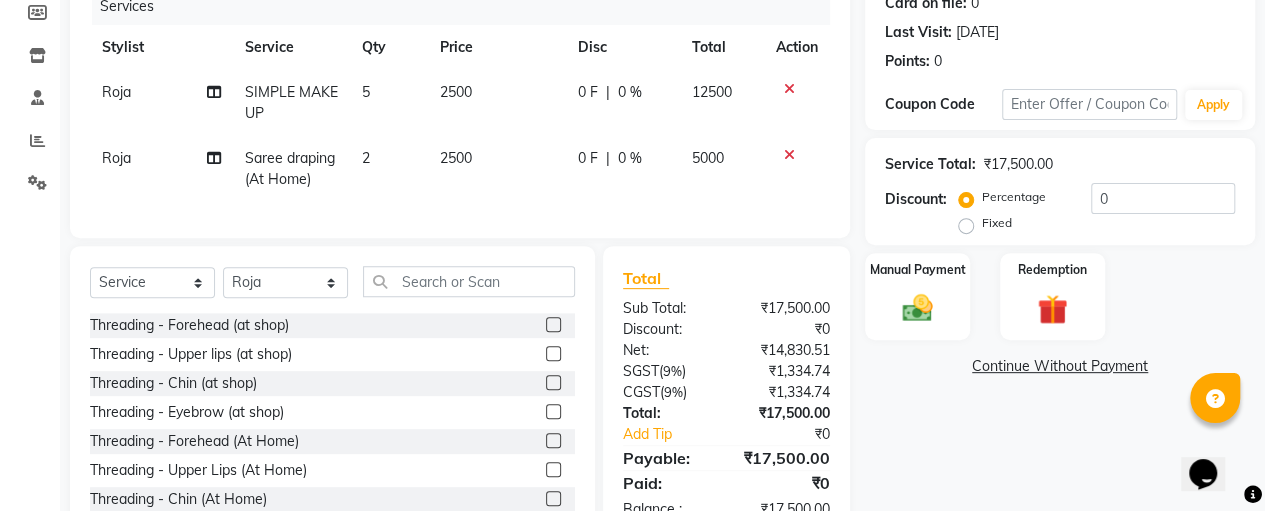 click on "2500" 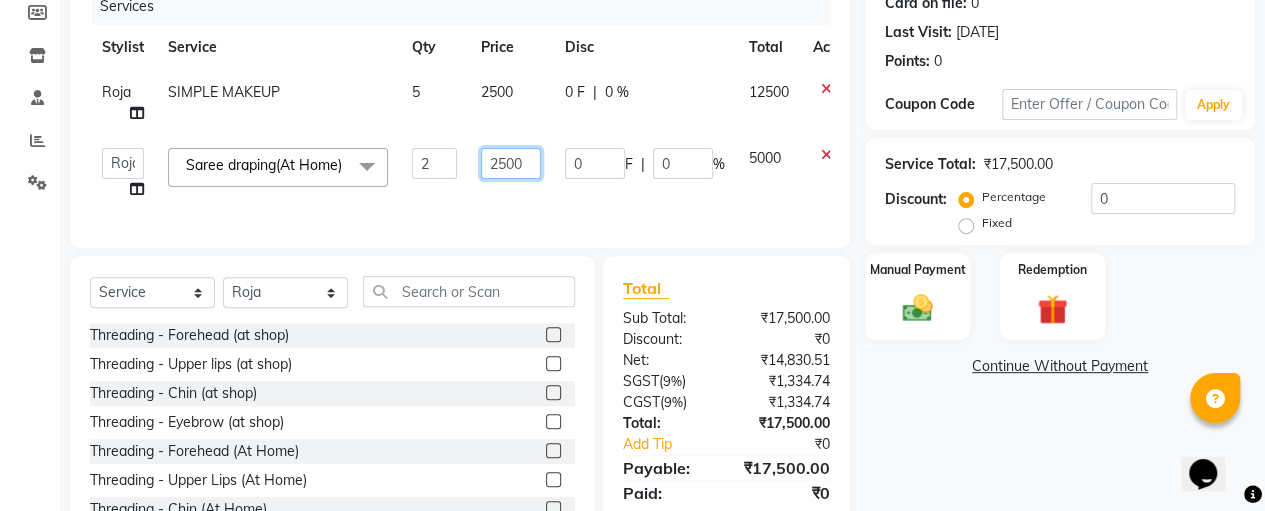 click on "2500" 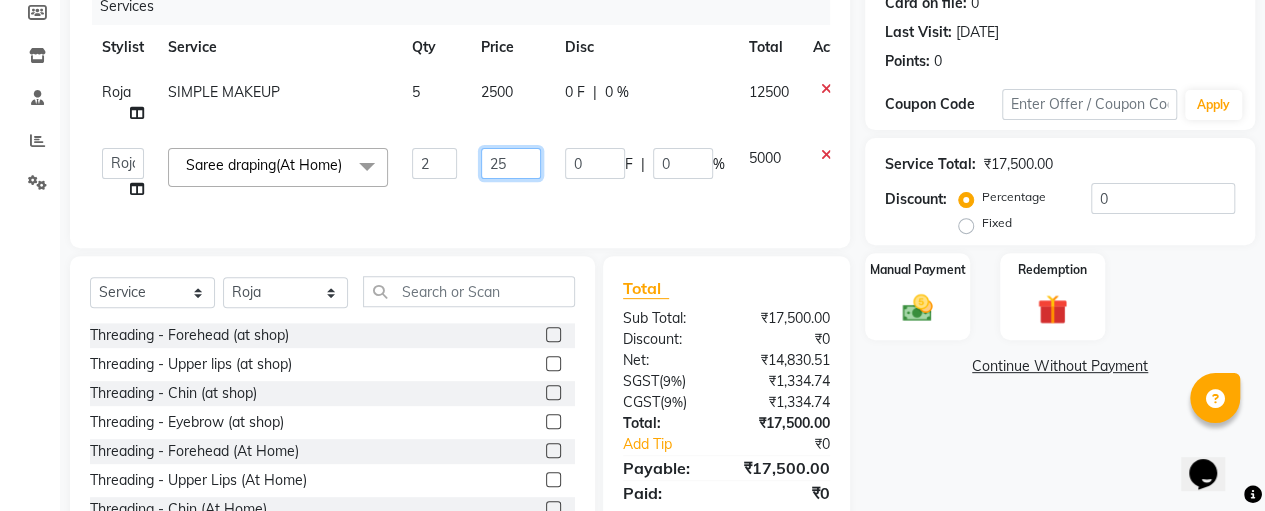 type on "2" 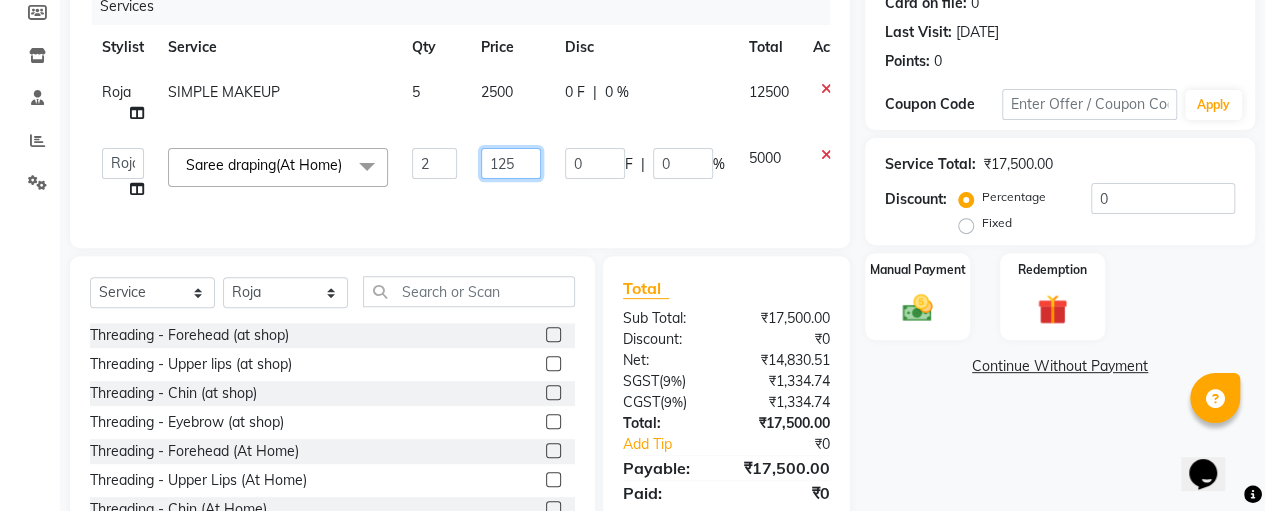 type on "1250" 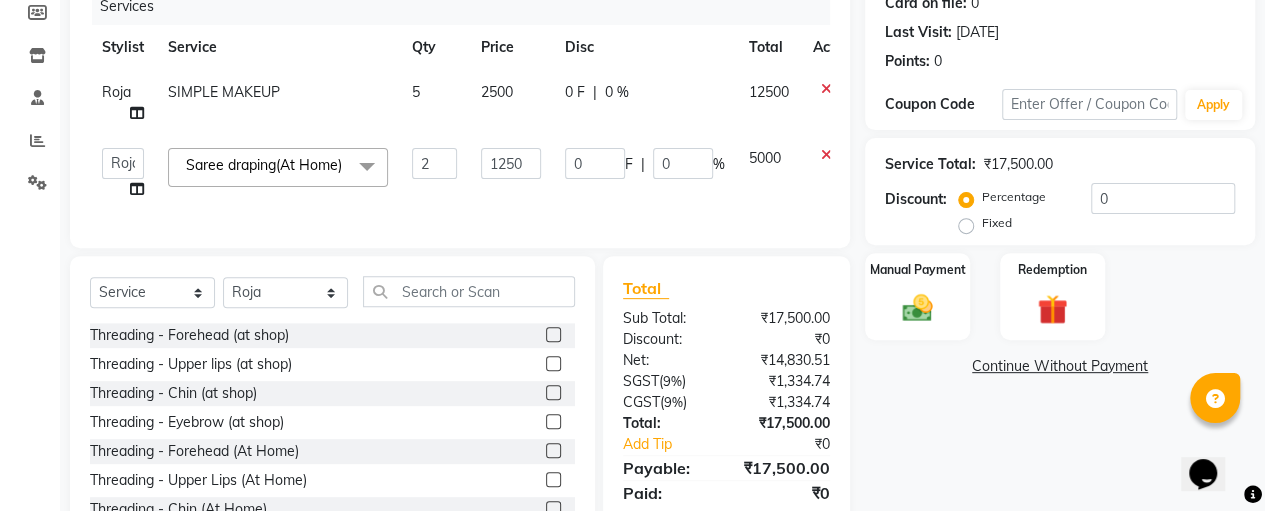 click on "Services Stylist Service Qty Price Disc Total Action Roja SIMPLE MAKEUP 5 2500 0 F | 0 % 12500  [PERSON_NAME]   [PERSON_NAME]   SASIKALA  Saree draping(At Home)  x Threading - Forehead (at shop) Threading - Upper lips (at shop) Threading - Chin (at shop) Threading - Eyebrow (at shop) Threading - Forehead (At Home) Threading - Upper Lips (At Home) Threading - Chin (At Home) Threading - Eyebrow (At Home) Cutting - Trimming (at shop) Cutting - U-shape (at shop) Cutting - [PERSON_NAME] Cutting
Change of Style (at shop) Cutting - Three steps
Layer Trim (at shop) Cutting - Layers Cutting (at shop) Cutting - Kids (below 10) (at shop) Cutting - Fringe | Bangs (at shop) Cutting - [PERSON_NAME] with step (at shop) Cutting - Trimming (At Home) Cutting - U-Shape (At Home) Cutting - [PERSON_NAME] Cutting
Change Of Style (At Home) Cutting - Three Steps
Layer Trim (At Home) Cutting - Layers Cutting (At Home) Cutting - Kids (Below 10) (At Home) Cutting - Fringe | Bangs (At Home) Cutting - [PERSON_NAME] With Step (At Home) Split Ends Hydra Facial" 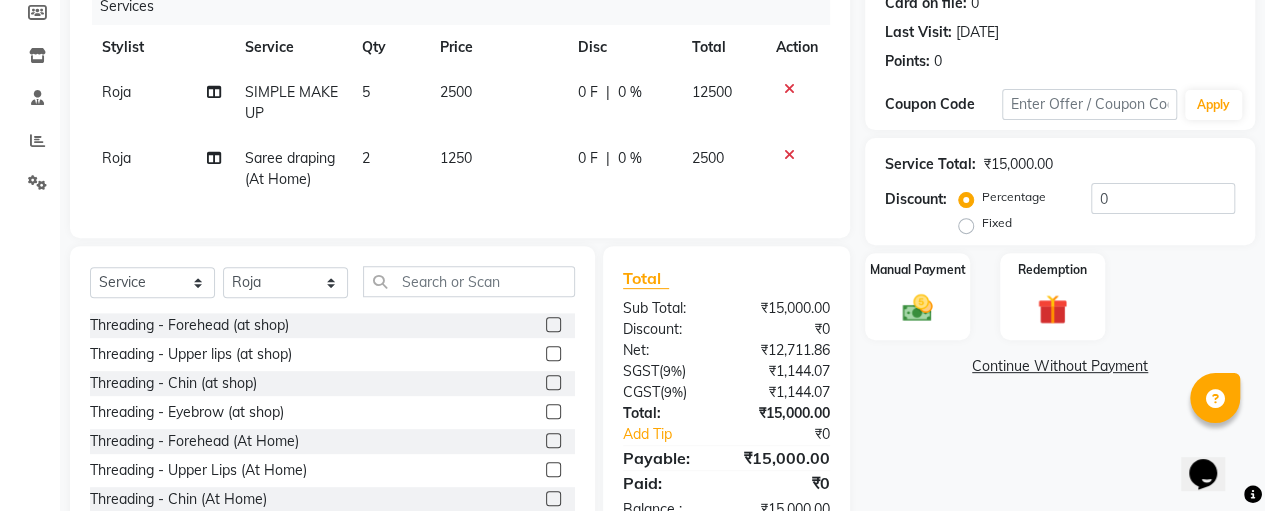 scroll, scrollTop: 334, scrollLeft: 0, axis: vertical 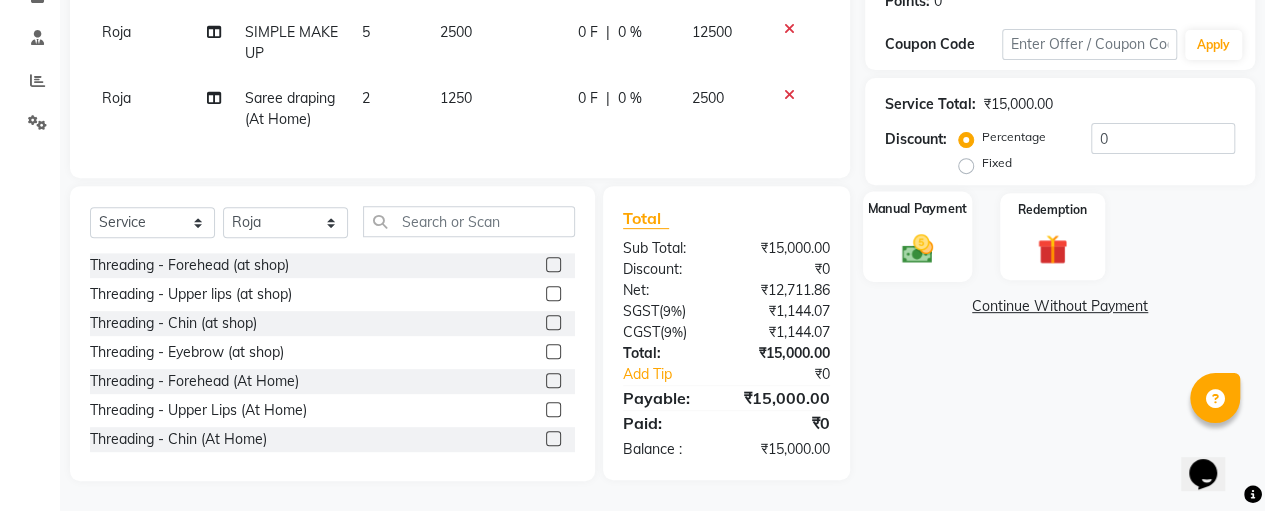 click 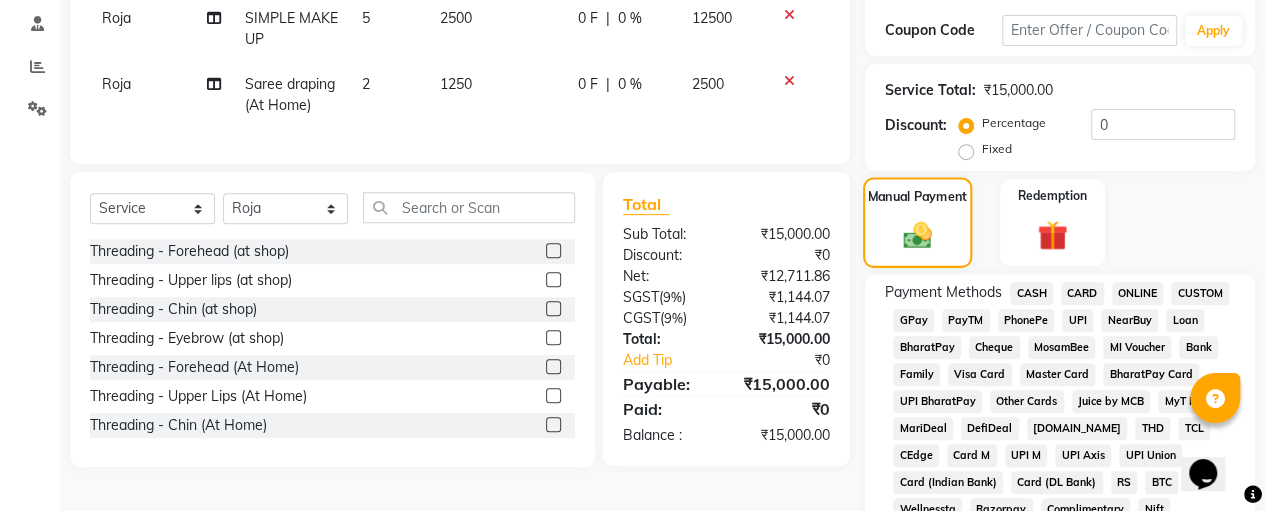 scroll, scrollTop: 940, scrollLeft: 0, axis: vertical 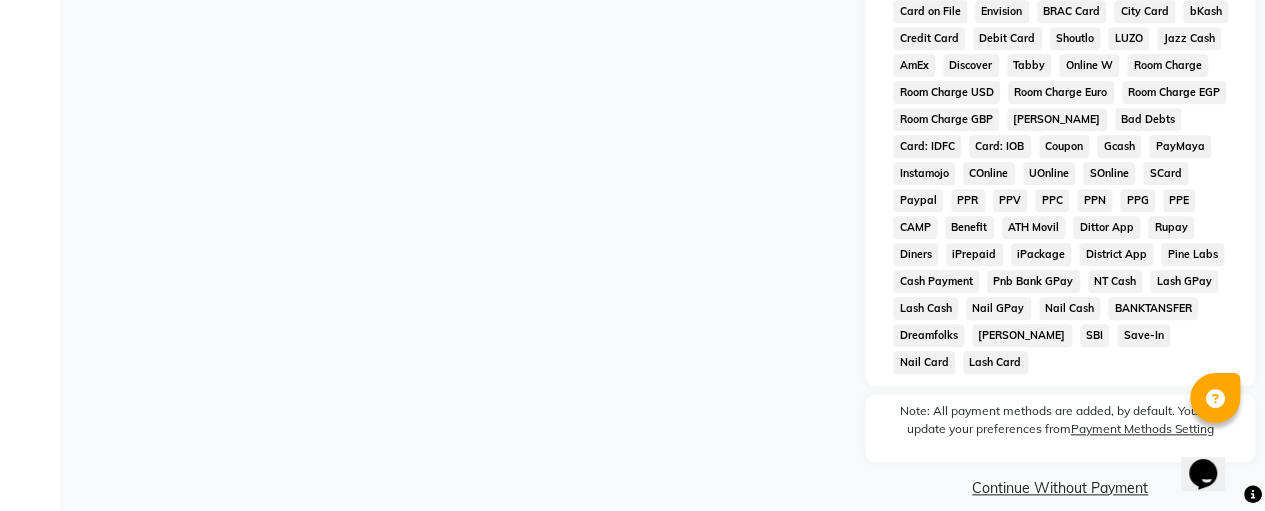click on "Continue Without Payment" 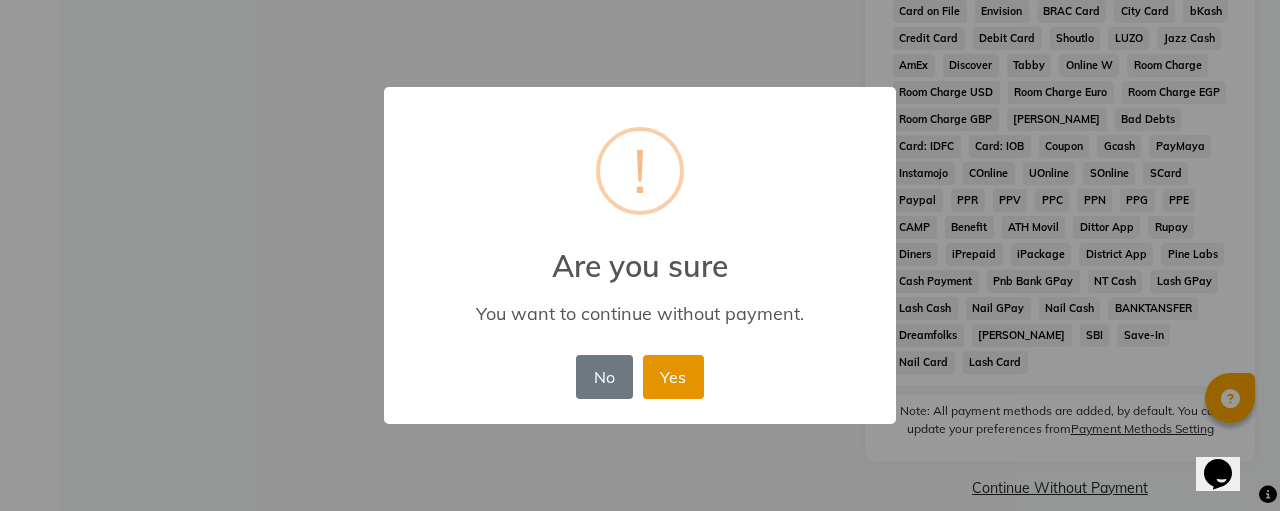 click on "Yes" at bounding box center [673, 377] 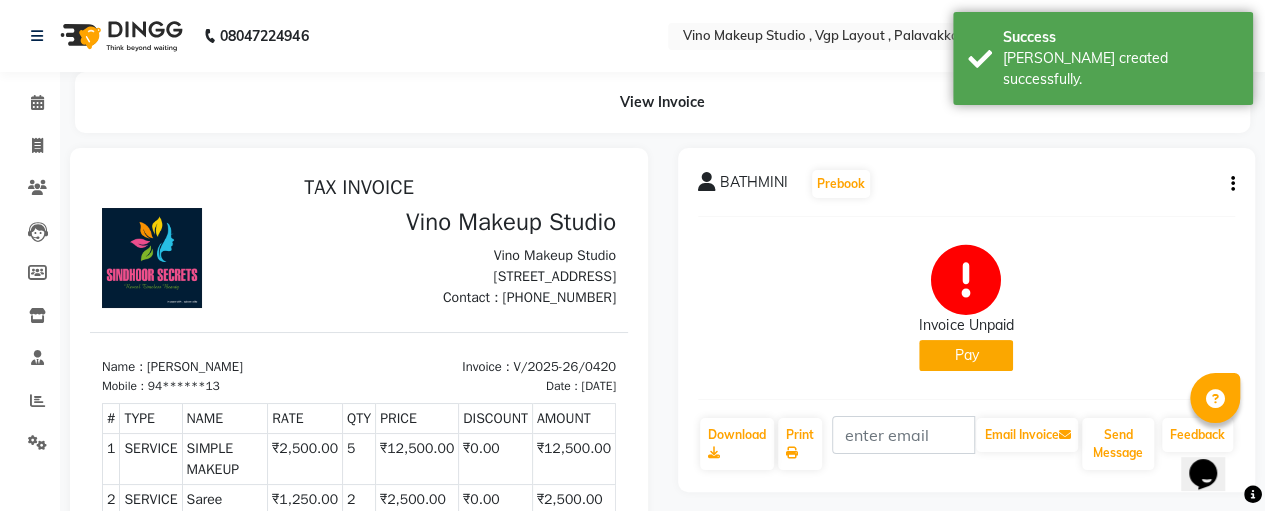 scroll, scrollTop: 0, scrollLeft: 0, axis: both 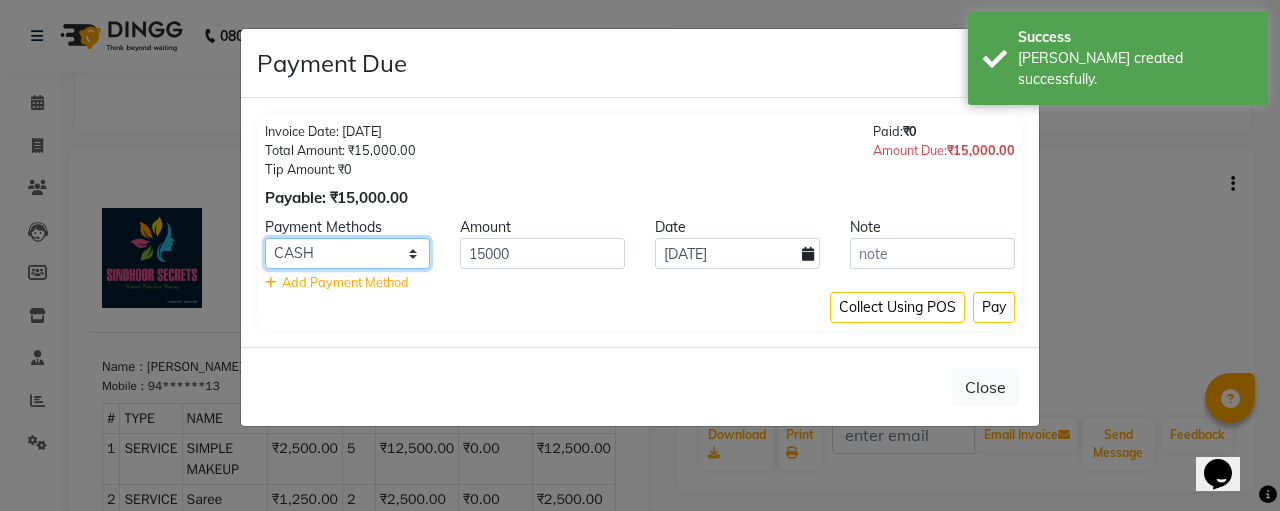 click on "CASH CARD ONLINE CUSTOM GPay PayTM PhonePe UPI NearBuy Loan BharatPay Cheque MosamBee MI Voucher Bank Family Visa Card Master Card BharatPay Card UPI BharatPay Other Cards Juice by MCB MyT Money MariDeal DefiDeal [DOMAIN_NAME] THD TCL CEdge Card M UPI M UPI Axis UPI Union Card (Indian Bank) Card (DL Bank) RS BTC Wellnessta Razorpay Complimentary Nift Spa Finder Spa Week Venmo BFL LoanTap SaveIN GMoney ATH Movil On Account Chamber Gift Card Trade Comp Donation Card on File Envision BRAC Card City Card bKash Credit Card Debit Card Shoutlo LUZO Jazz Cash AmEx Discover Tabby Online W Room Charge Room Charge USD Room Charge Euro Room Charge EGP Room Charge GBP Bajaj Finserv Bad Debts Card: IDFC Card: IOB Coupon Gcash PayMaya Instamojo COnline UOnline SOnline SCard Paypal PPR PPV PPC PPN PPG PPE CAMP Benefit ATH Movil Dittor App Rupay Diners iPrepaid iPackage District App Pine Labs Cash Payment Pnb Bank GPay NT Cash Lash GPay Lash Cash Nail GPay Nail Cash BANKTANSFER Dreamfolks [PERSON_NAME] SBI Save-In Nail Card Lash Card" 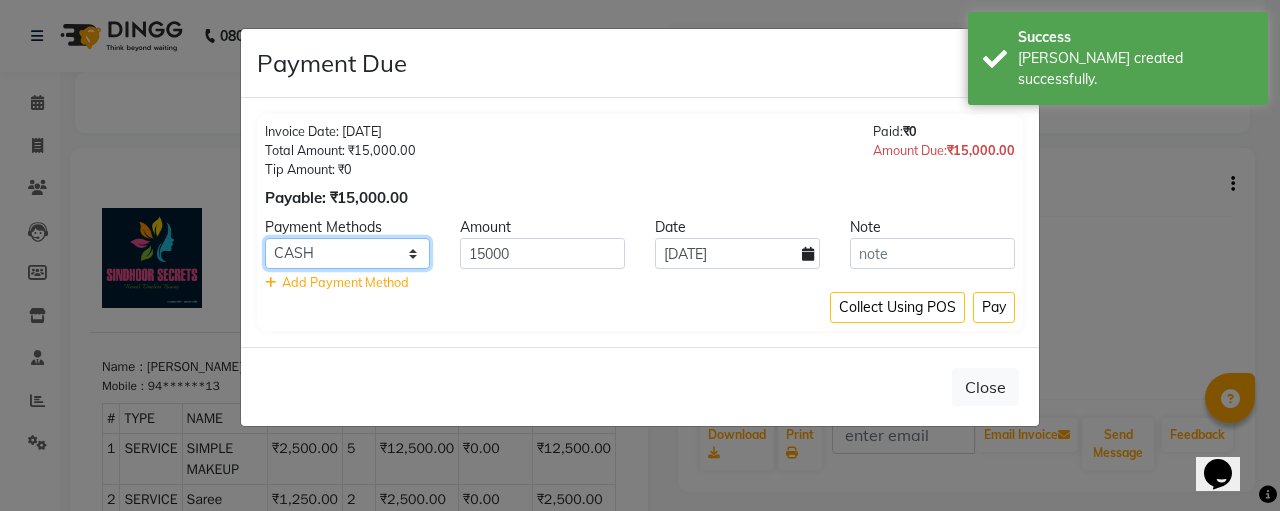 select on "8" 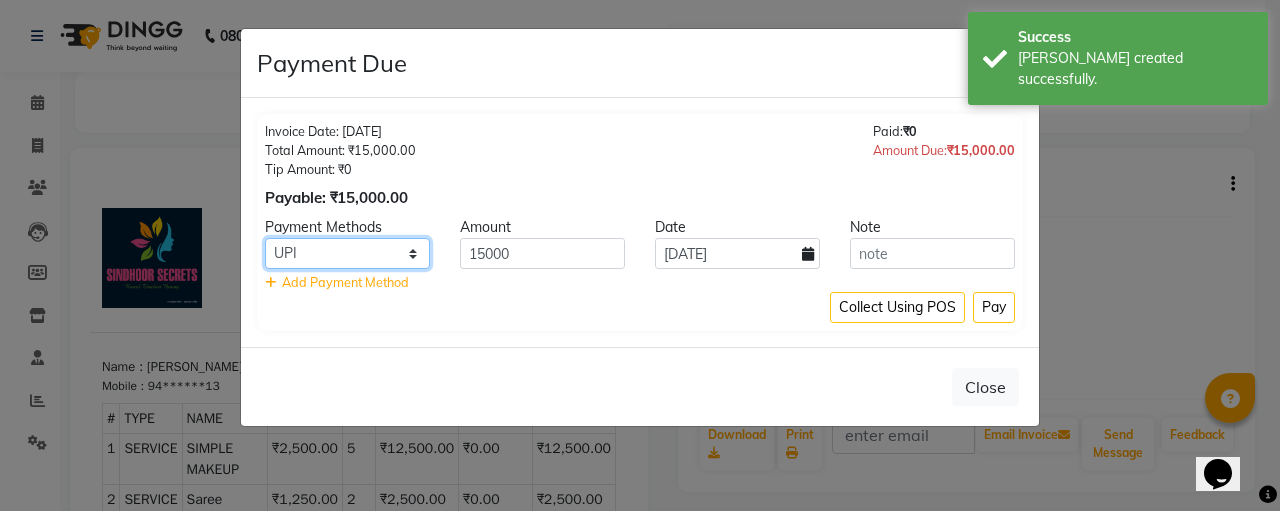 click on "CASH CARD ONLINE CUSTOM GPay PayTM PhonePe UPI NearBuy Loan BharatPay Cheque MosamBee MI Voucher Bank Family Visa Card Master Card BharatPay Card UPI BharatPay Other Cards Juice by MCB MyT Money MariDeal DefiDeal [DOMAIN_NAME] THD TCL CEdge Card M UPI M UPI Axis UPI Union Card (Indian Bank) Card (DL Bank) RS BTC Wellnessta Razorpay Complimentary Nift Spa Finder Spa Week Venmo BFL LoanTap SaveIN GMoney ATH Movil On Account Chamber Gift Card Trade Comp Donation Card on File Envision BRAC Card City Card bKash Credit Card Debit Card Shoutlo LUZO Jazz Cash AmEx Discover Tabby Online W Room Charge Room Charge USD Room Charge Euro Room Charge EGP Room Charge GBP Bajaj Finserv Bad Debts Card: IDFC Card: IOB Coupon Gcash PayMaya Instamojo COnline UOnline SOnline SCard Paypal PPR PPV PPC PPN PPG PPE CAMP Benefit ATH Movil Dittor App Rupay Diners iPrepaid iPackage District App Pine Labs Cash Payment Pnb Bank GPay NT Cash Lash GPay Lash Cash Nail GPay Nail Cash BANKTANSFER Dreamfolks [PERSON_NAME] SBI Save-In Nail Card Lash Card" 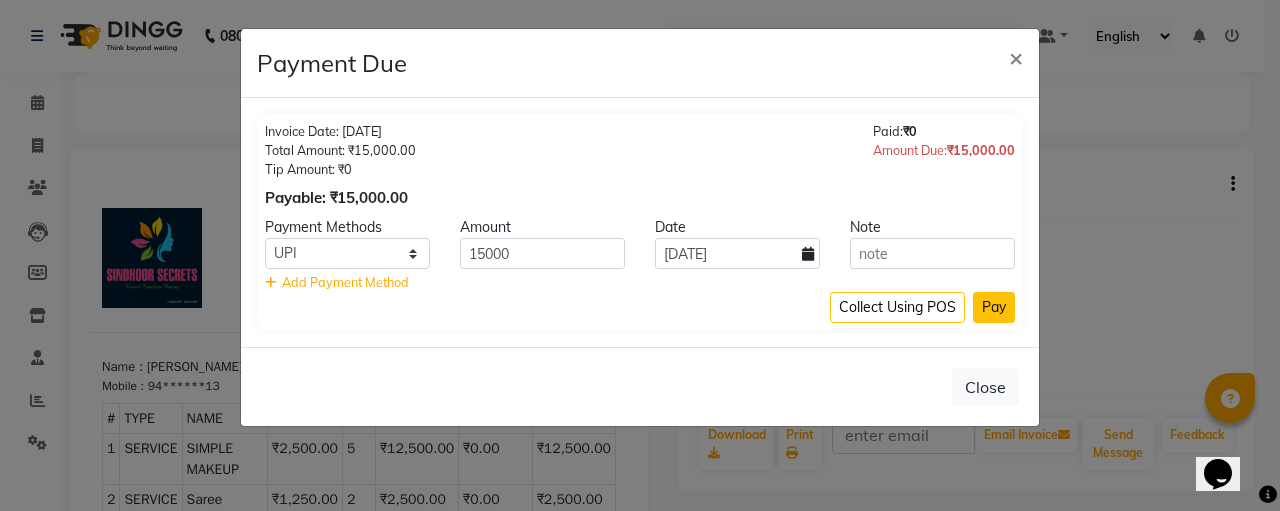 click on "Pay" 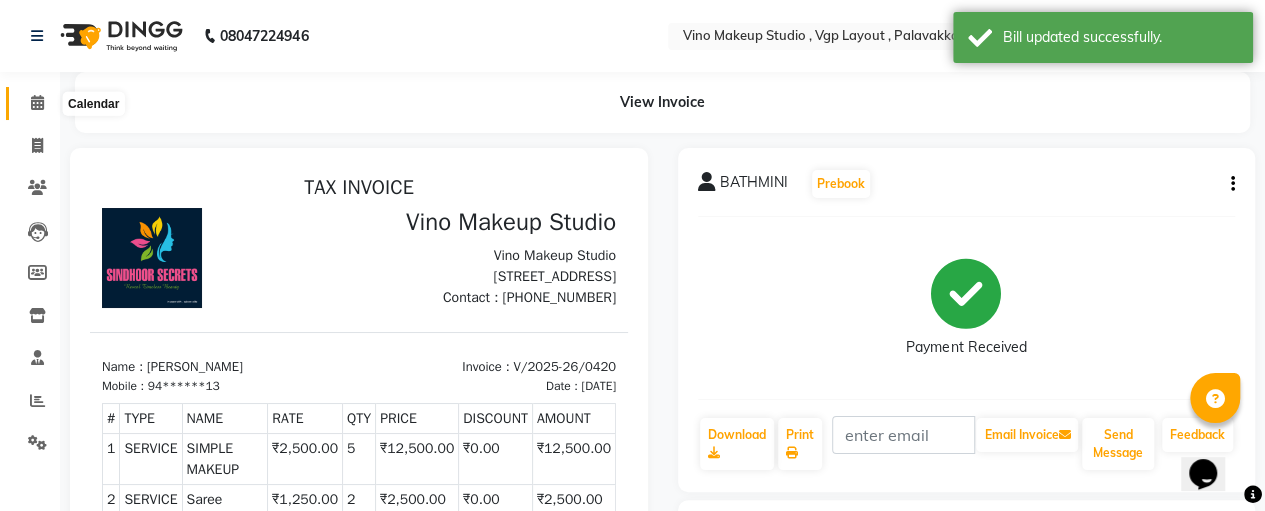 click 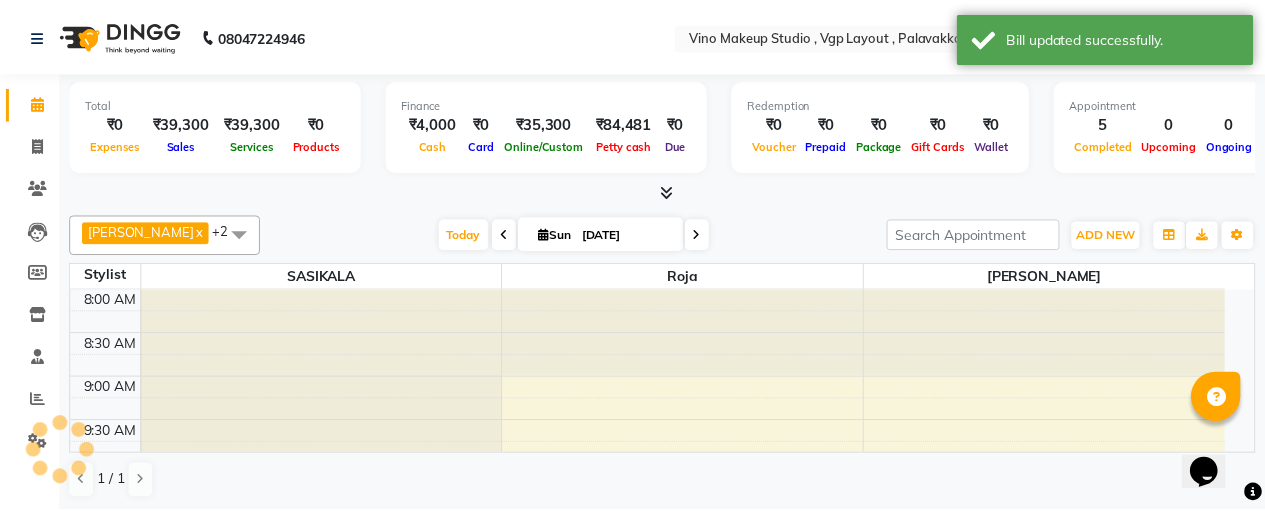 scroll, scrollTop: 0, scrollLeft: 0, axis: both 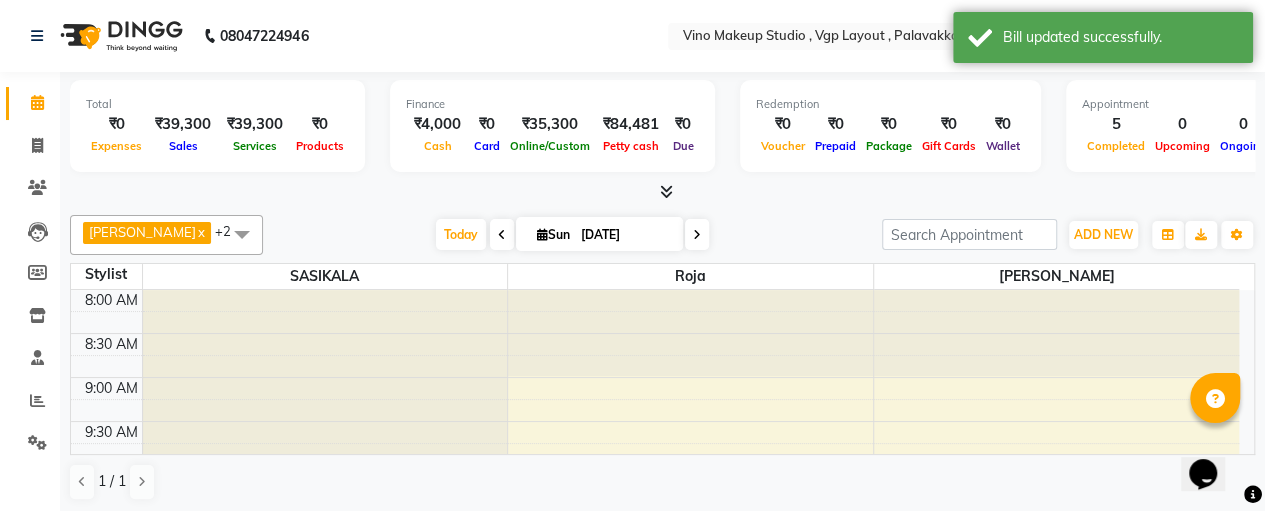 click at bounding box center [666, 191] 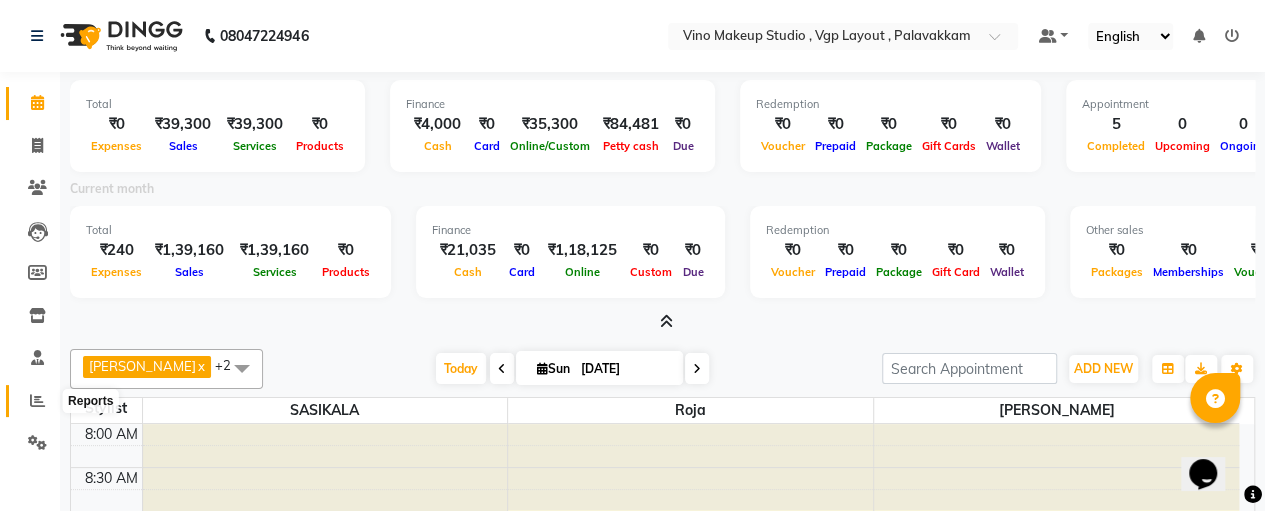 click 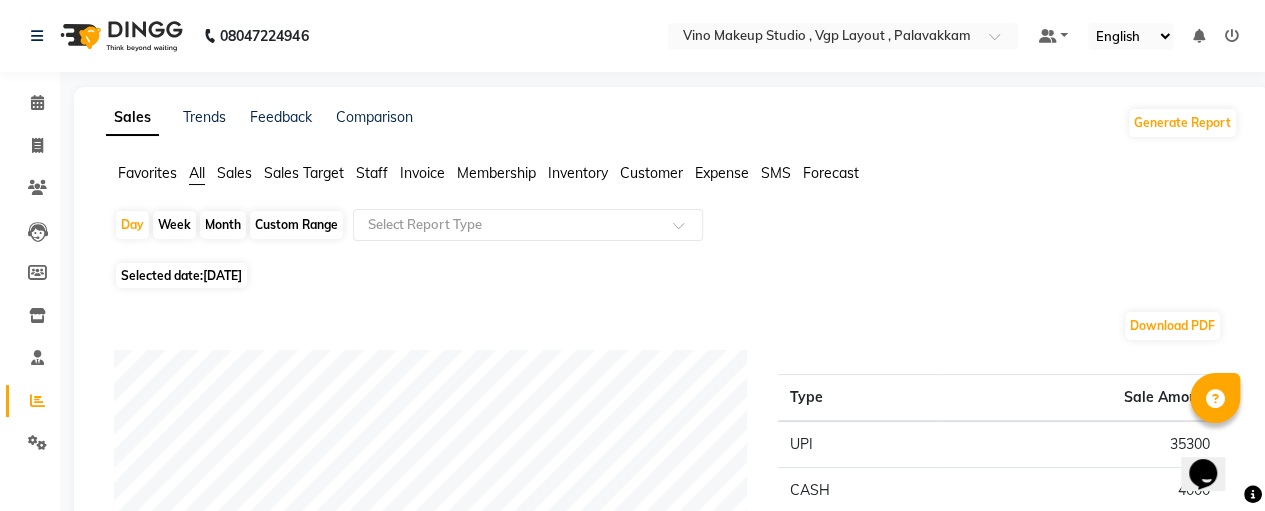 click on "Month" 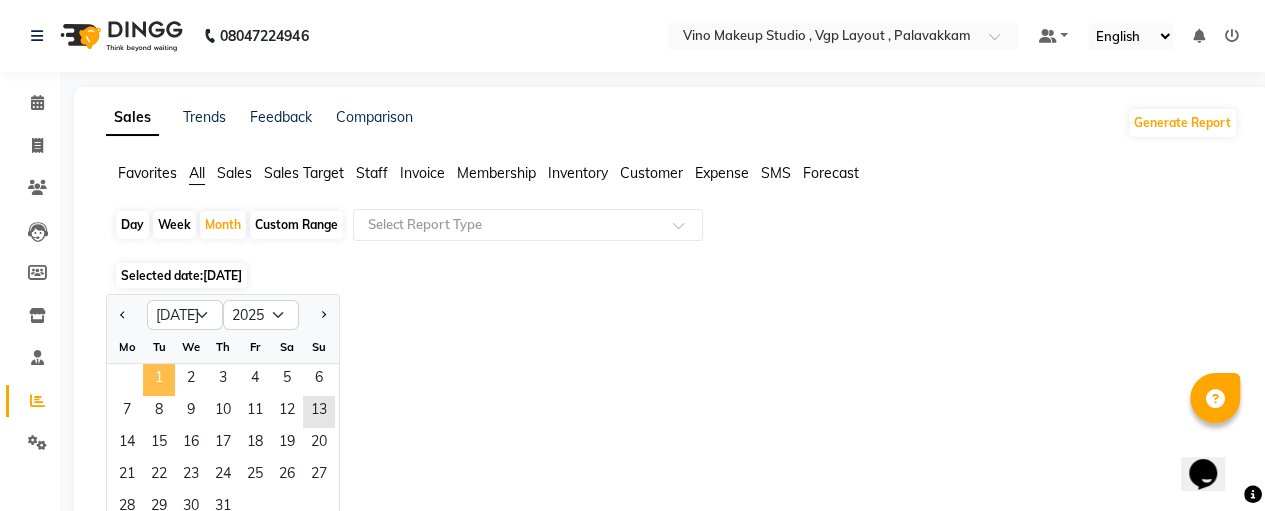 click on "1" 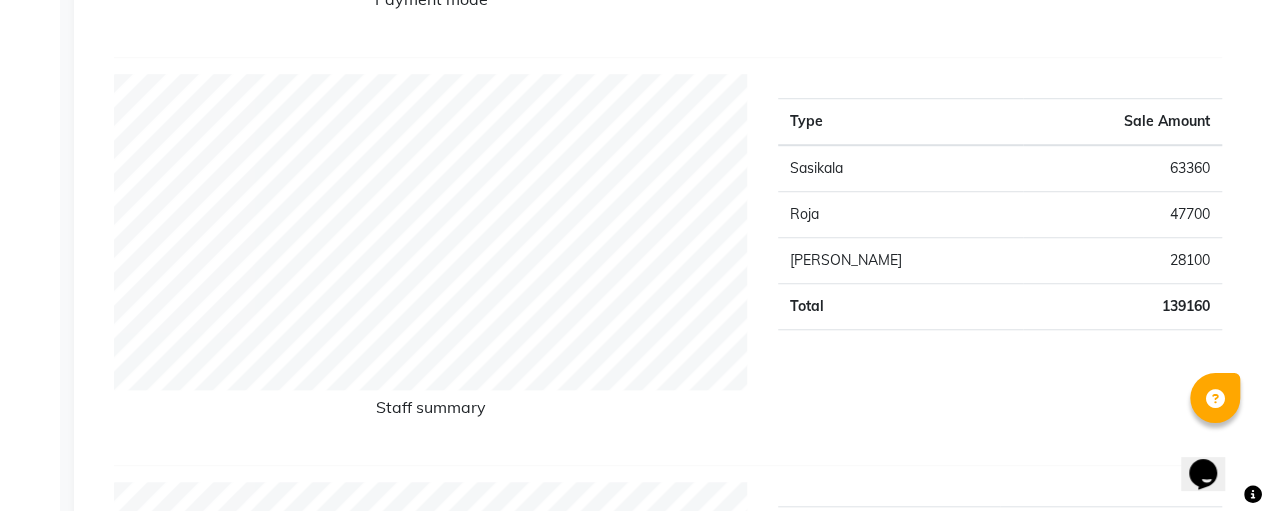 scroll, scrollTop: 0, scrollLeft: 0, axis: both 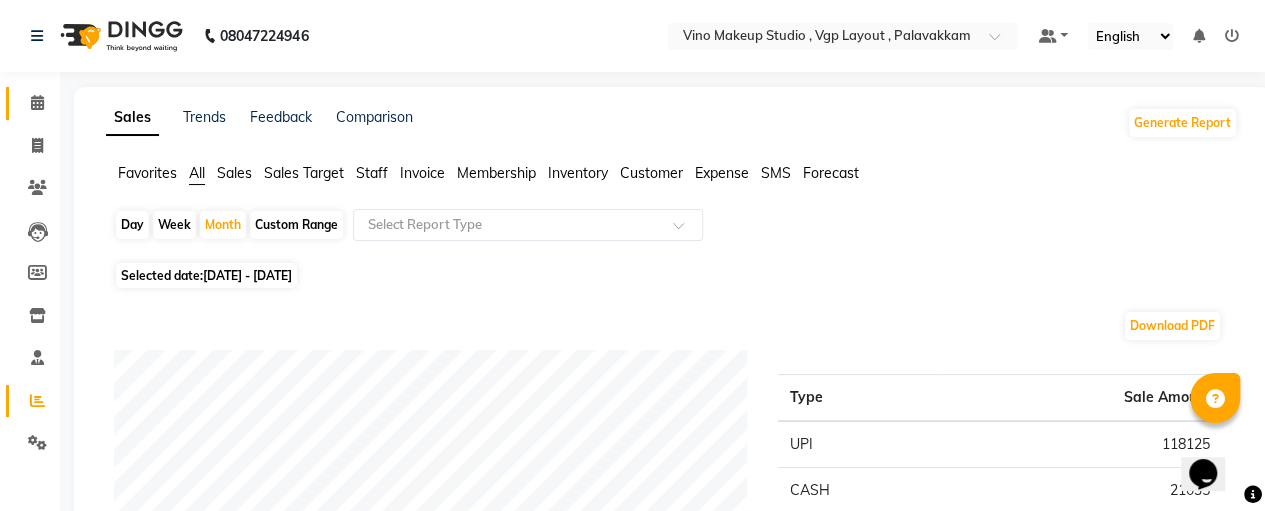 click 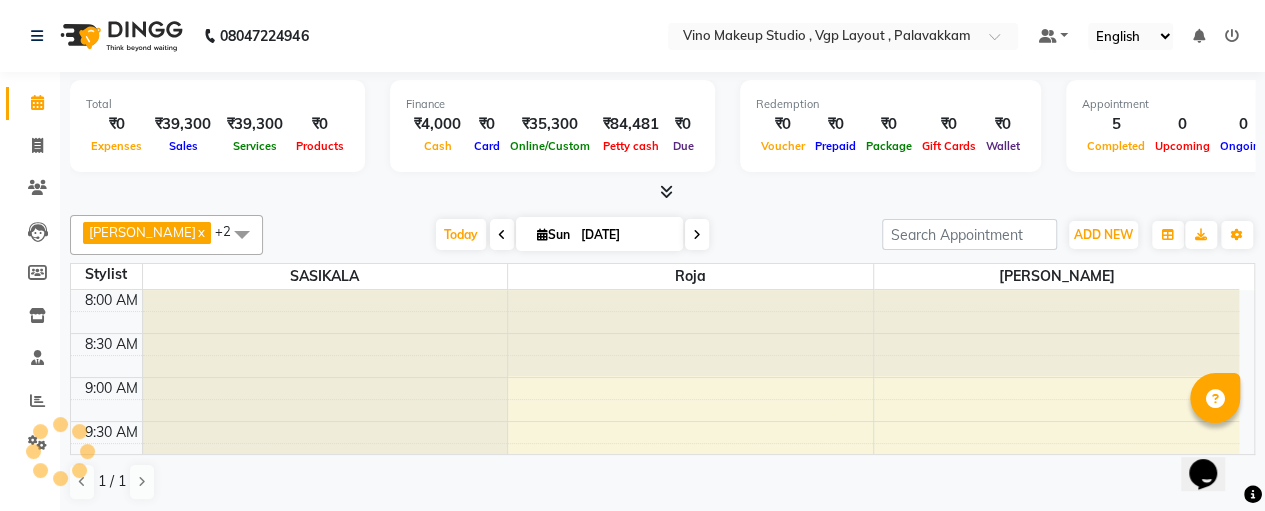 scroll, scrollTop: 923, scrollLeft: 0, axis: vertical 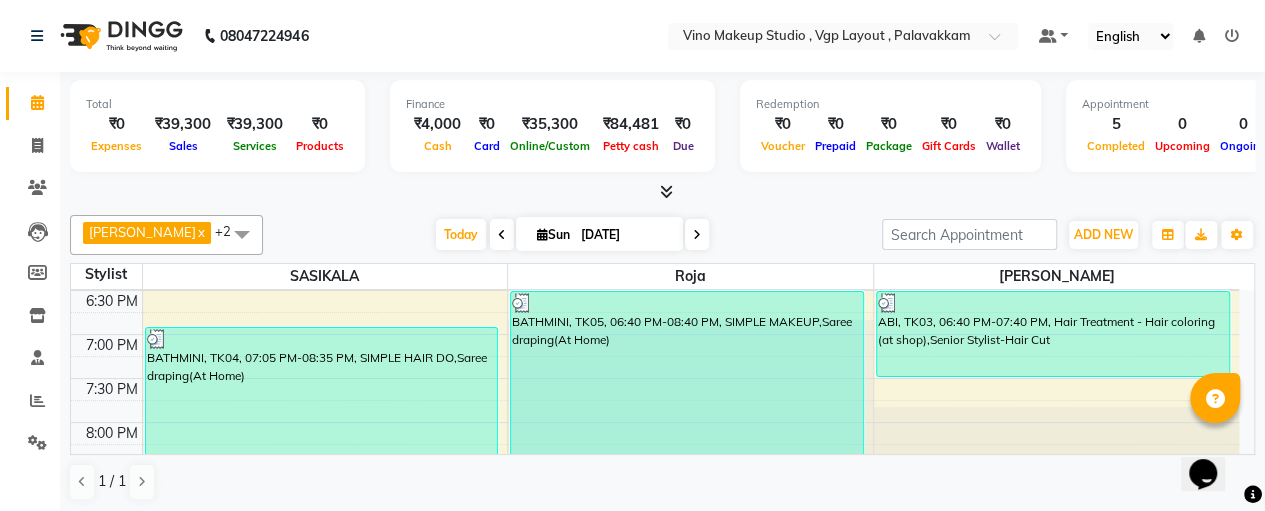 click on "ABI, TK03, 06:40 PM-07:40 PM, Hair Treatment - Hair coloring (at shop),Senior Stylist-Hair Cut" at bounding box center (1053, 334) 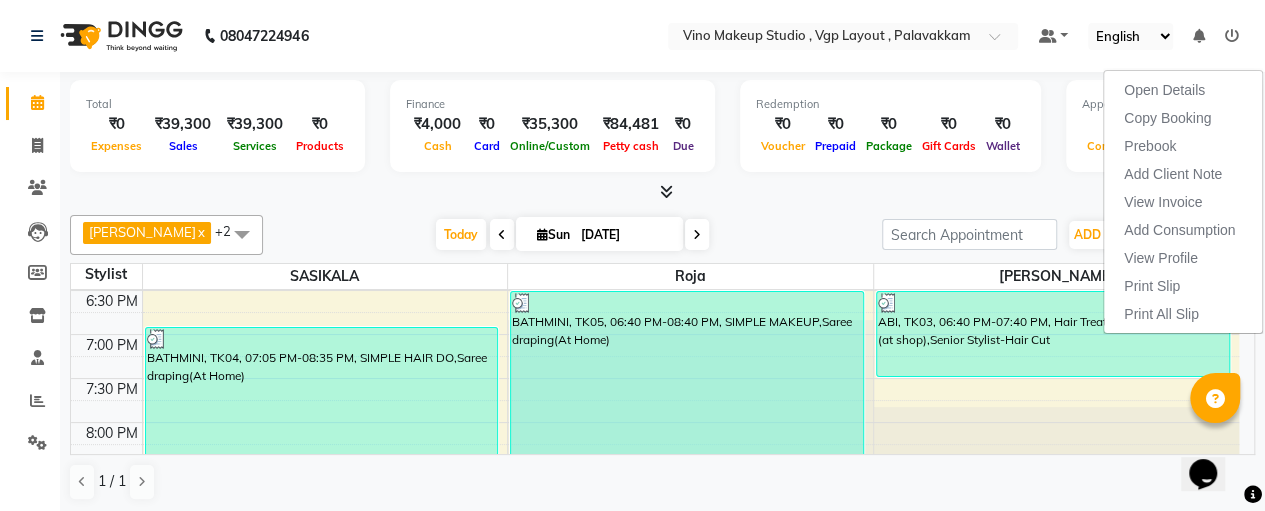 click on "BATHMINI, TK04, 07:05 PM-08:35 PM, SIMPLE HAIR DO,Saree draping(At Home)" at bounding box center (322, 391) 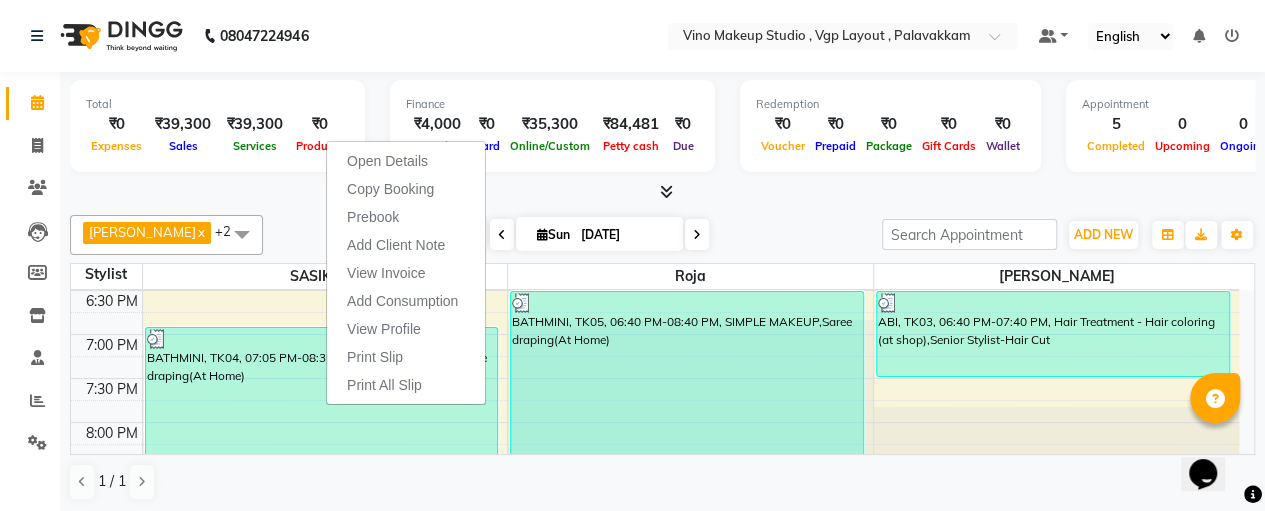 click on "ABI, TK03, 06:40 PM-07:40 PM, Hair Treatment - Hair coloring (at shop),Senior Stylist-Hair Cut" at bounding box center (1053, 334) 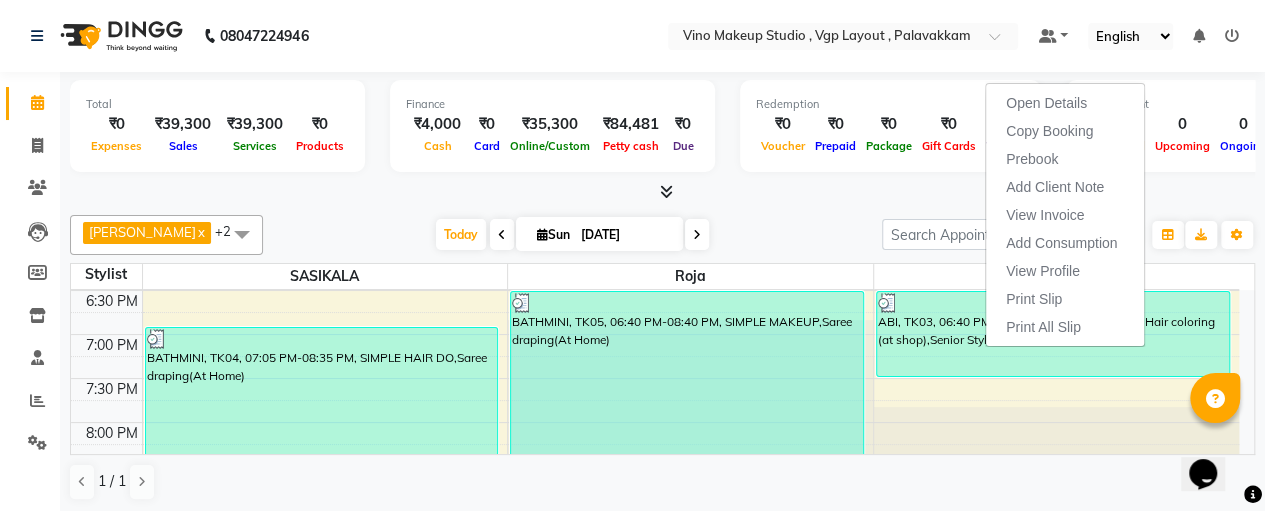 click on "BATHMINI, TK05, 06:40 PM-08:40 PM, SIMPLE MAKEUP,Saree draping(At Home)" at bounding box center [687, 377] 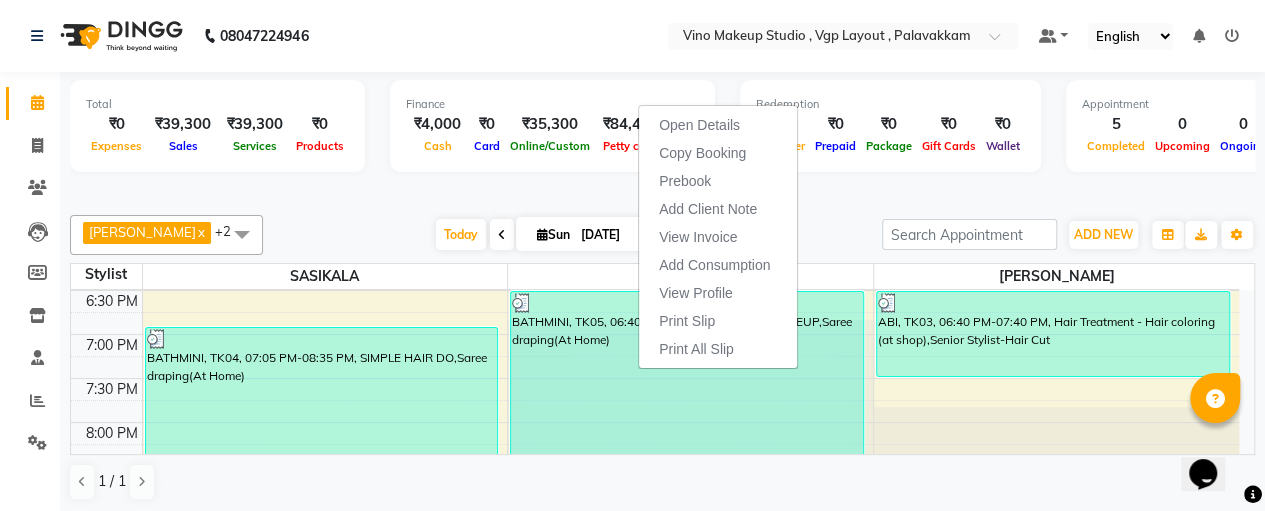 click at bounding box center [1056, 450] 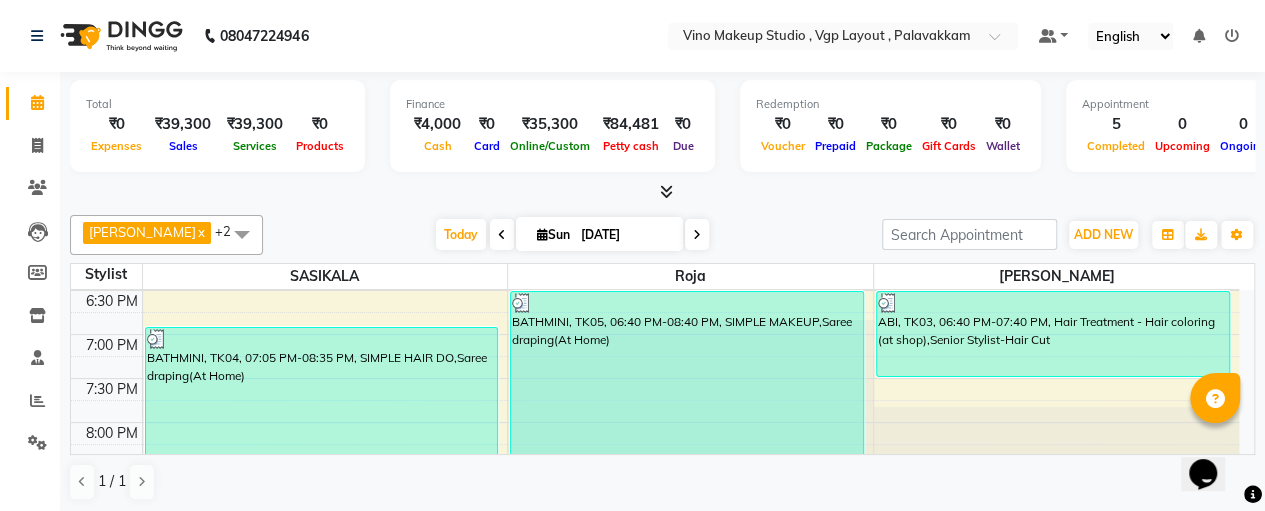 click on "[DATE]  [DATE]" at bounding box center (572, 235) 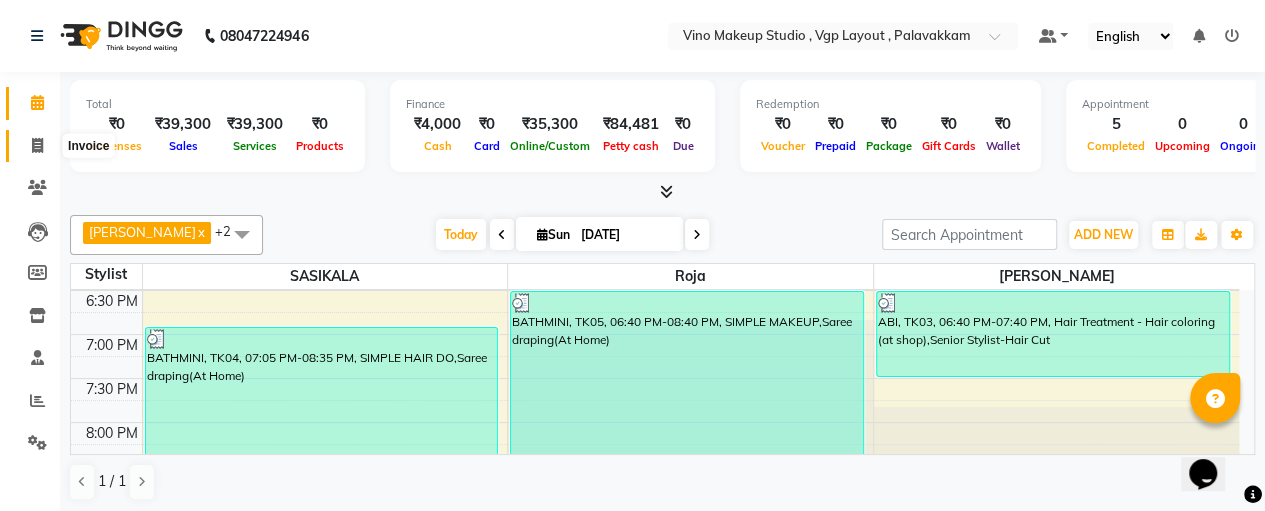 click 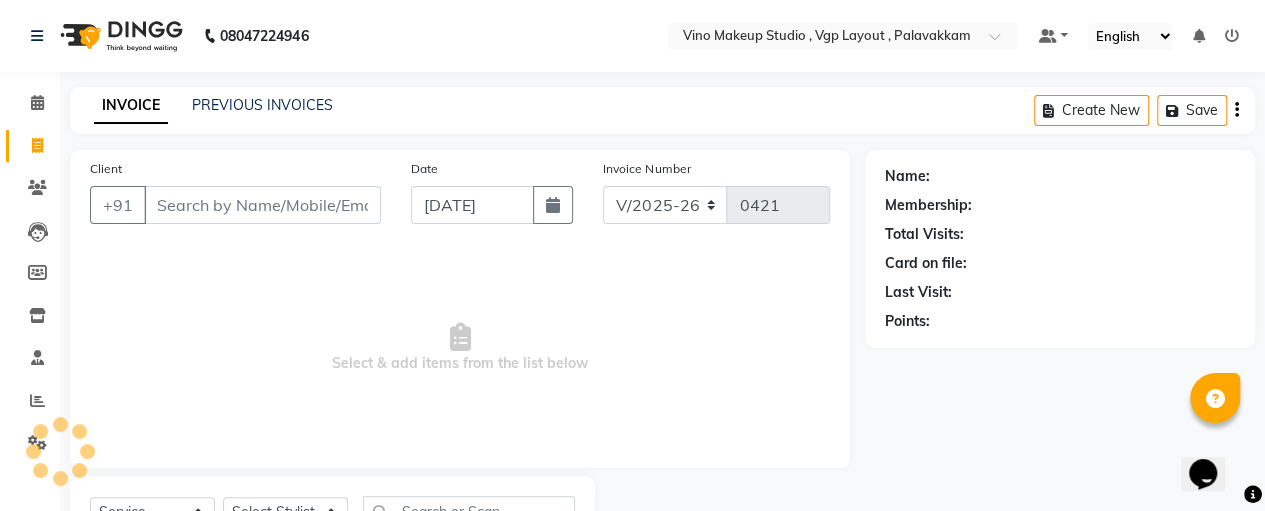 click on "Client" at bounding box center (262, 205) 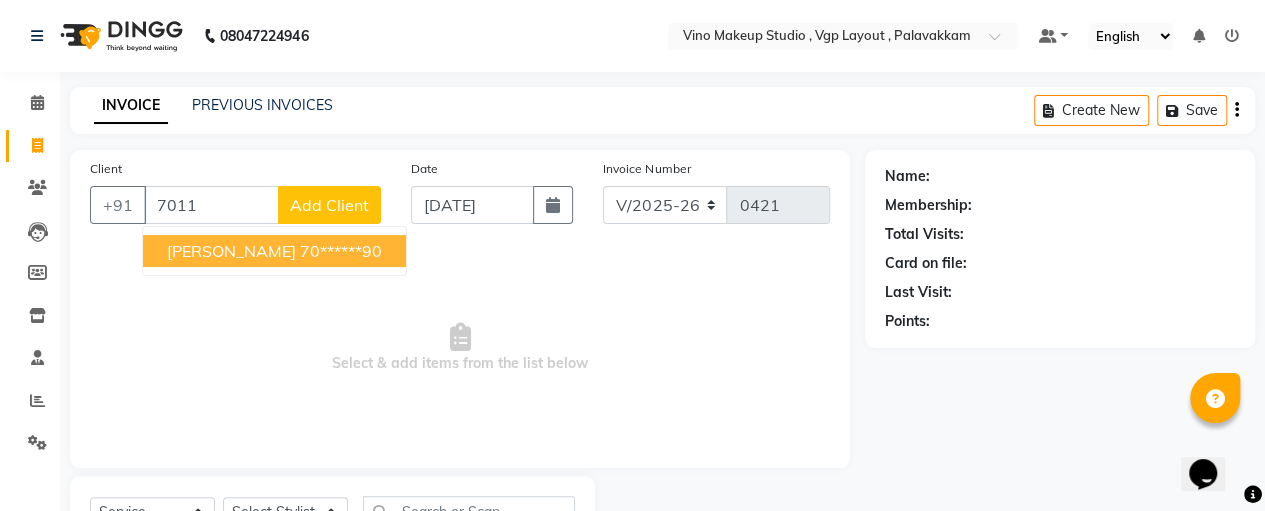 click on "[PERSON_NAME]" at bounding box center (231, 251) 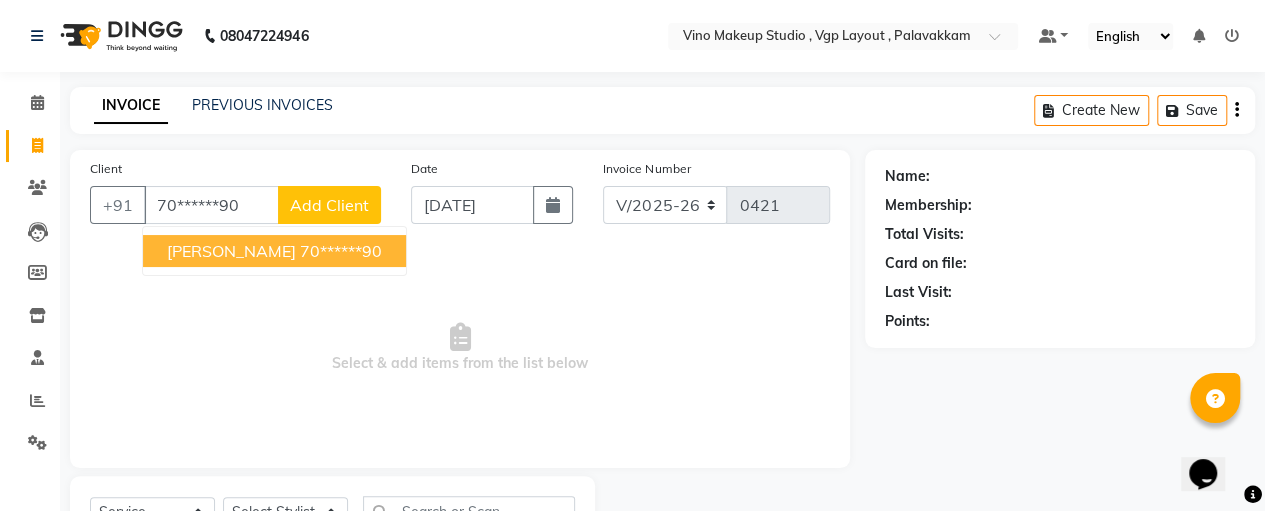 type on "70******90" 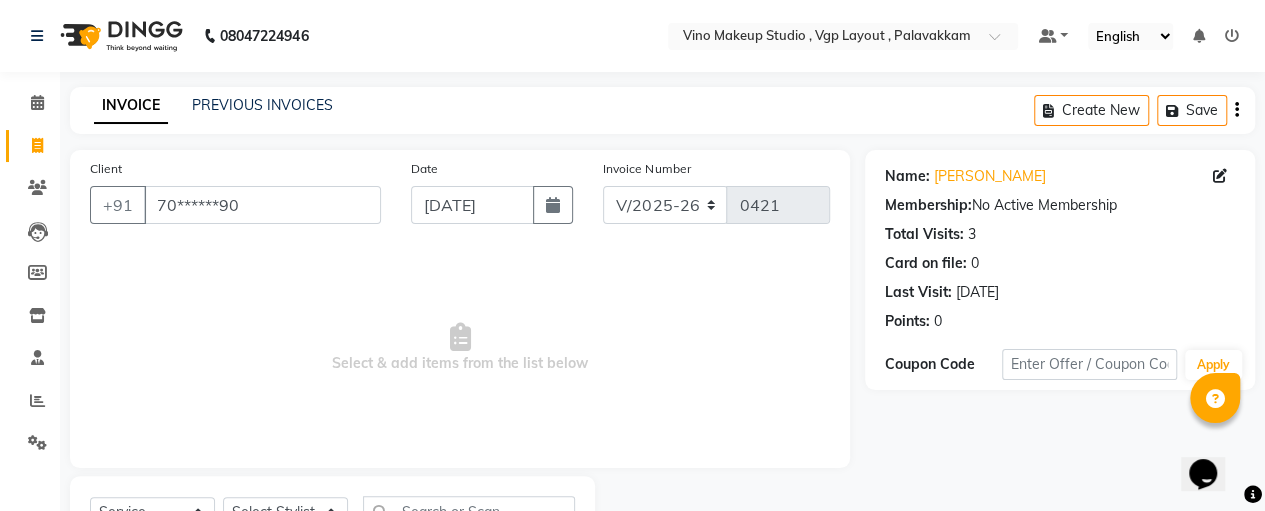 scroll, scrollTop: 89, scrollLeft: 0, axis: vertical 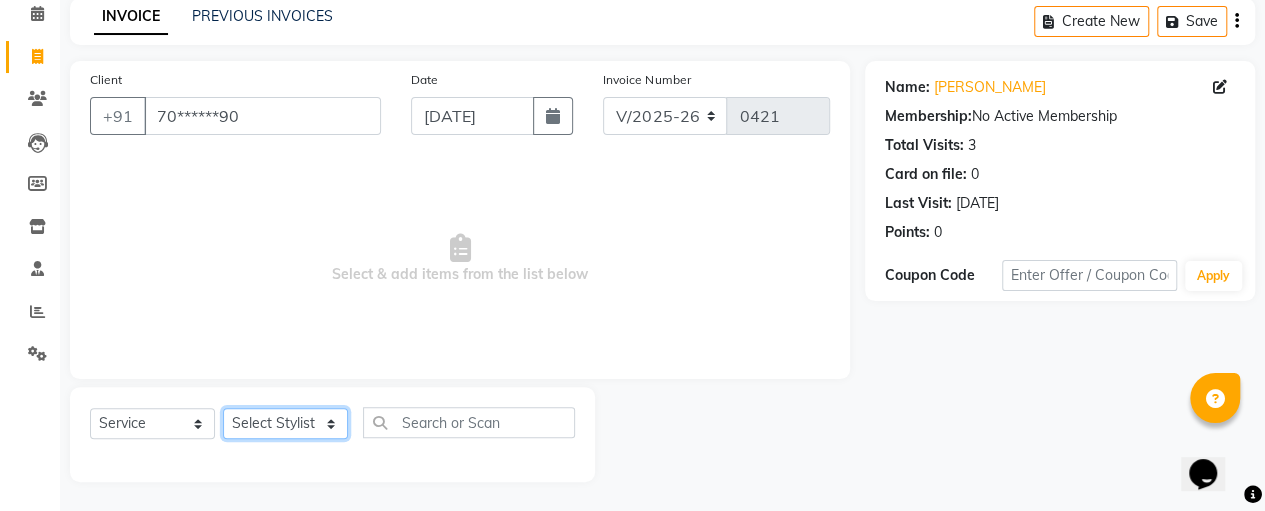 click on "Select Stylist [PERSON_NAME] [PERSON_NAME] SASIKALA" 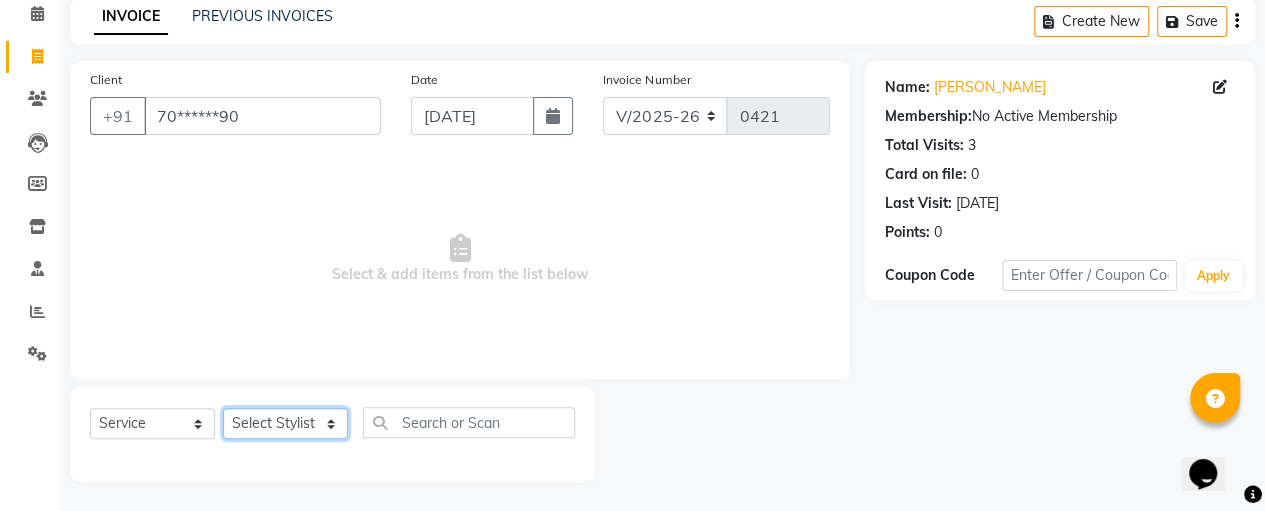 select on "82806" 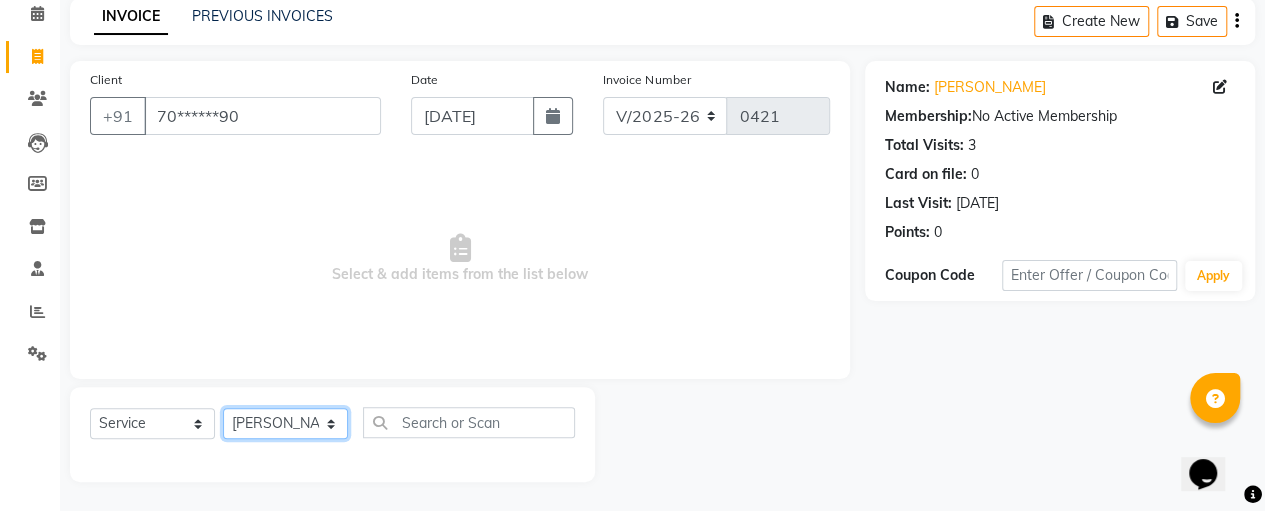 click on "Select Stylist [PERSON_NAME] [PERSON_NAME] SASIKALA" 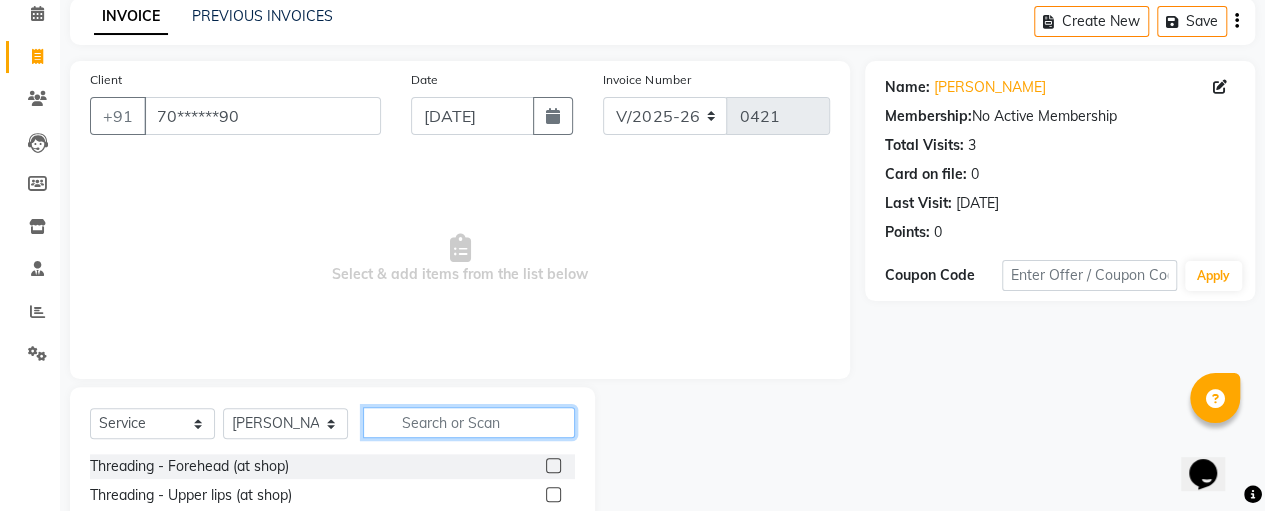 click 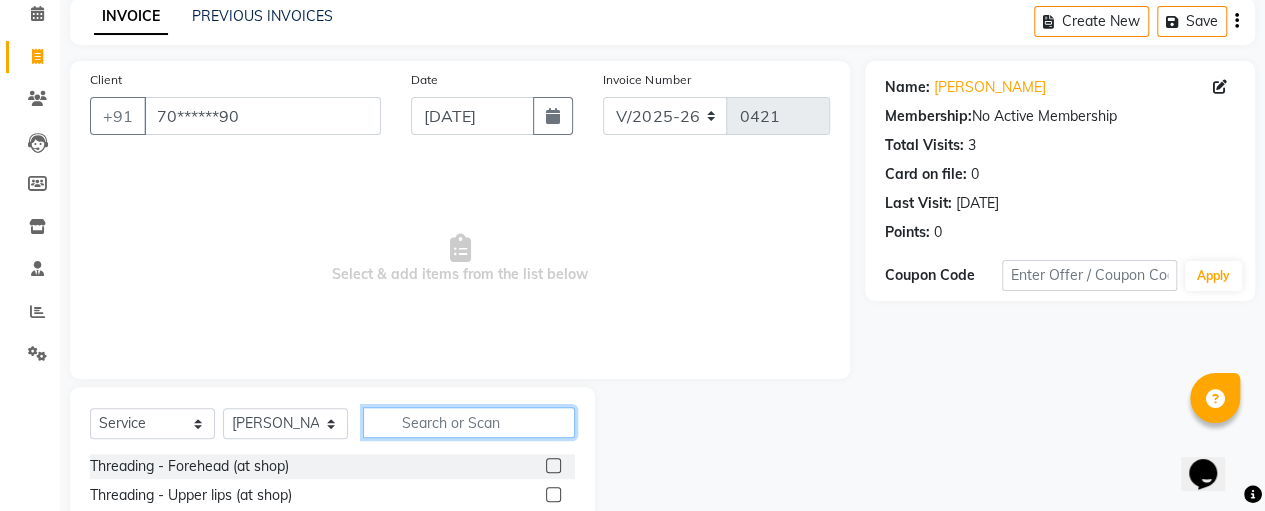 scroll, scrollTop: 289, scrollLeft: 0, axis: vertical 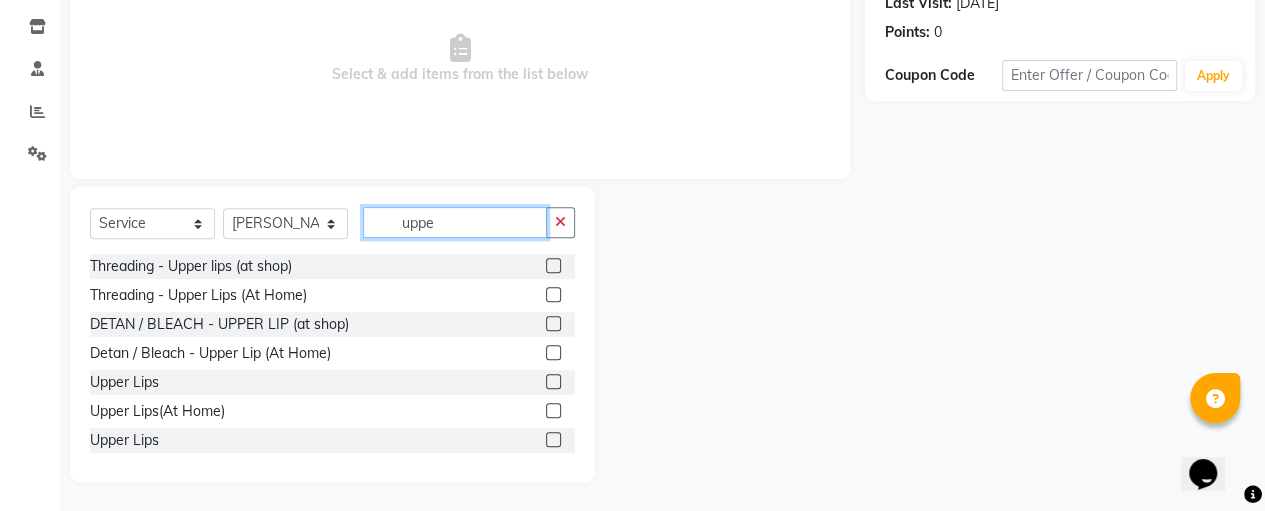 type on "uppe" 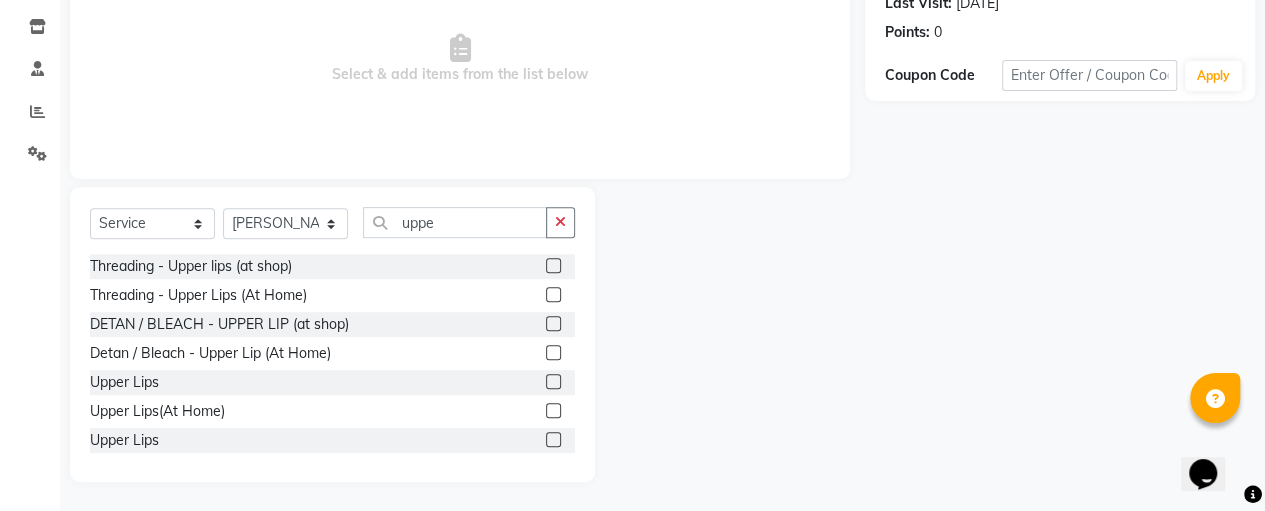 click 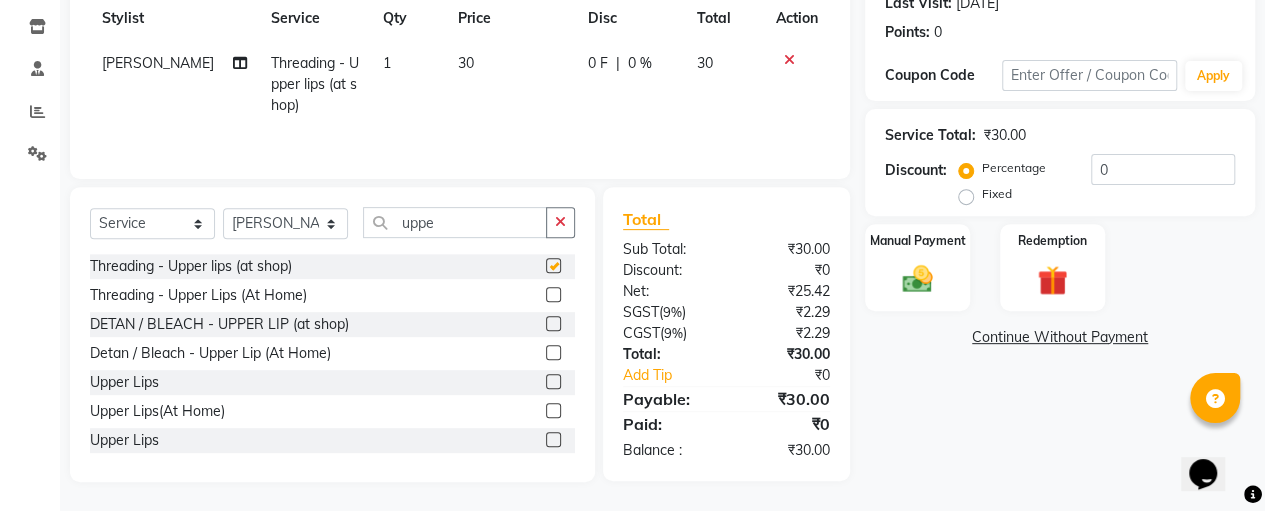 checkbox on "false" 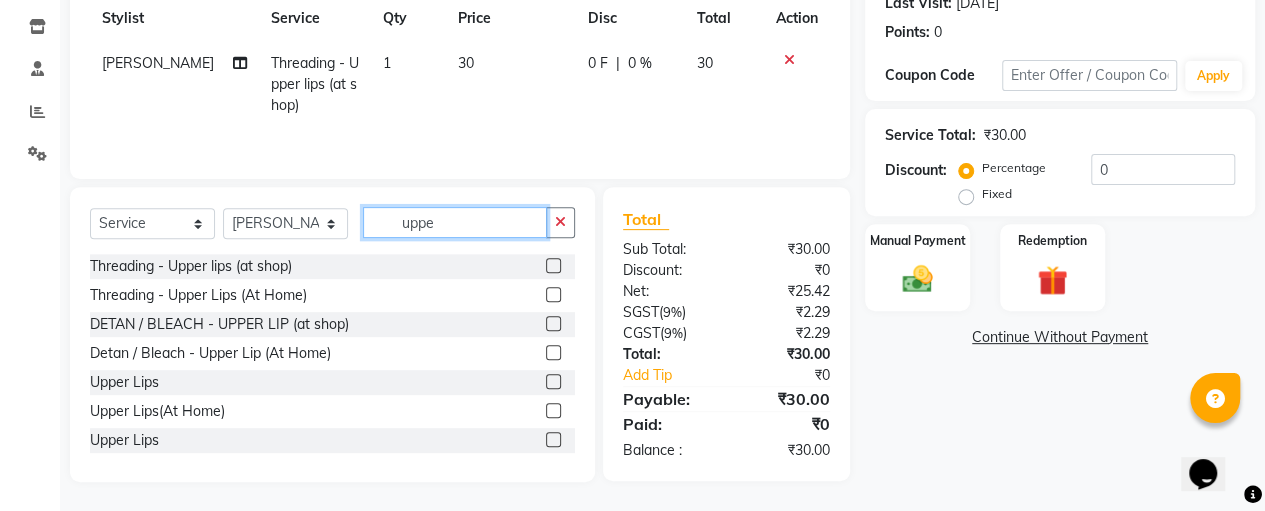 click on "uppe" 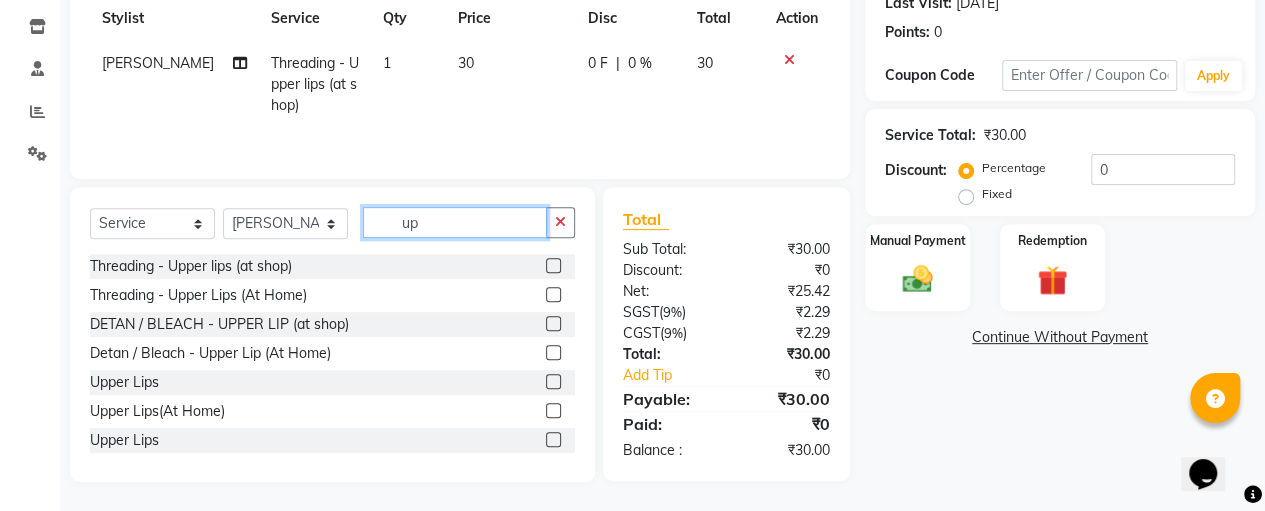 type on "u" 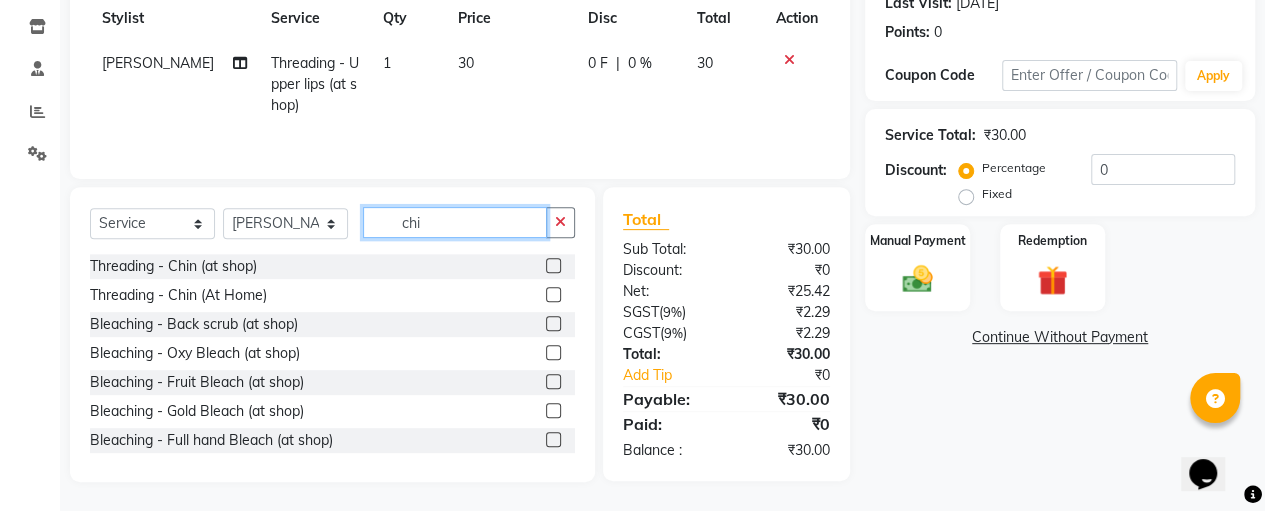 type on "chi" 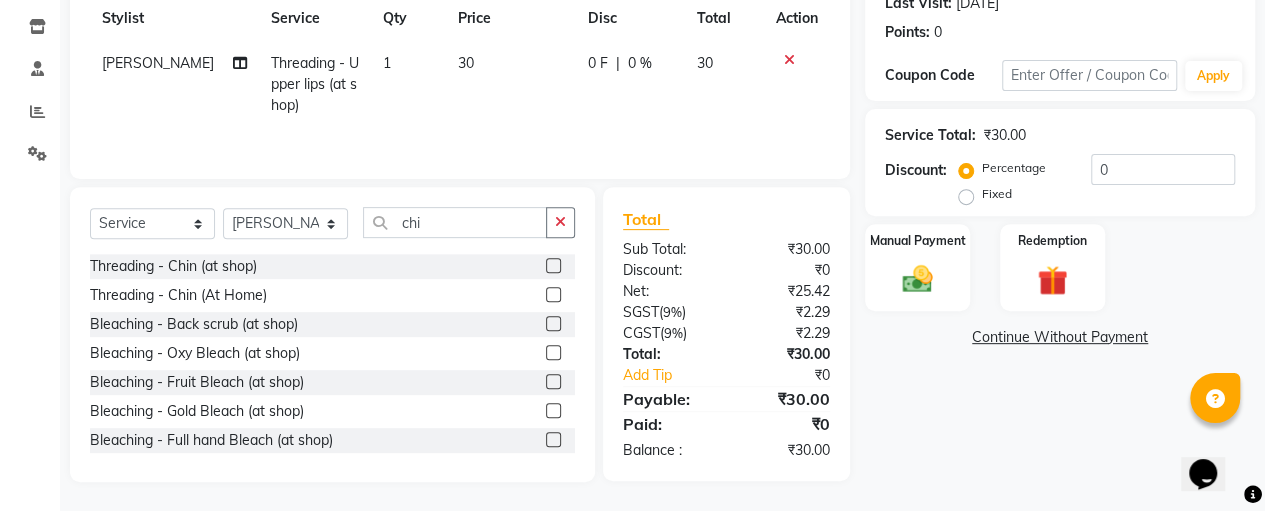 click 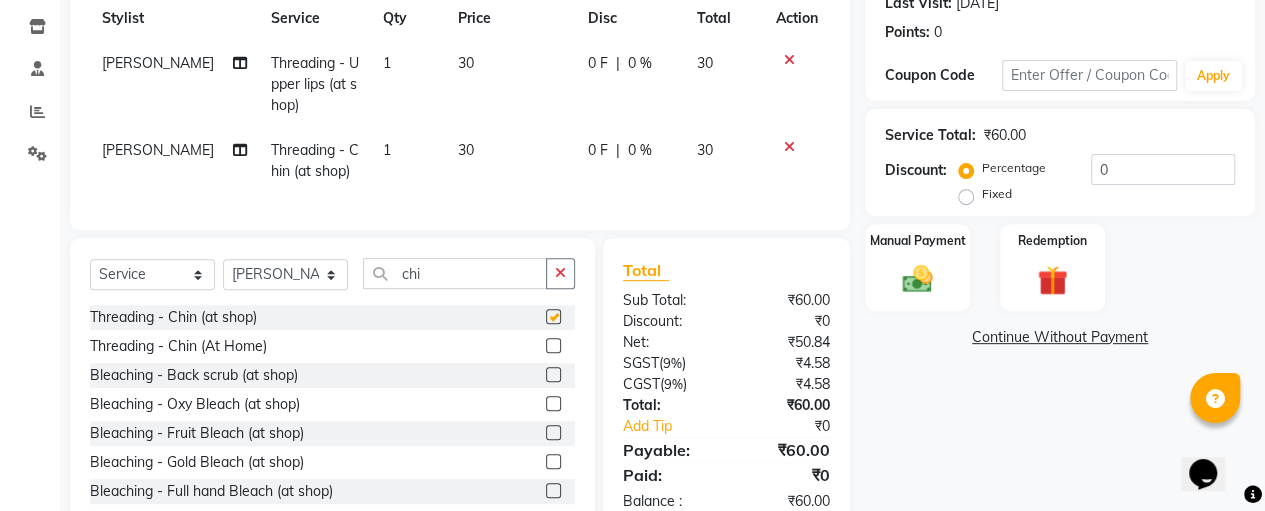 checkbox on "false" 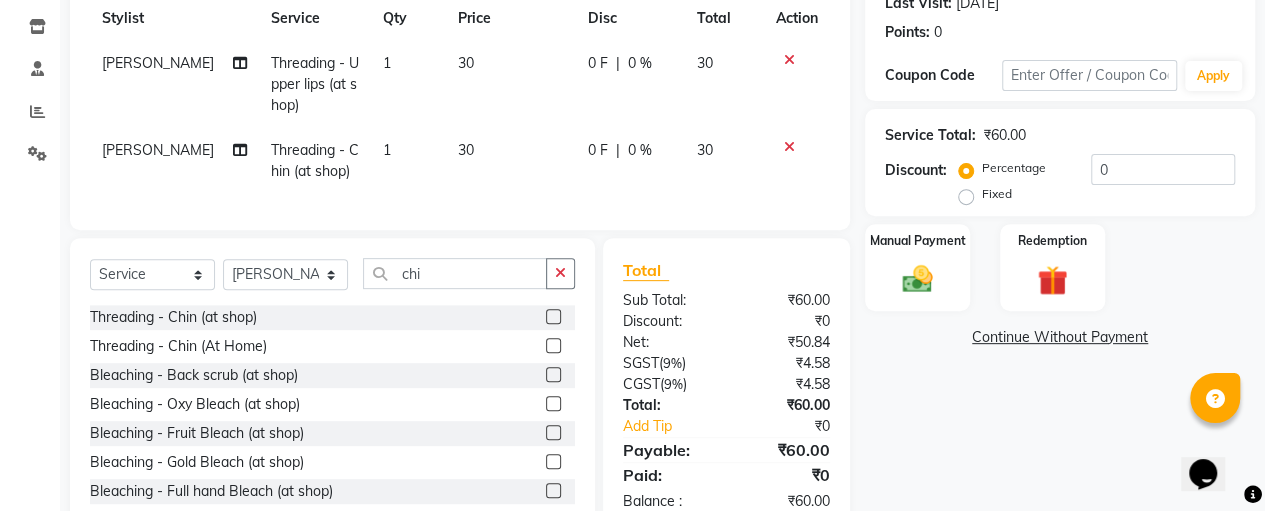 click on "30" 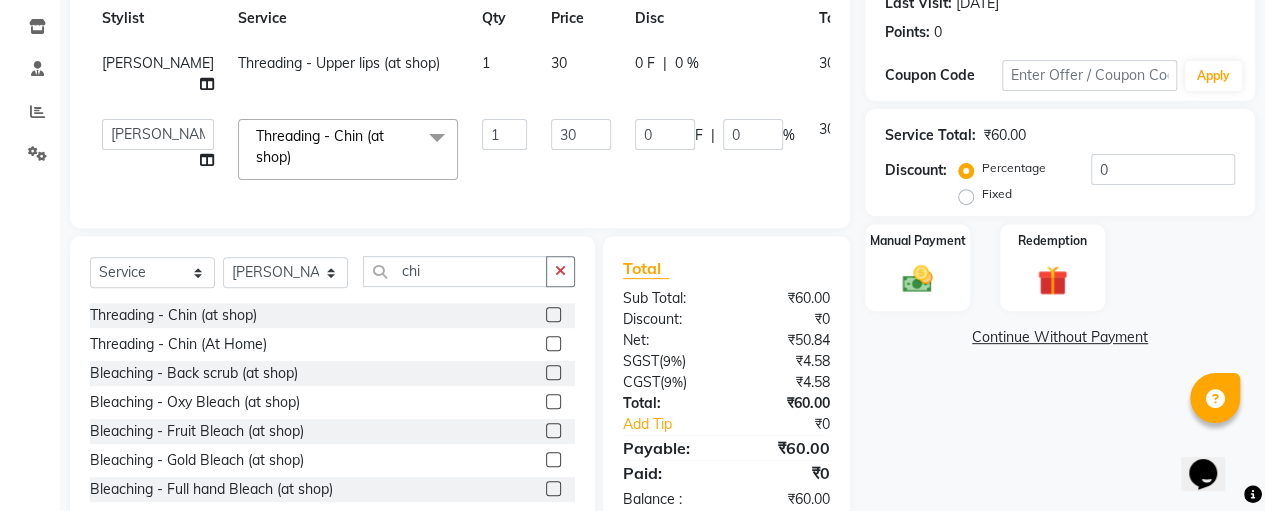 click on "0 F | 0 %" 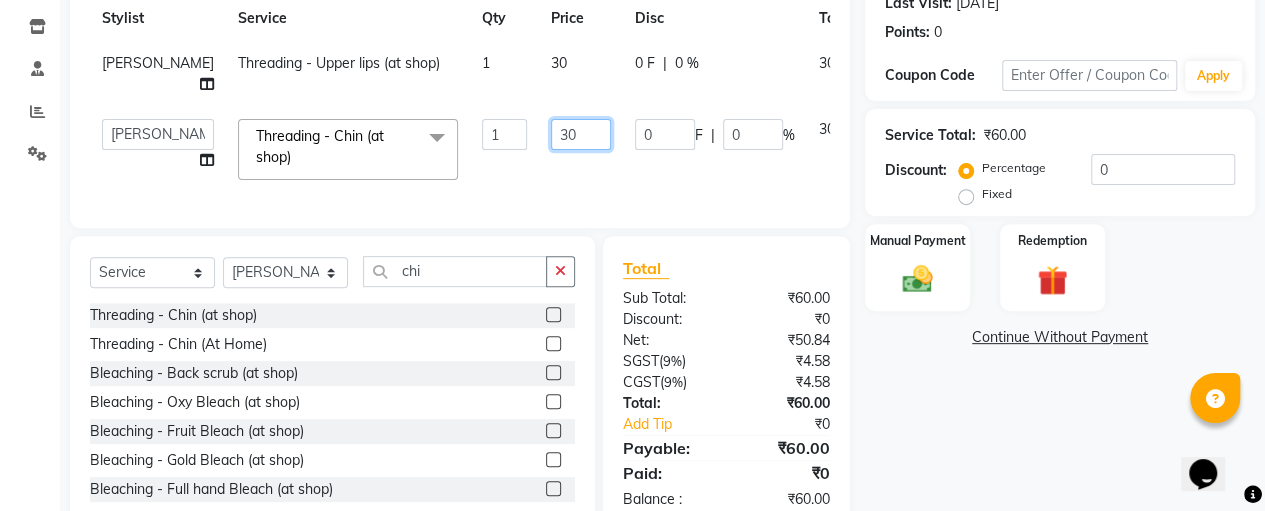 click on "30" 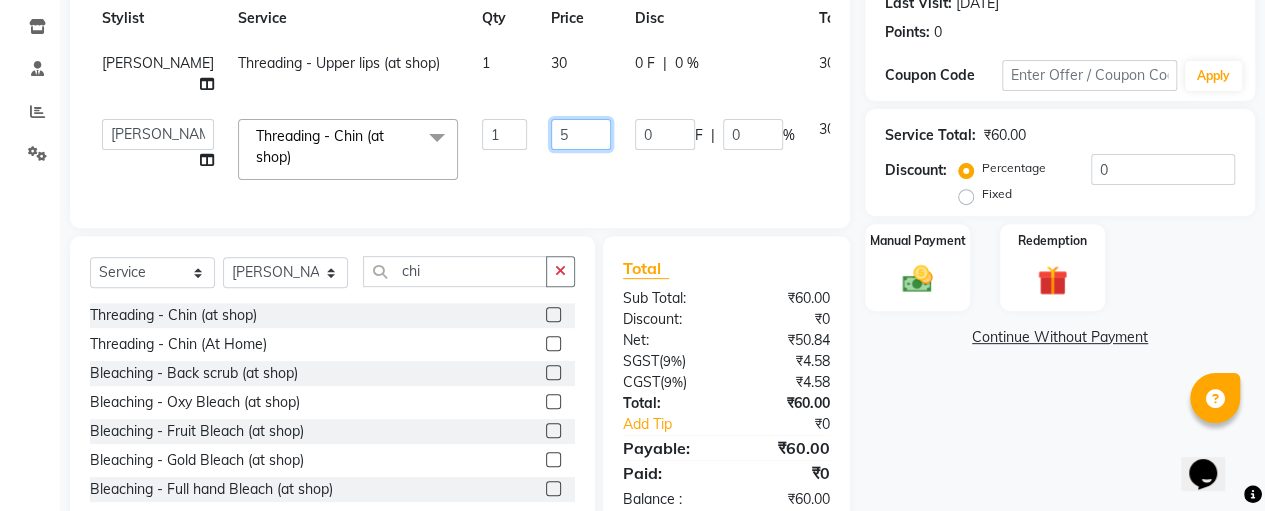 type on "50" 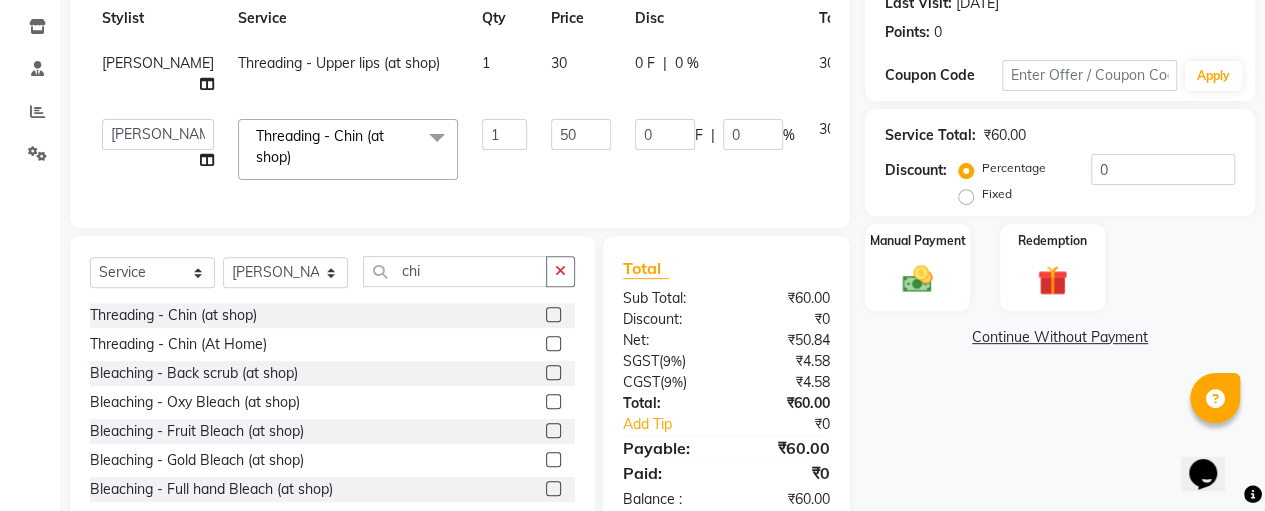 click on "30" 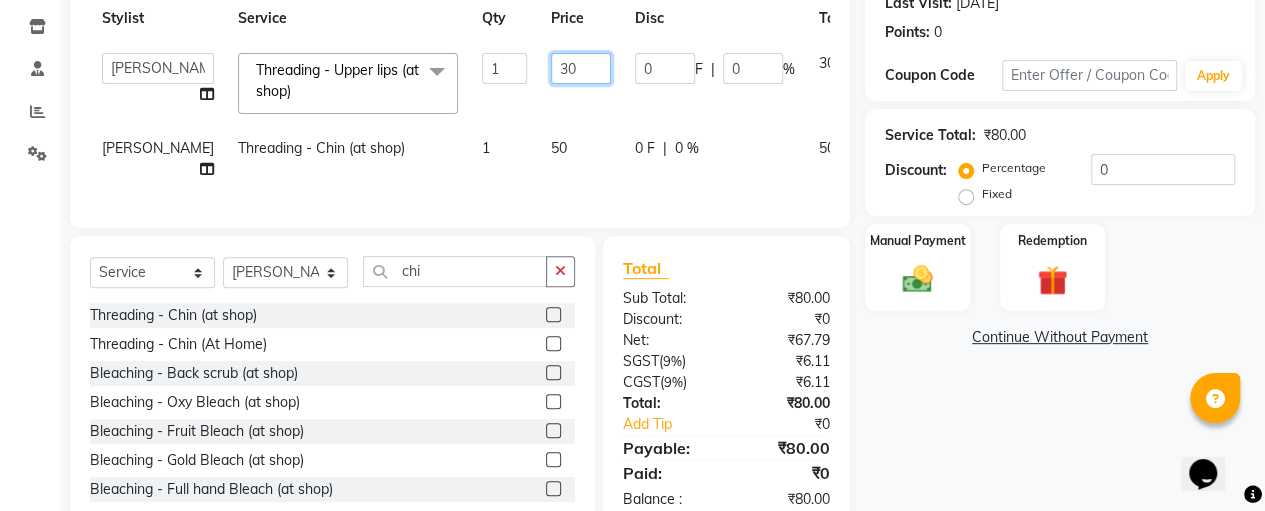click on "30" 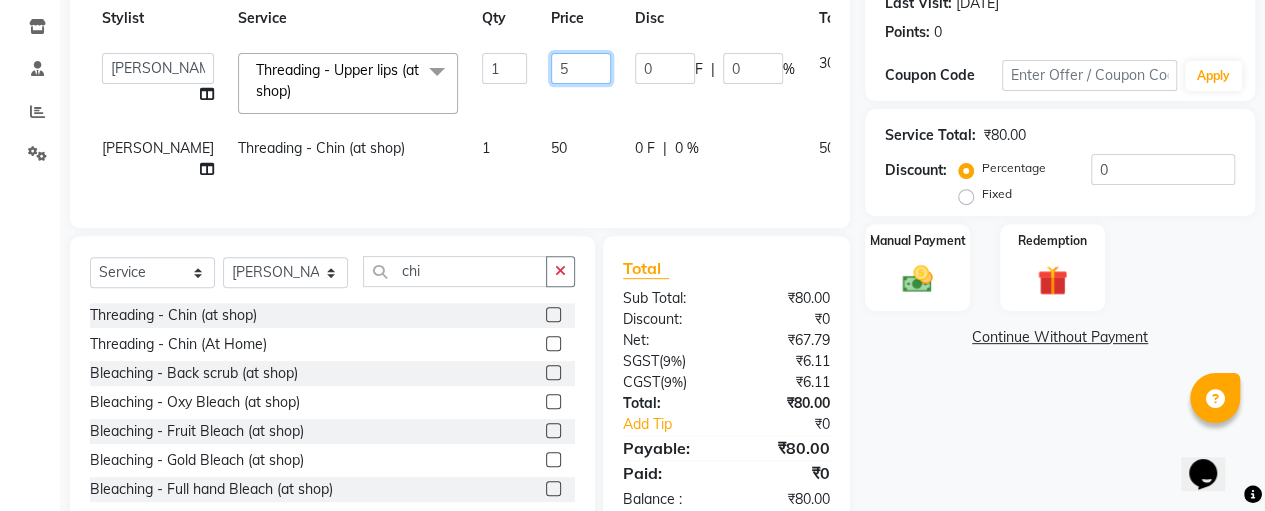 type on "50" 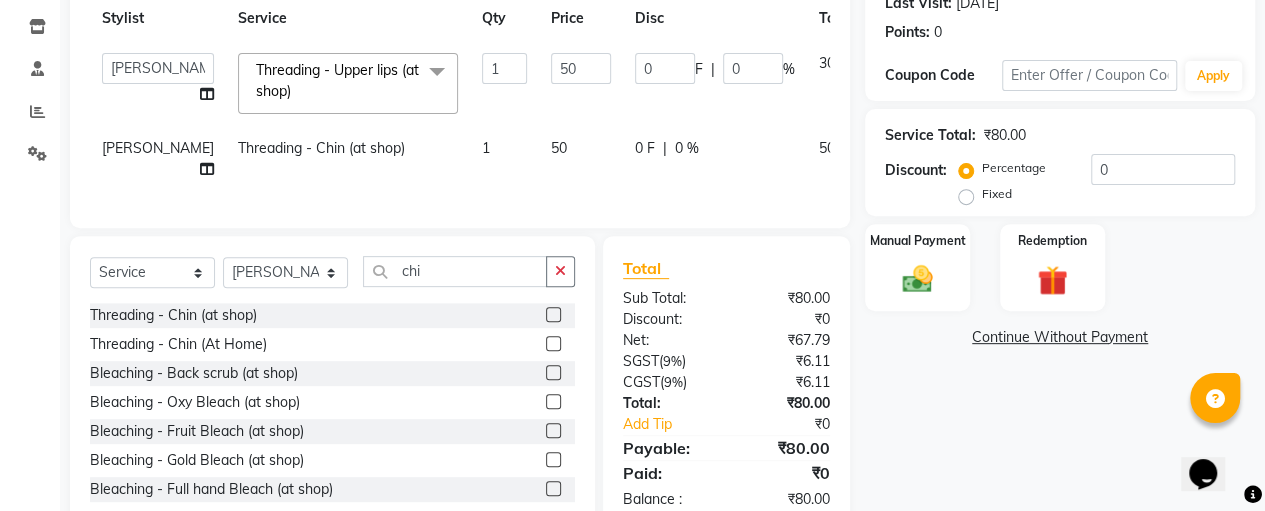 click on "[PERSON_NAME]   [PERSON_NAME]   SASIKALA  Threading - Upper lips (at shop)  x Threading - Forehead (at shop) Threading - Upper lips (at shop) Threading - Chin (at shop) Threading - Eyebrow (at shop) Threading - Forehead (At Home) Threading - Upper Lips (At Home) Threading - Chin (At Home) Threading - Eyebrow (At Home) Cutting - Trimming (at shop) Cutting - U-shape (at shop) Cutting - [PERSON_NAME] Cutting
Change of Style (at shop) Cutting - Three steps
Layer Trim (at shop) Cutting - Layers Cutting (at shop) Cutting - Kids (below 10) (at shop) Cutting - Fringe | Bangs (at shop) Cutting - [PERSON_NAME] with step (at shop) Cutting - Trimming (At Home) Cutting - U-Shape (At Home) Cutting - [PERSON_NAME] Cutting
Change Of Style (At Home) Cutting - Three Steps
Layer Trim (At Home) Cutting - Layers Cutting (At Home) Cutting - Kids (Below 10) (At Home) Cutting - Fringe | Bangs (At Home) Cutting - [PERSON_NAME] With Step (At Home) Split Ends Senior Stylist-Hair Cut Facial & [MEDICAL_DATA] - Fruit Facial (at shop) Korean Glass Skin Facial Nose" 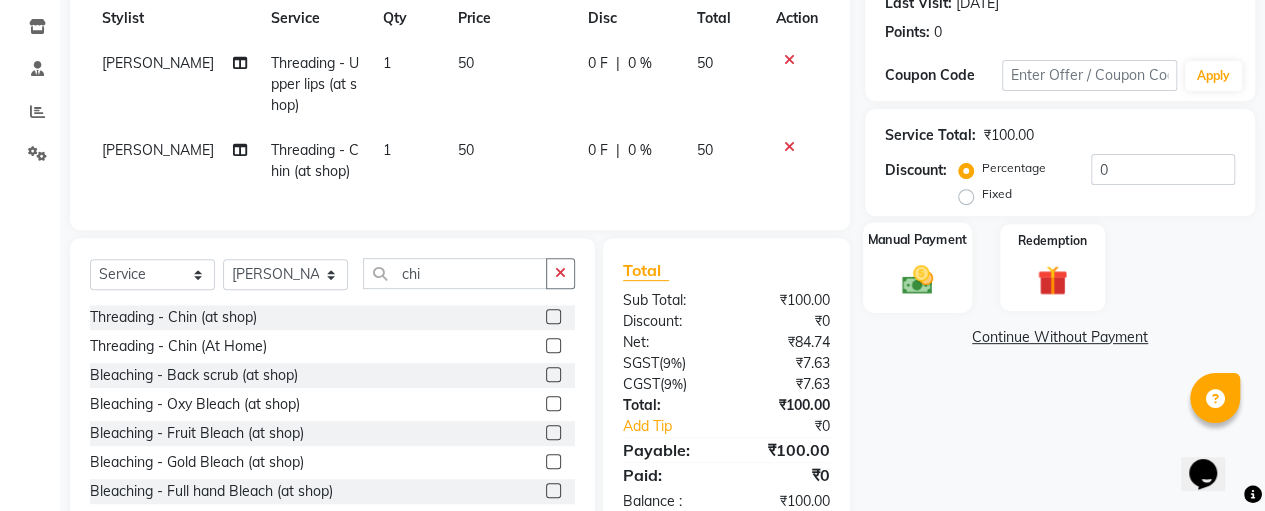 click on "Manual Payment" 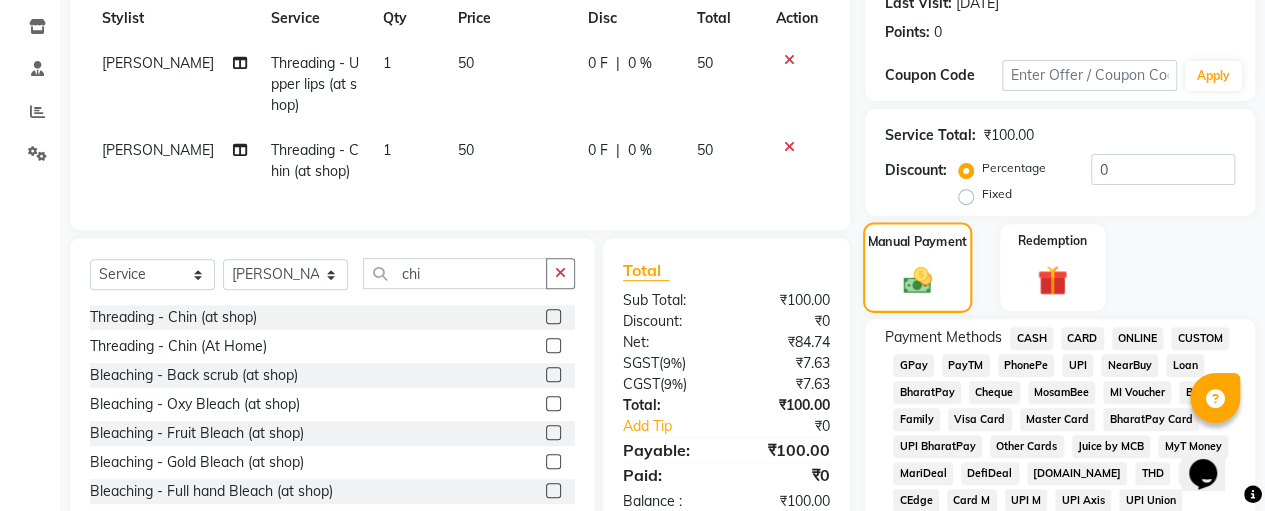 scroll, scrollTop: 940, scrollLeft: 0, axis: vertical 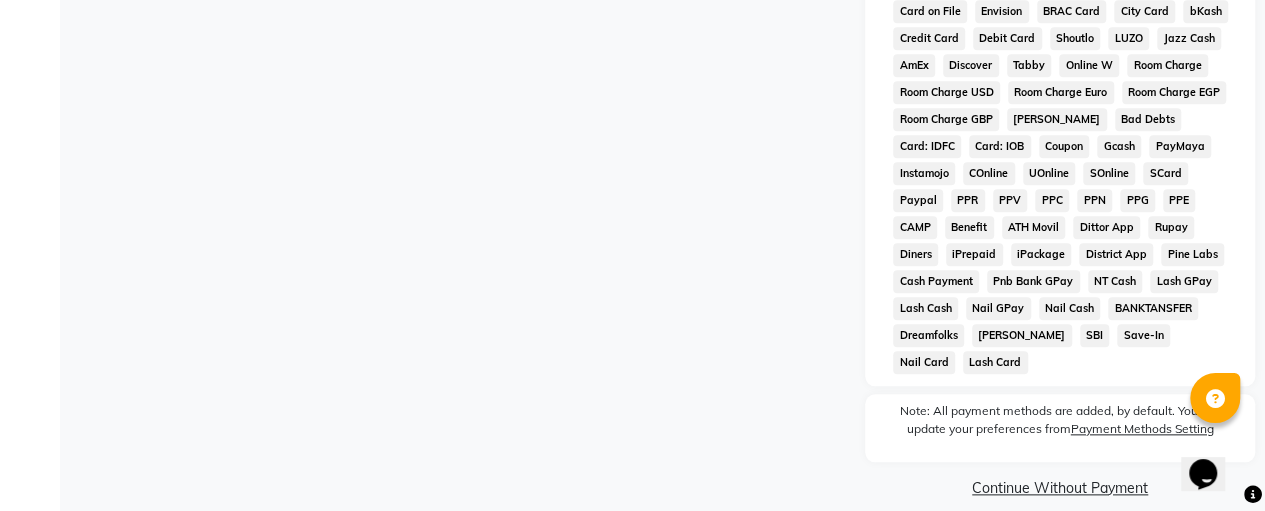 click on "Continue Without Payment" 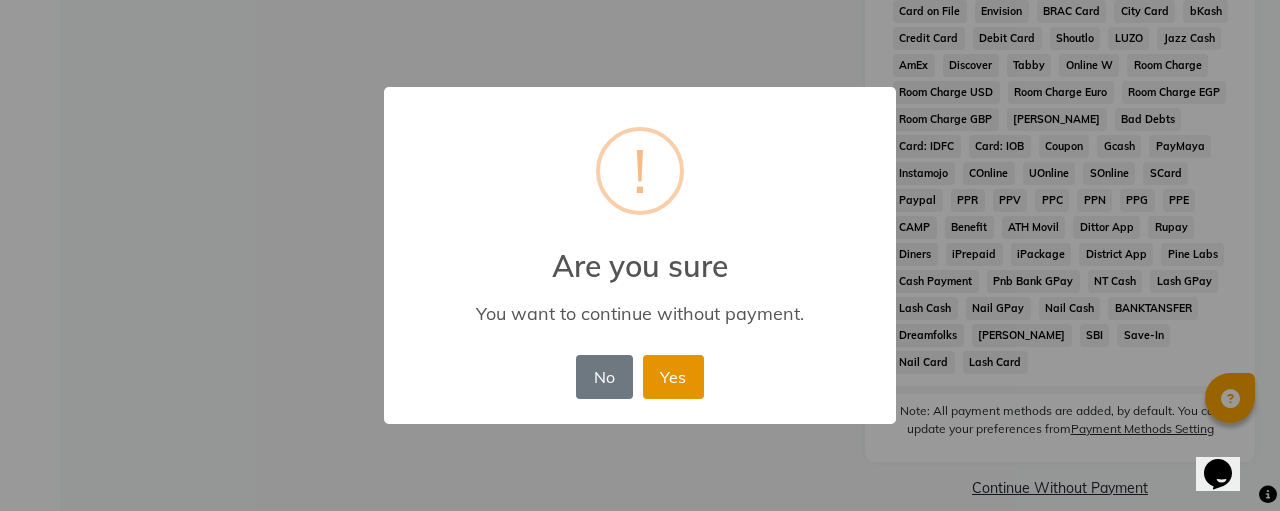 click on "Yes" at bounding box center [673, 377] 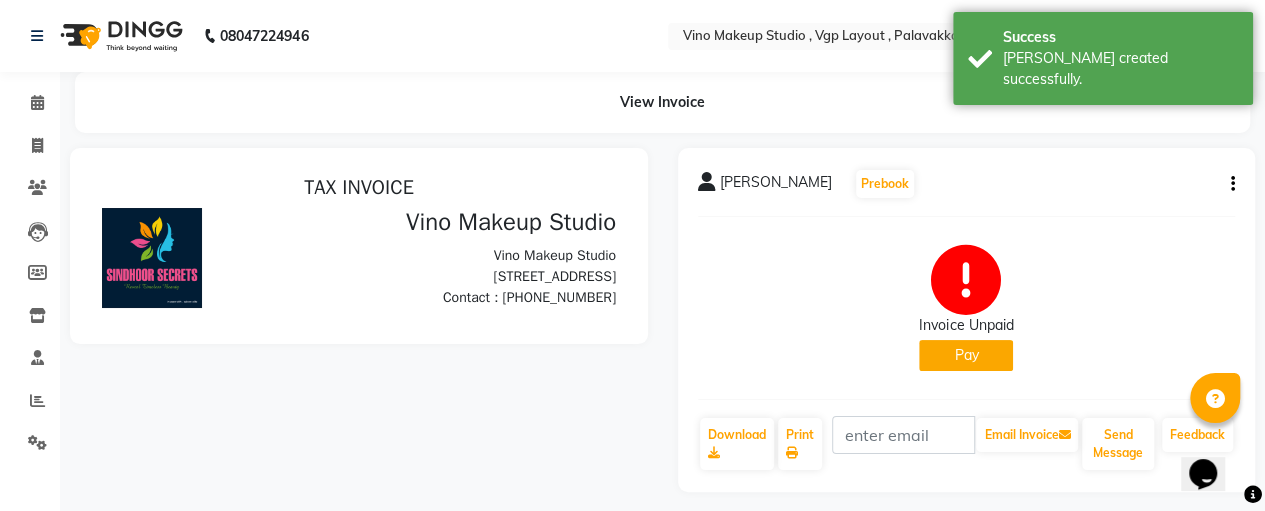 scroll, scrollTop: 0, scrollLeft: 0, axis: both 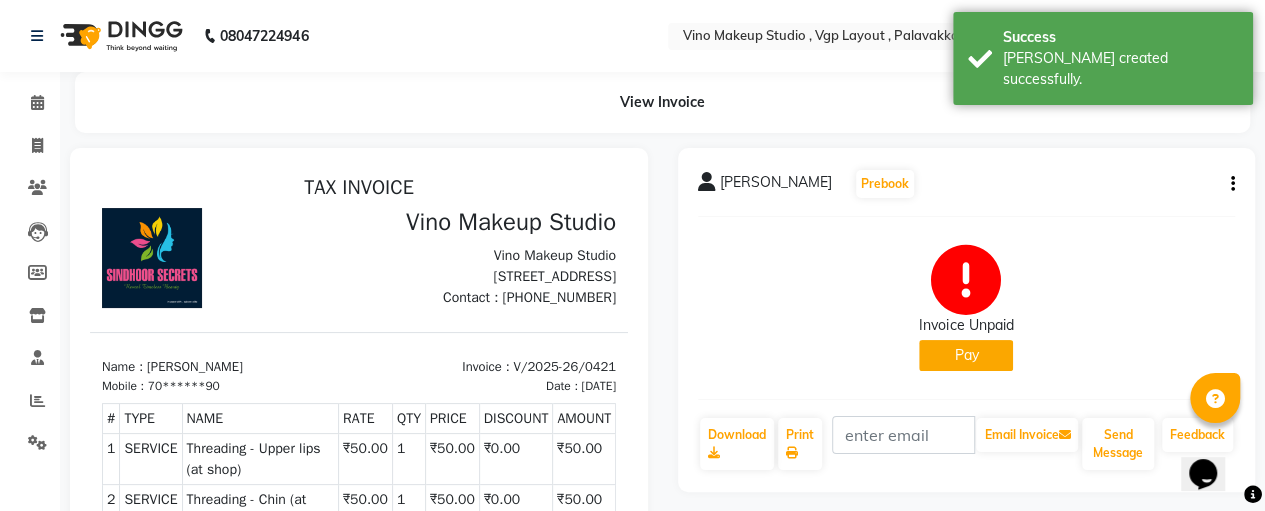 click on "Pay" 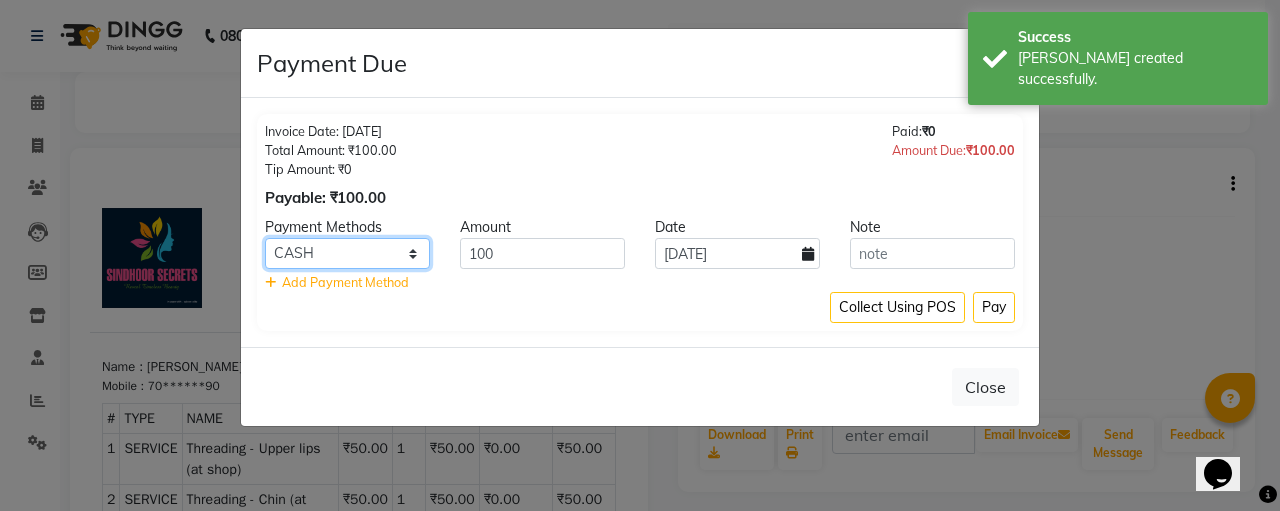 click on "CASH CARD ONLINE CUSTOM GPay PayTM PhonePe UPI NearBuy Loan BharatPay Cheque MosamBee MI Voucher Bank Family Visa Card Master Card BharatPay Card UPI BharatPay Other Cards Juice by MCB MyT Money MariDeal DefiDeal [DOMAIN_NAME] THD TCL CEdge Card M UPI M UPI Axis UPI Union Card (Indian Bank) Card (DL Bank) RS BTC Wellnessta Razorpay Complimentary Nift Spa Finder Spa Week Venmo BFL LoanTap SaveIN GMoney ATH Movil On Account Chamber Gift Card Trade Comp Donation Card on File Envision BRAC Card City Card bKash Credit Card Debit Card Shoutlo LUZO Jazz Cash AmEx Discover Tabby Online W Room Charge Room Charge USD Room Charge Euro Room Charge EGP Room Charge GBP Bajaj Finserv Bad Debts Card: IDFC Card: IOB Coupon Gcash PayMaya Instamojo COnline UOnline SOnline SCard Paypal PPR PPV PPC PPN PPG PPE CAMP Benefit ATH Movil Dittor App Rupay Diners iPrepaid iPackage District App Pine Labs Cash Payment Pnb Bank GPay NT Cash Lash GPay Lash Cash Nail GPay Nail Cash BANKTANSFER Dreamfolks [PERSON_NAME] SBI Save-In Nail Card Lash Card" 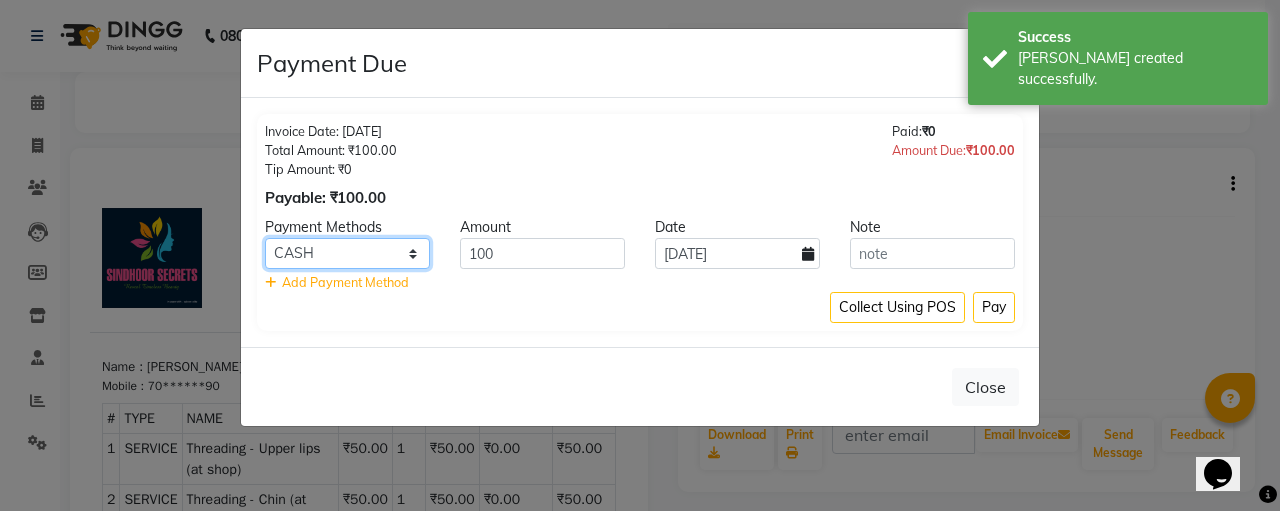 select on "8" 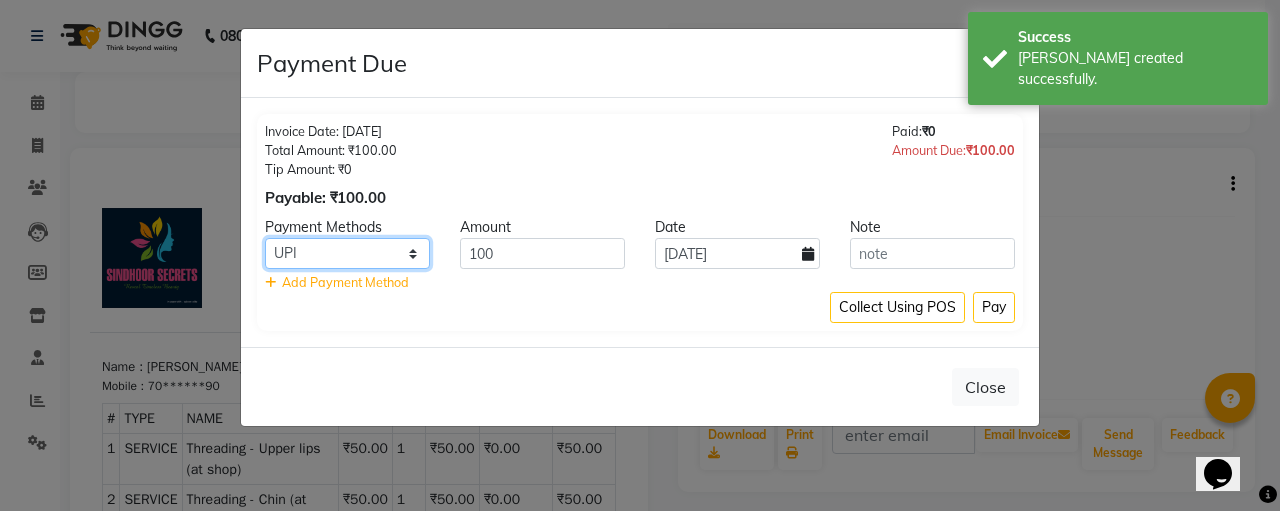click on "CASH CARD ONLINE CUSTOM GPay PayTM PhonePe UPI NearBuy Loan BharatPay Cheque MosamBee MI Voucher Bank Family Visa Card Master Card BharatPay Card UPI BharatPay Other Cards Juice by MCB MyT Money MariDeal DefiDeal [DOMAIN_NAME] THD TCL CEdge Card M UPI M UPI Axis UPI Union Card (Indian Bank) Card (DL Bank) RS BTC Wellnessta Razorpay Complimentary Nift Spa Finder Spa Week Venmo BFL LoanTap SaveIN GMoney ATH Movil On Account Chamber Gift Card Trade Comp Donation Card on File Envision BRAC Card City Card bKash Credit Card Debit Card Shoutlo LUZO Jazz Cash AmEx Discover Tabby Online W Room Charge Room Charge USD Room Charge Euro Room Charge EGP Room Charge GBP Bajaj Finserv Bad Debts Card: IDFC Card: IOB Coupon Gcash PayMaya Instamojo COnline UOnline SOnline SCard Paypal PPR PPV PPC PPN PPG PPE CAMP Benefit ATH Movil Dittor App Rupay Diners iPrepaid iPackage District App Pine Labs Cash Payment Pnb Bank GPay NT Cash Lash GPay Lash Cash Nail GPay Nail Cash BANKTANSFER Dreamfolks [PERSON_NAME] SBI Save-In Nail Card Lash Card" 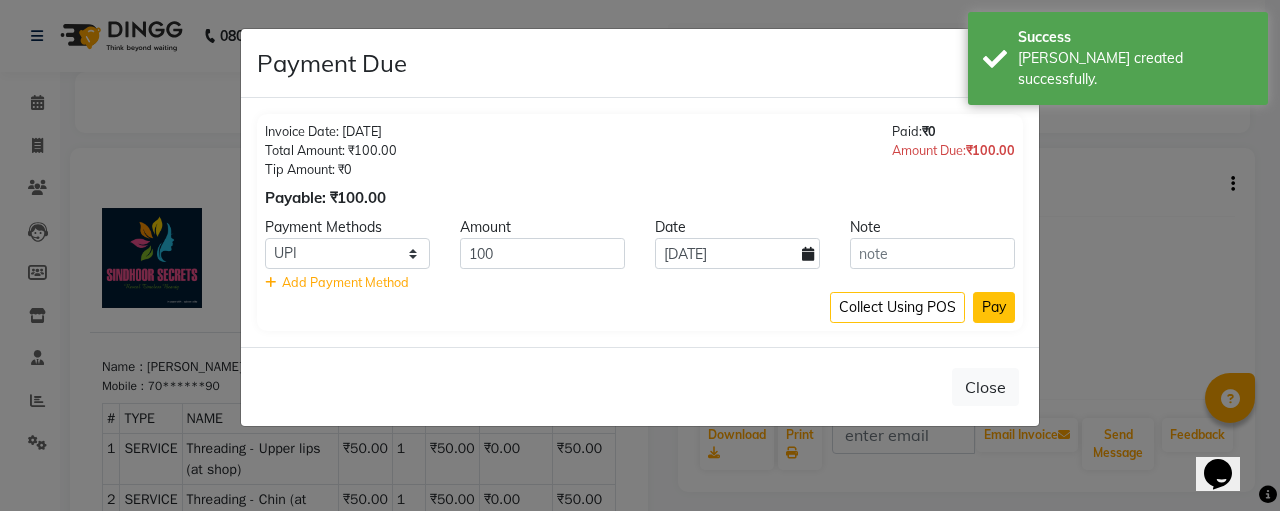 click on "Pay" 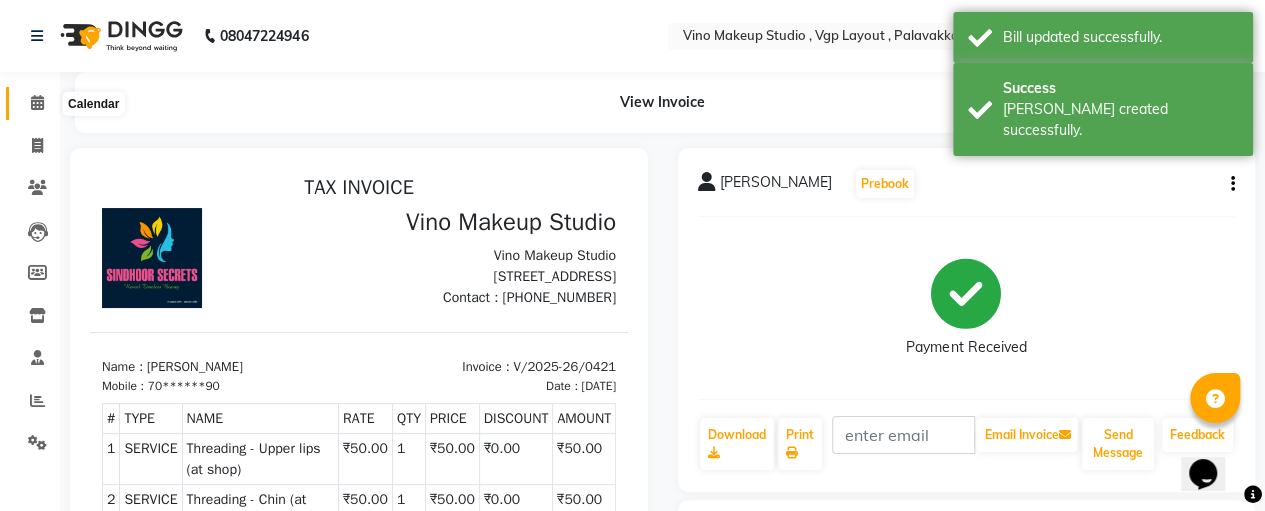 click 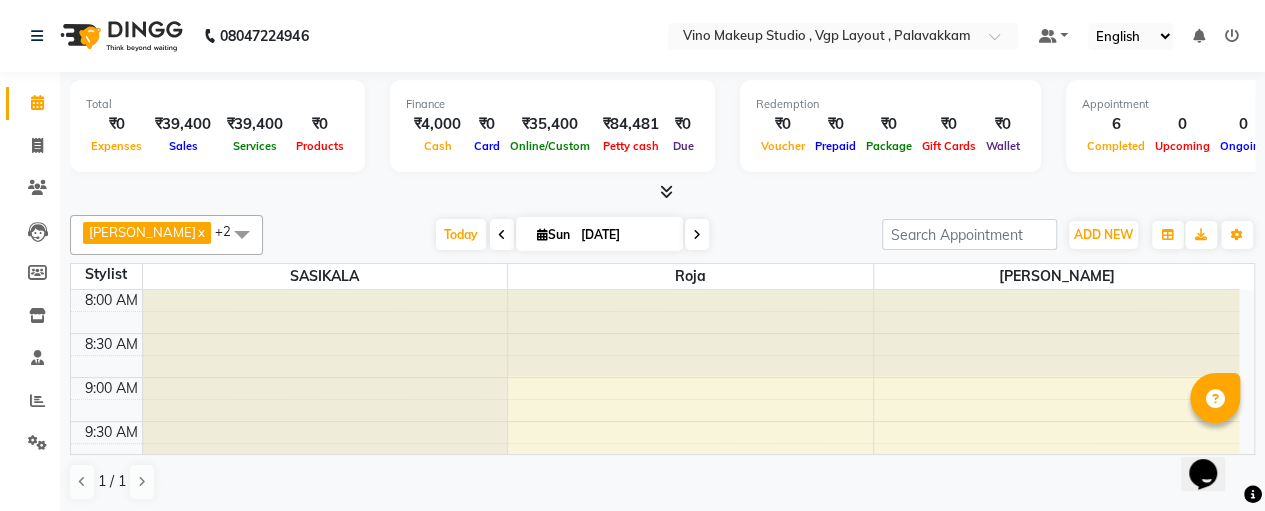 click at bounding box center [666, 191] 